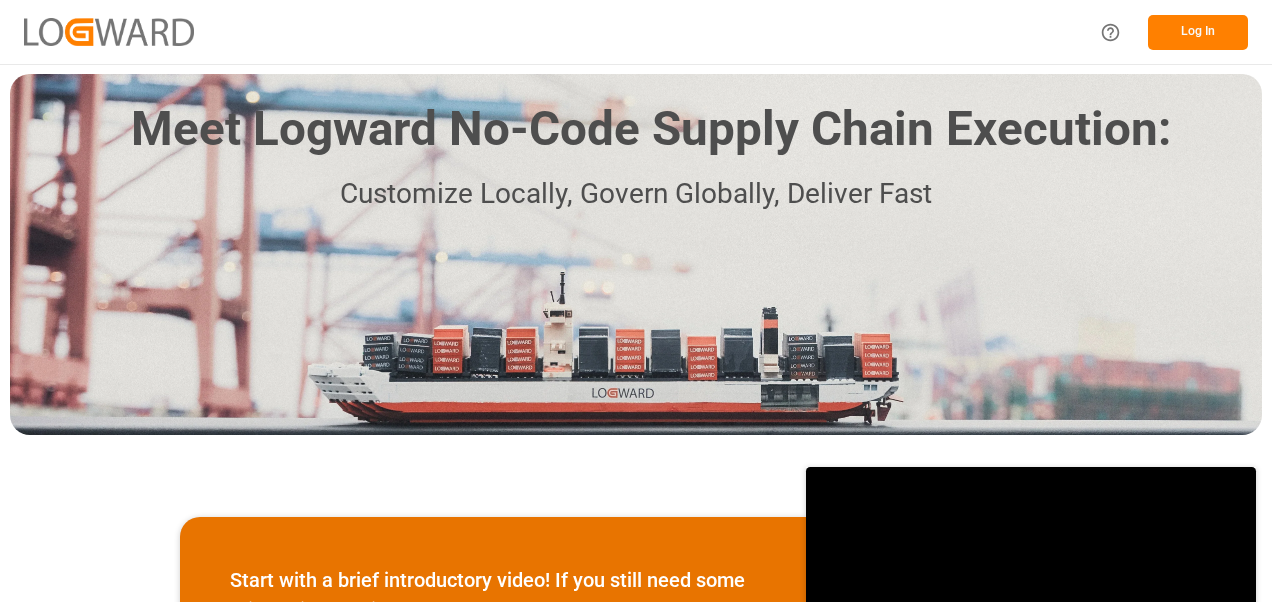 scroll, scrollTop: 0, scrollLeft: 0, axis: both 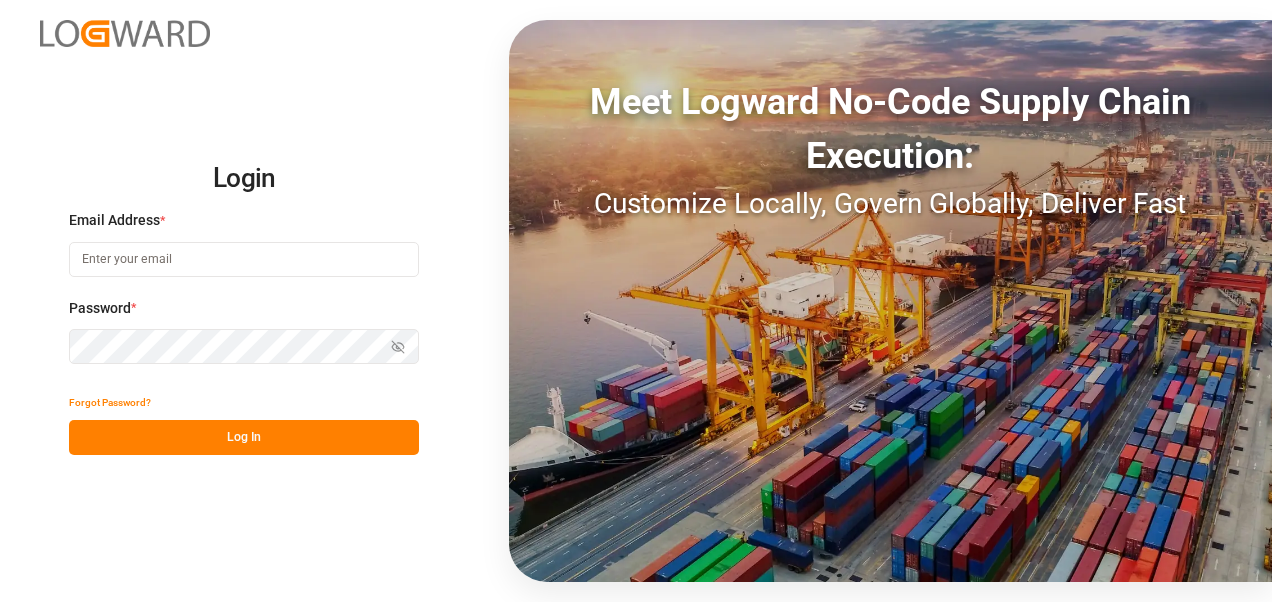 type on "losarrazin@duvalfoods.com" 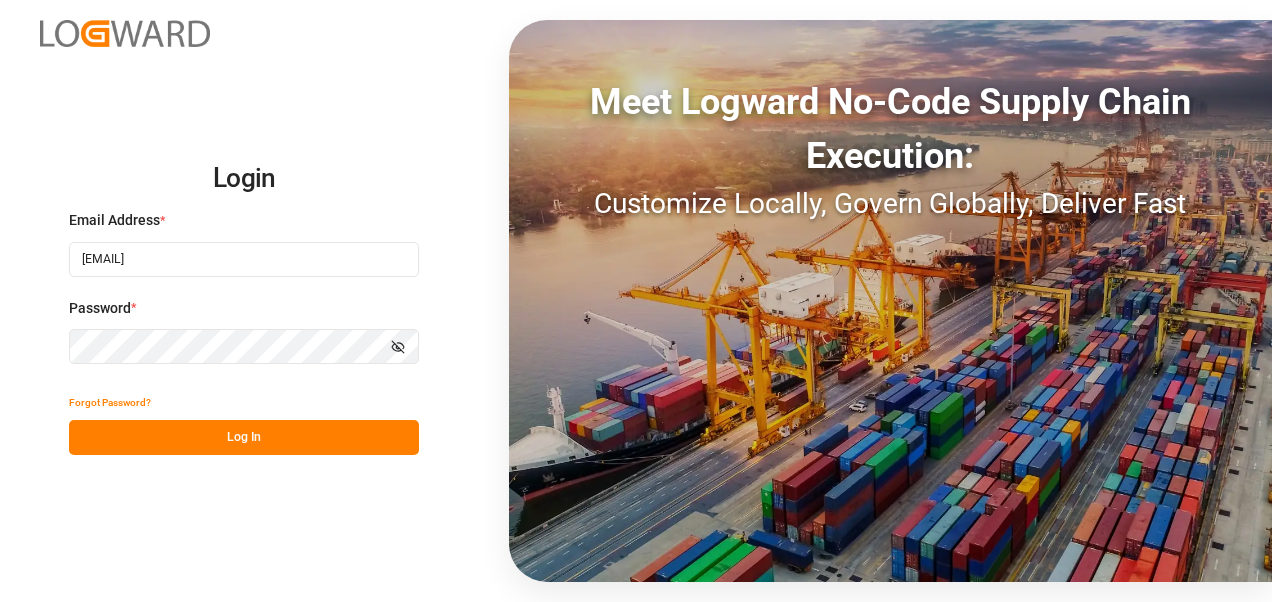 click on "Email Address * losarrazin@duvalfoods.com" at bounding box center (244, 254) 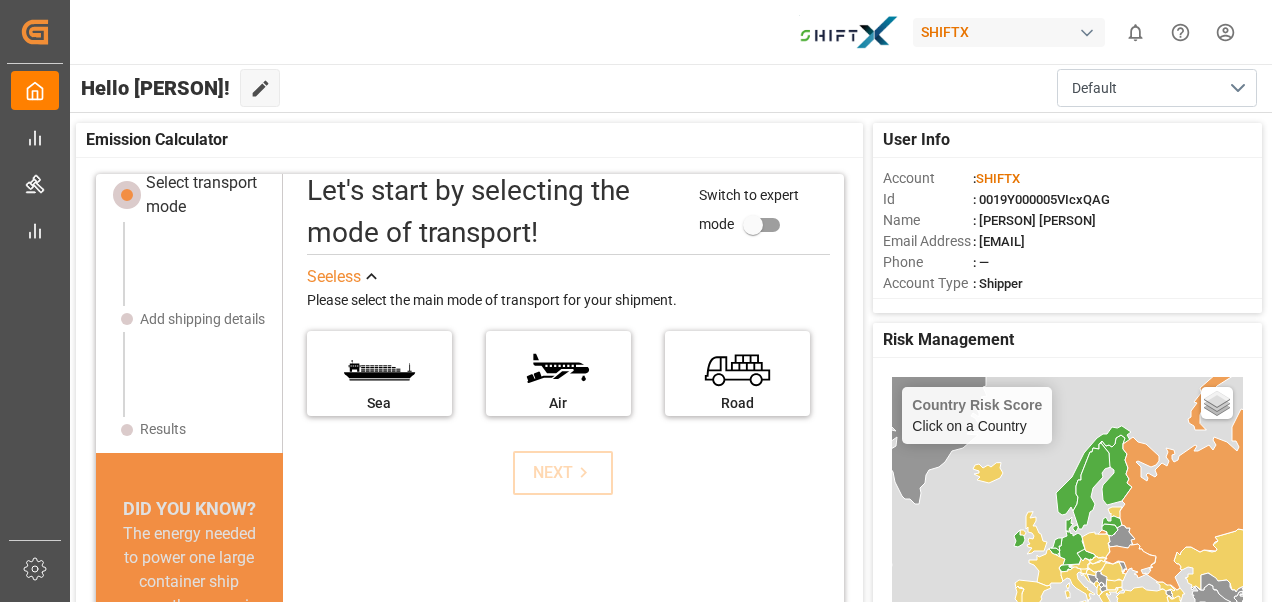 scroll, scrollTop: 29, scrollLeft: 0, axis: vertical 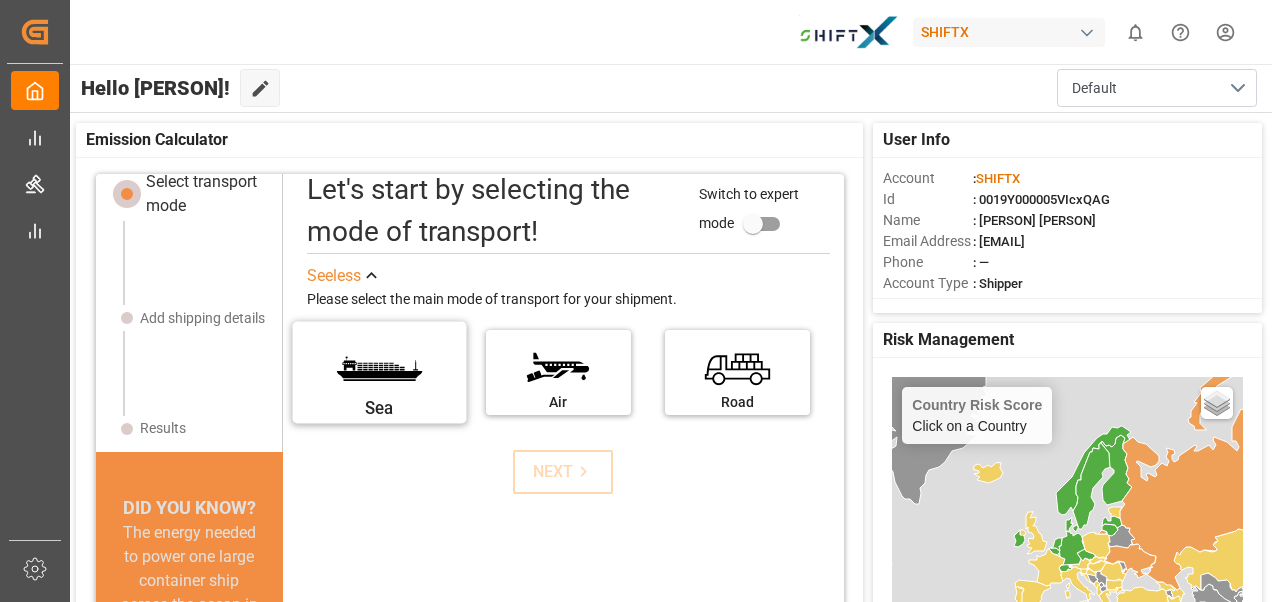 click on "Sea" at bounding box center (379, 365) 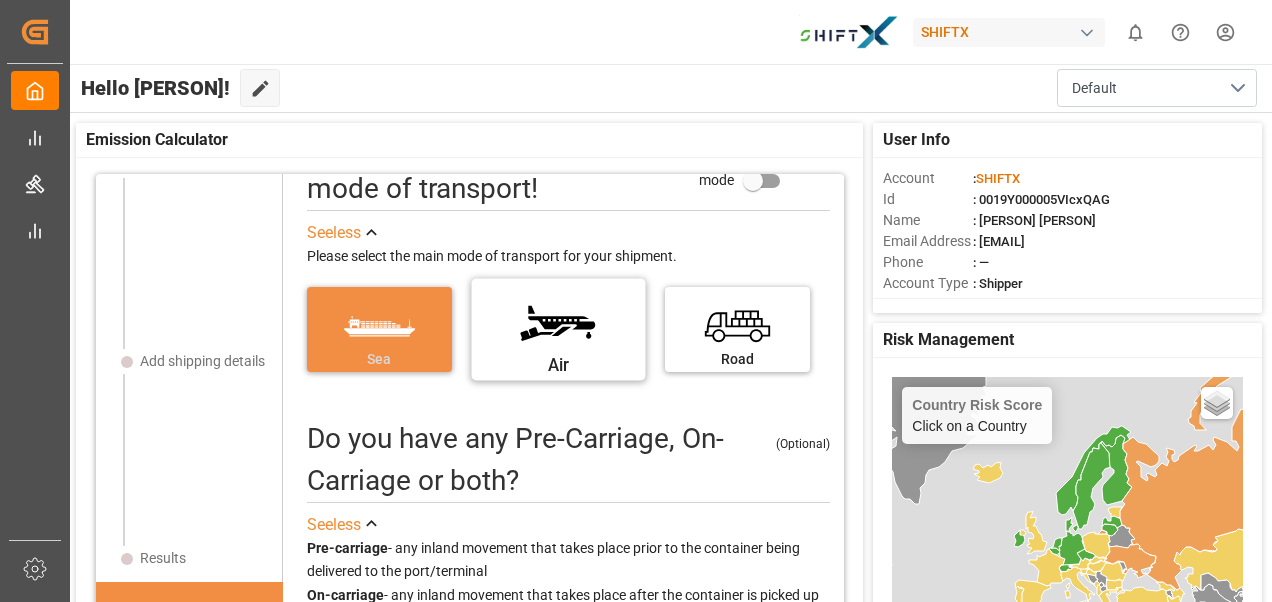 scroll, scrollTop: 78, scrollLeft: 0, axis: vertical 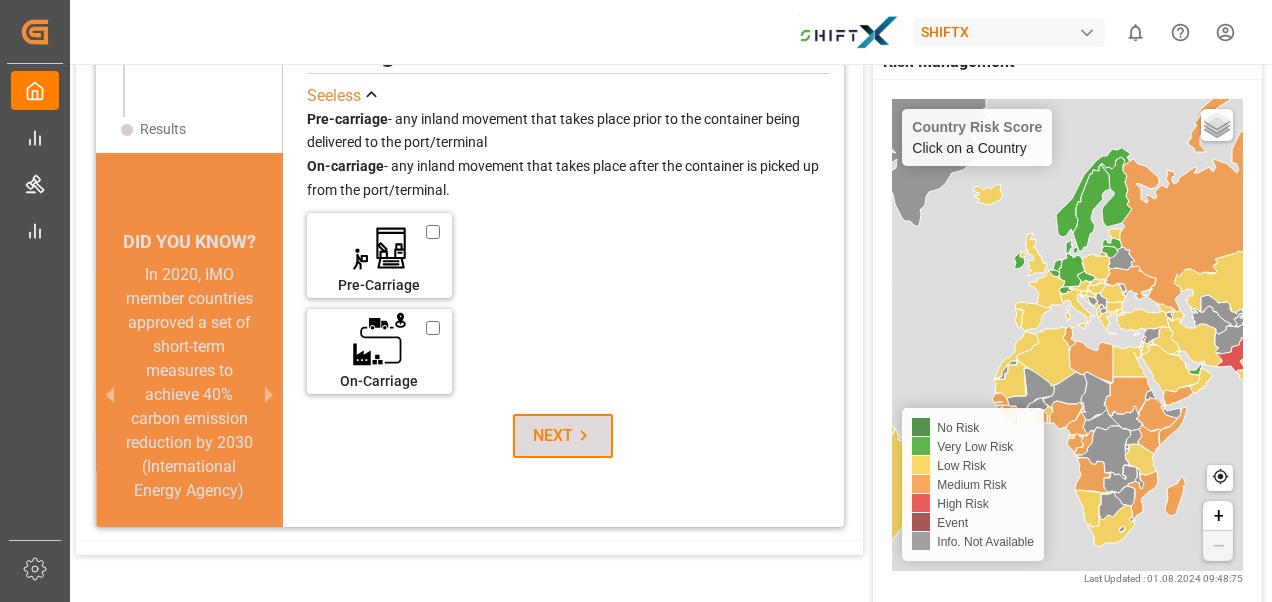 click on "NEXT" at bounding box center [563, 436] 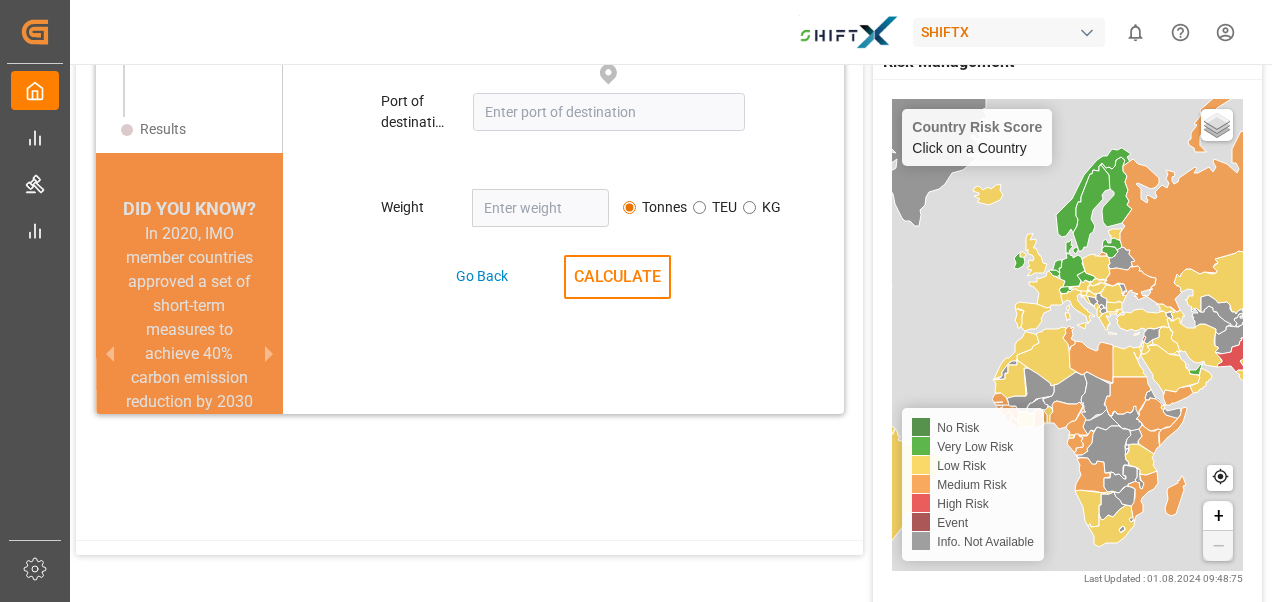 scroll, scrollTop: 0, scrollLeft: 0, axis: both 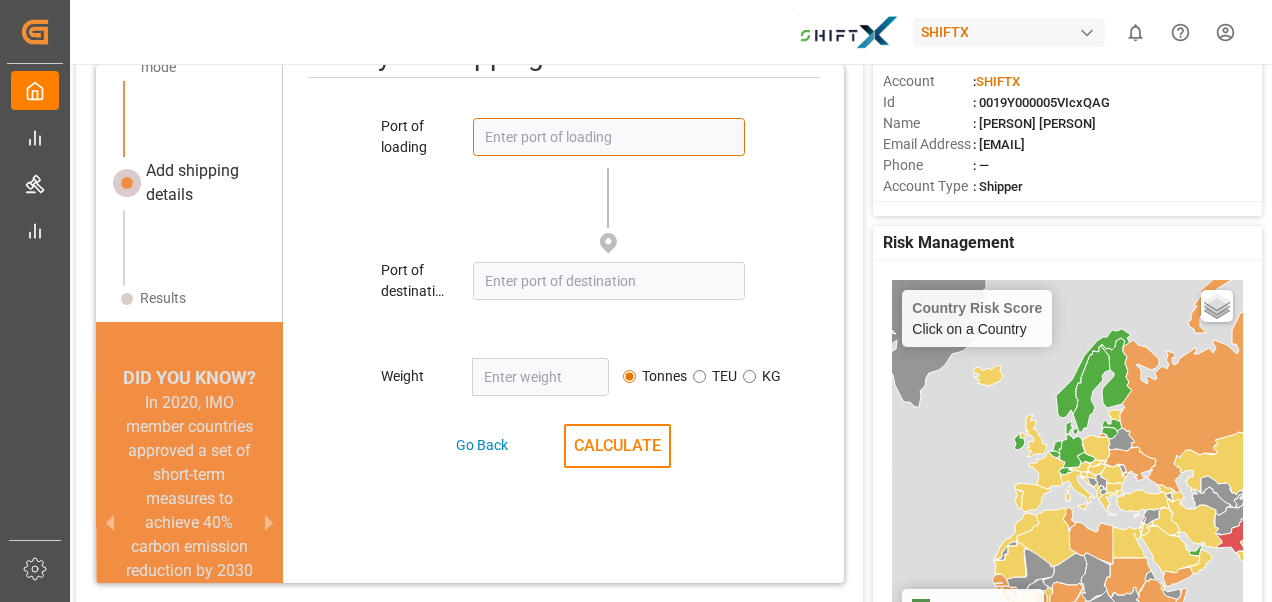 click at bounding box center (608, 137) 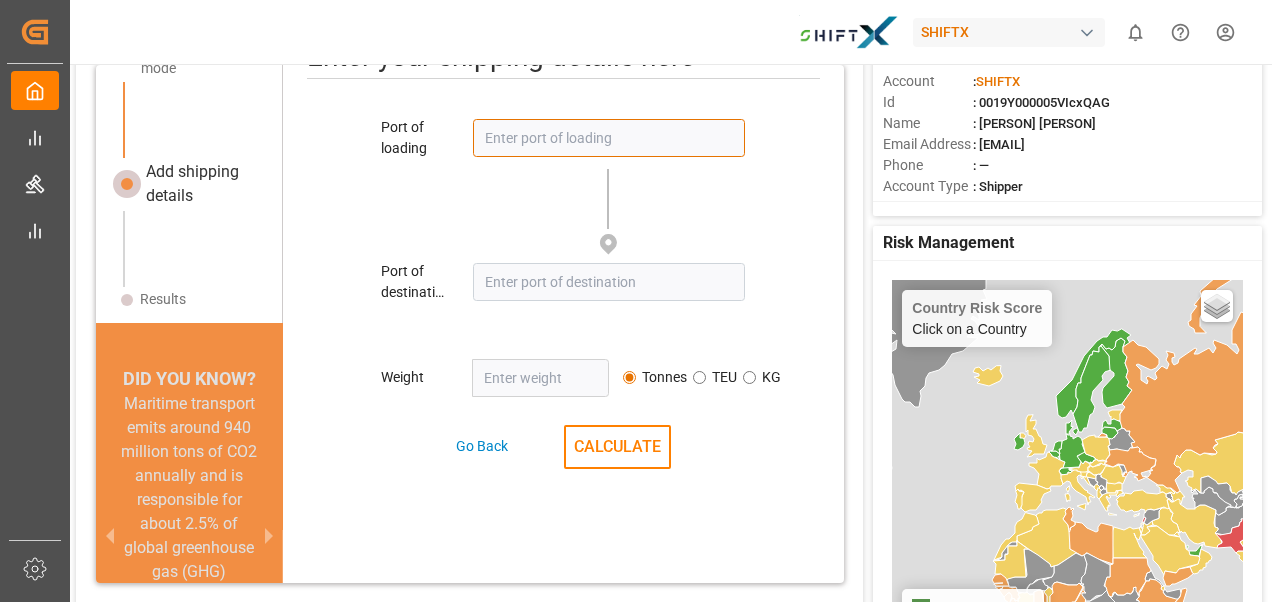scroll, scrollTop: 54, scrollLeft: 0, axis: vertical 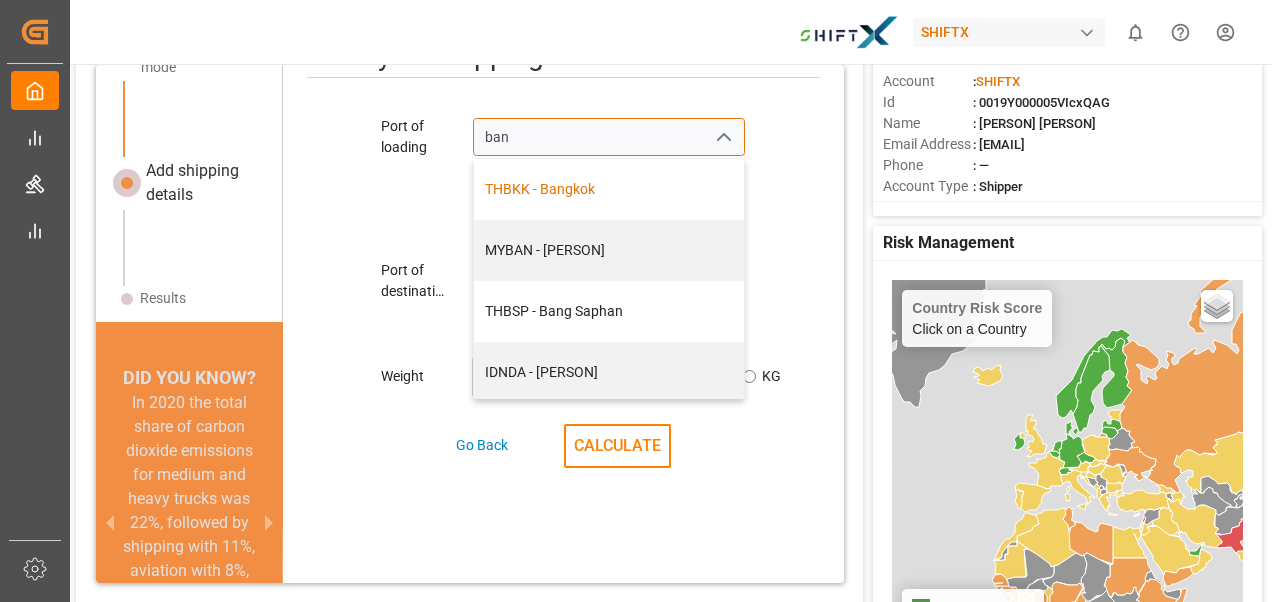 click on "[COUNTRY] - Bangkok" at bounding box center [609, 189] 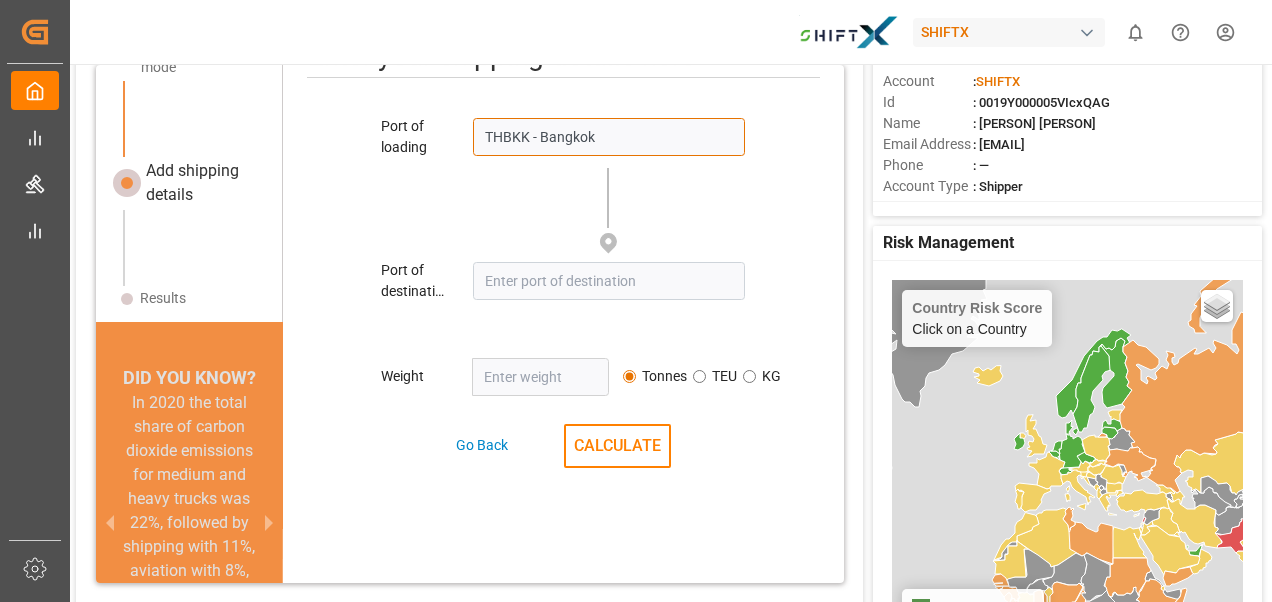 type on "[COUNTRY] - Bangkok" 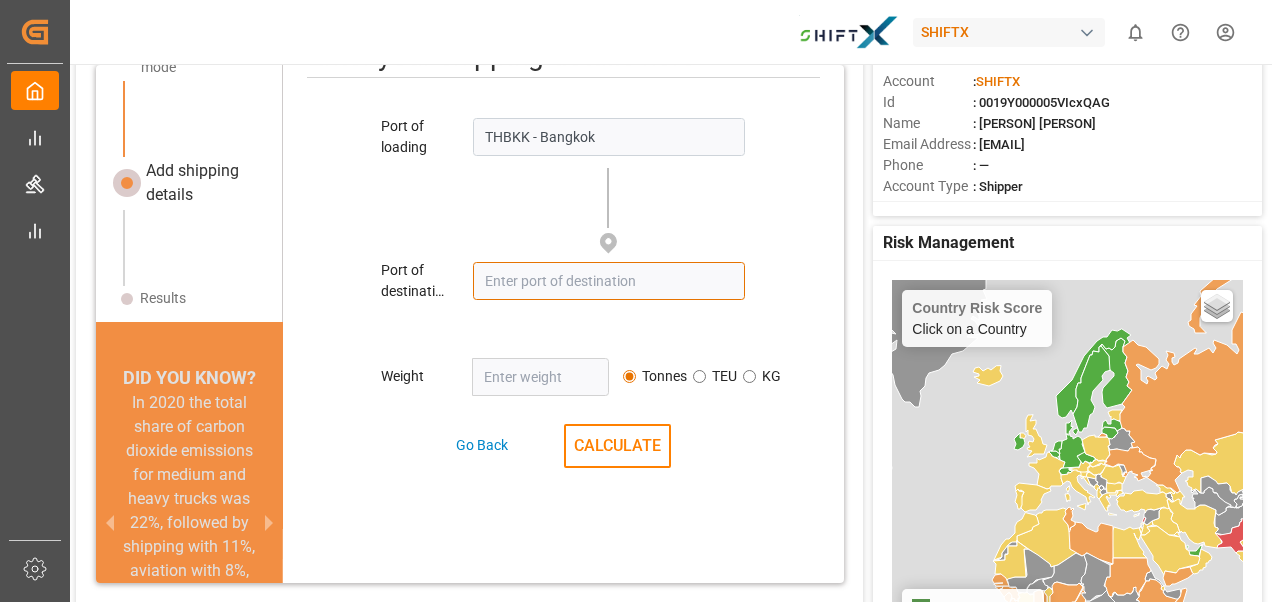 click at bounding box center [608, 281] 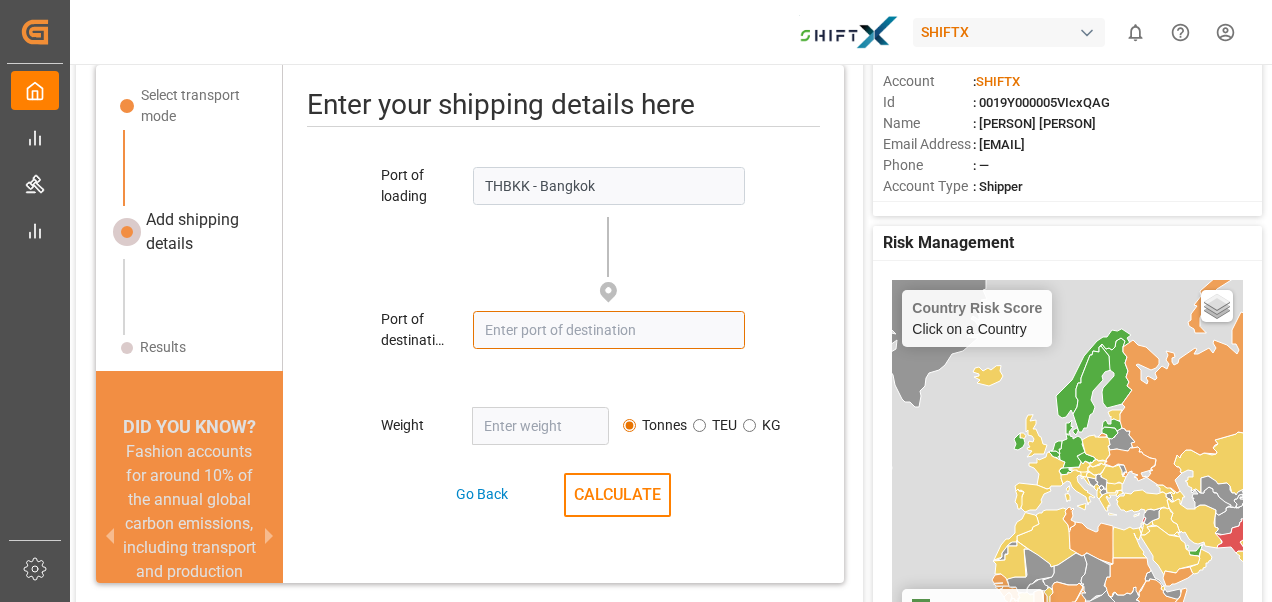 scroll, scrollTop: 53, scrollLeft: 0, axis: vertical 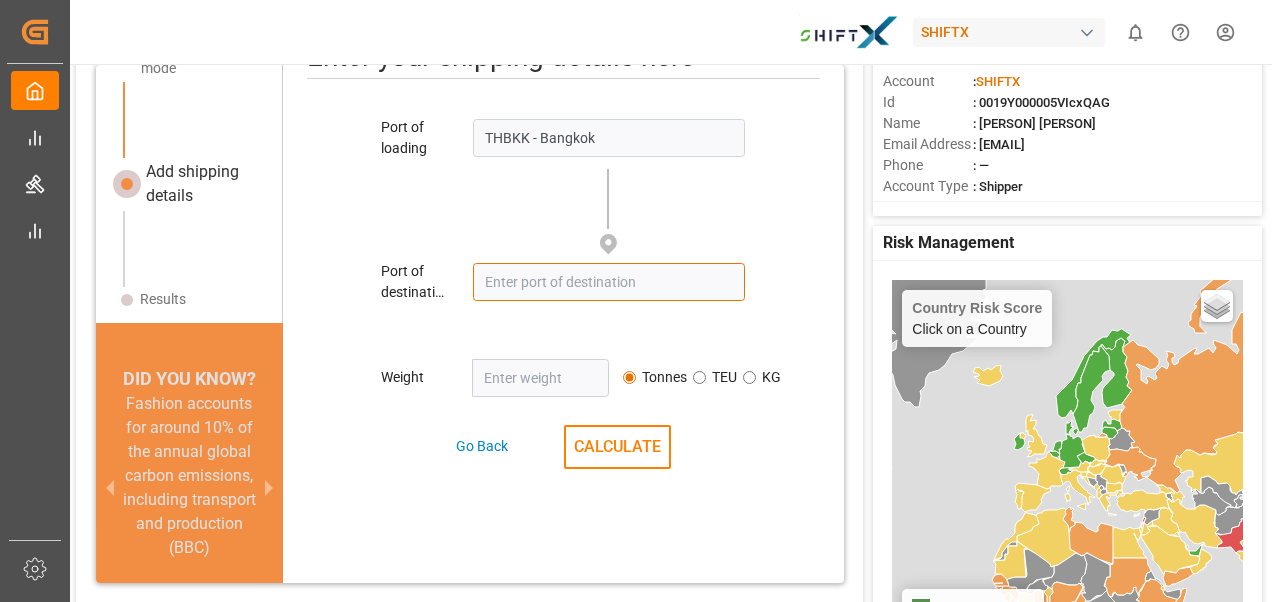 click at bounding box center [608, 282] 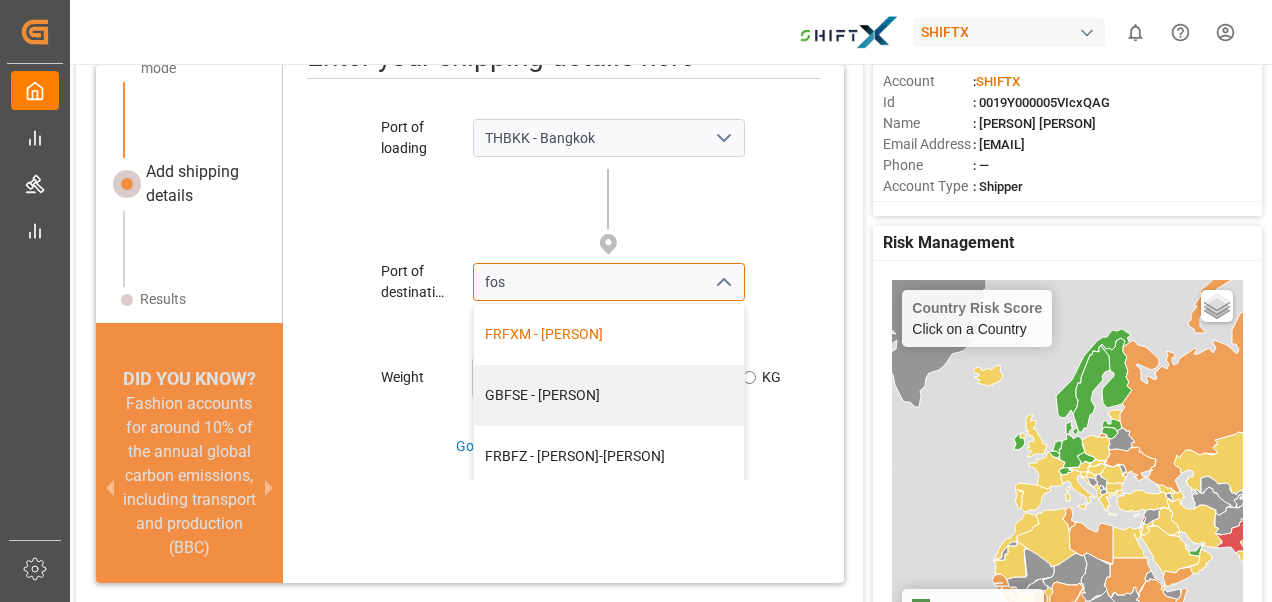 click on "FRFXM - [CITY]" at bounding box center (608, 334) 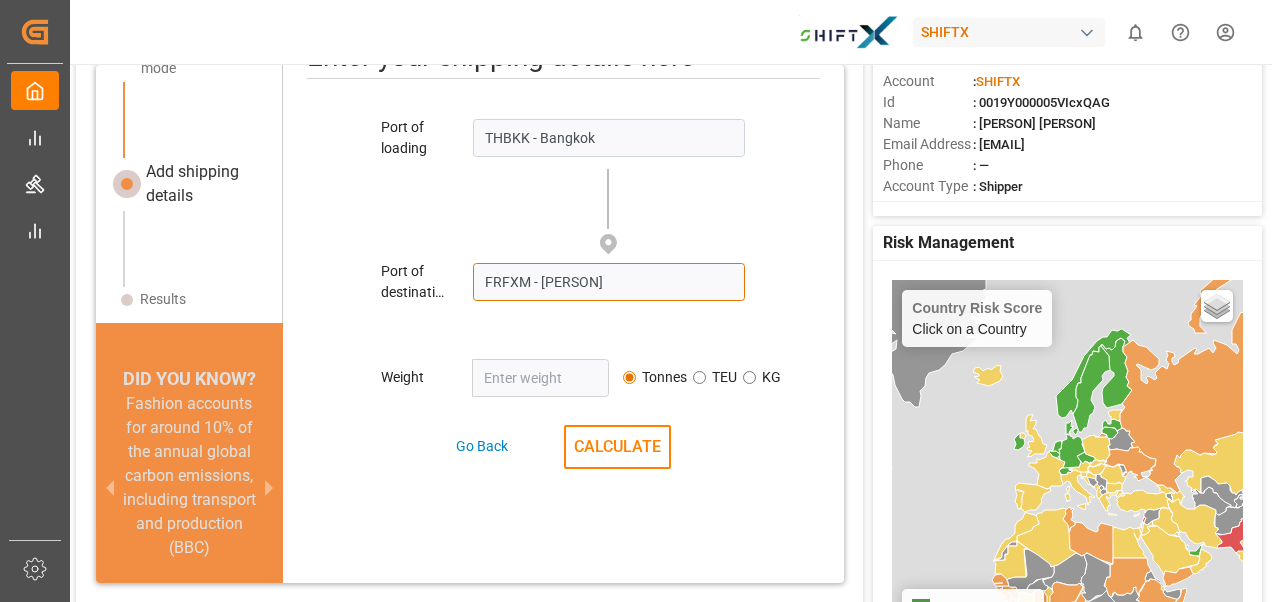 type on "FRFXM - [CITY]" 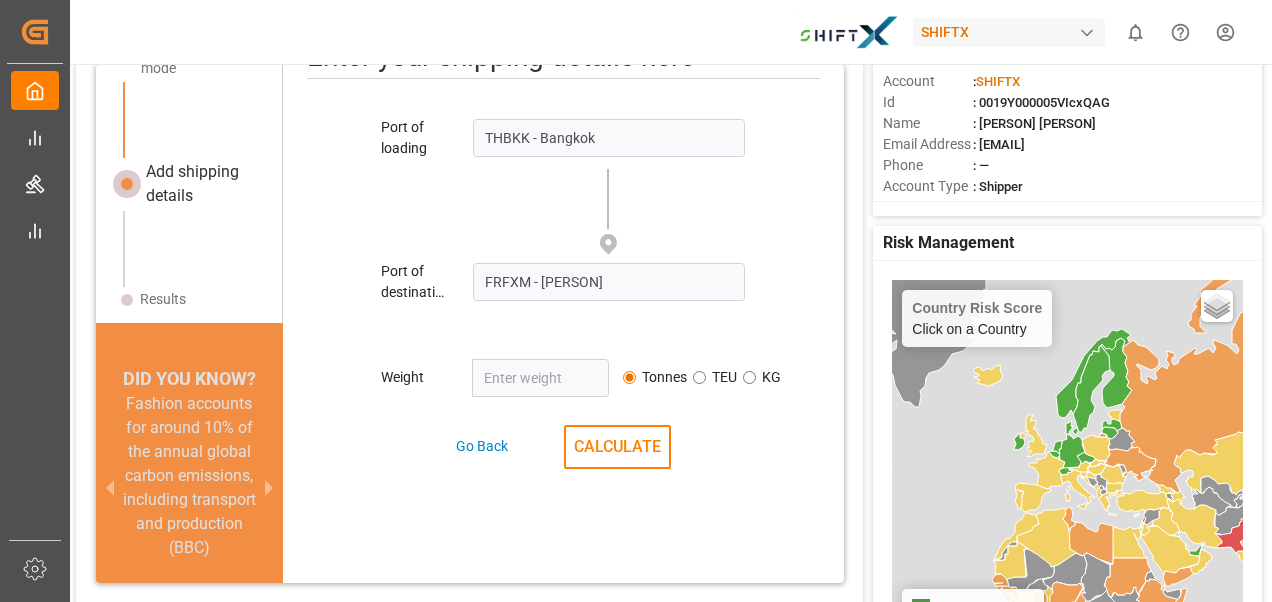 click at bounding box center [540, 378] 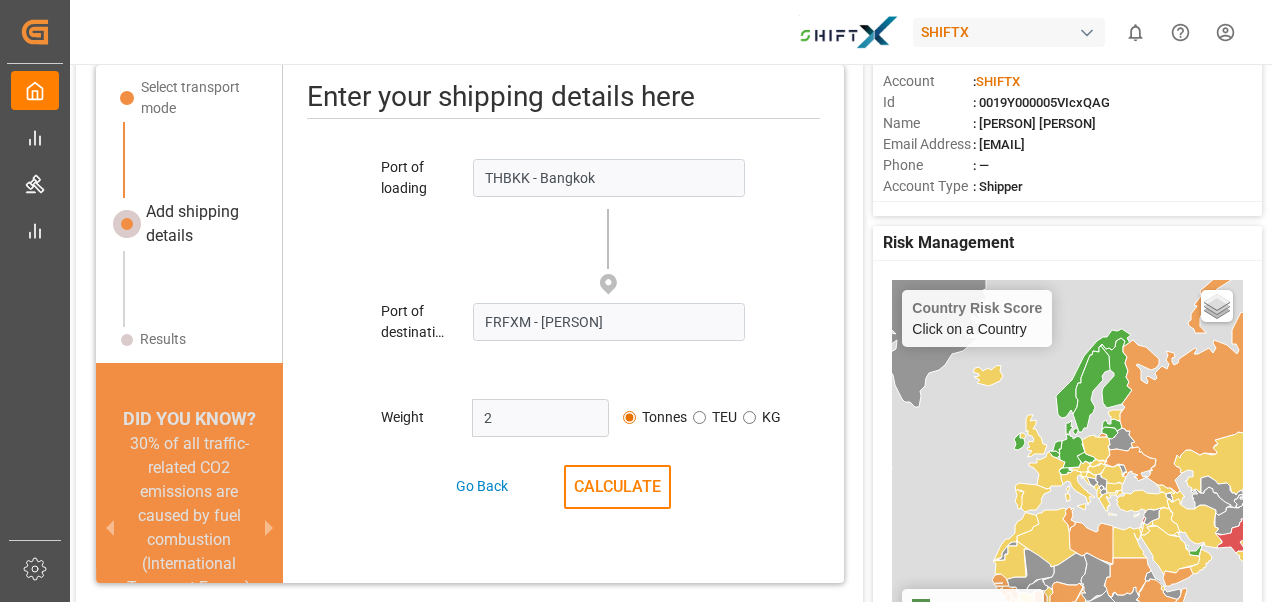 scroll, scrollTop: 15, scrollLeft: 0, axis: vertical 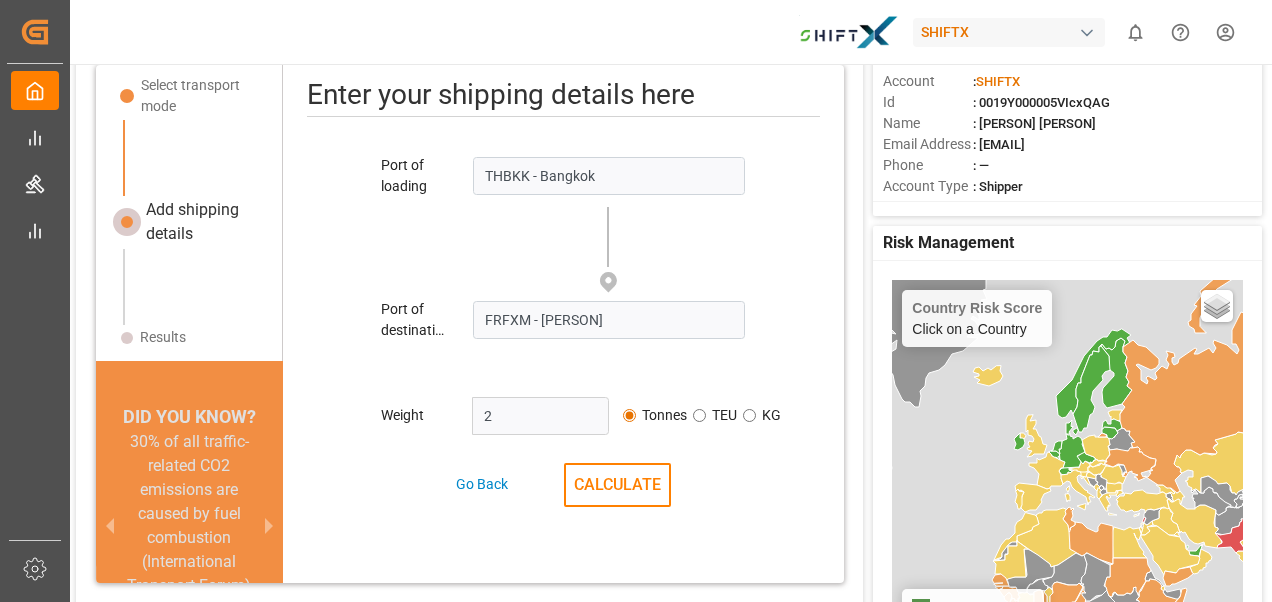 click on "Port of loading  THBKK - Bangkok Please enter a valid LOCODE Port of destination  FRFXM - Fos Please enter a valid LOCODE Weight 2 Tonnes TEU KG Please enter a valid number Go Back CALCULATE" at bounding box center [563, 331] 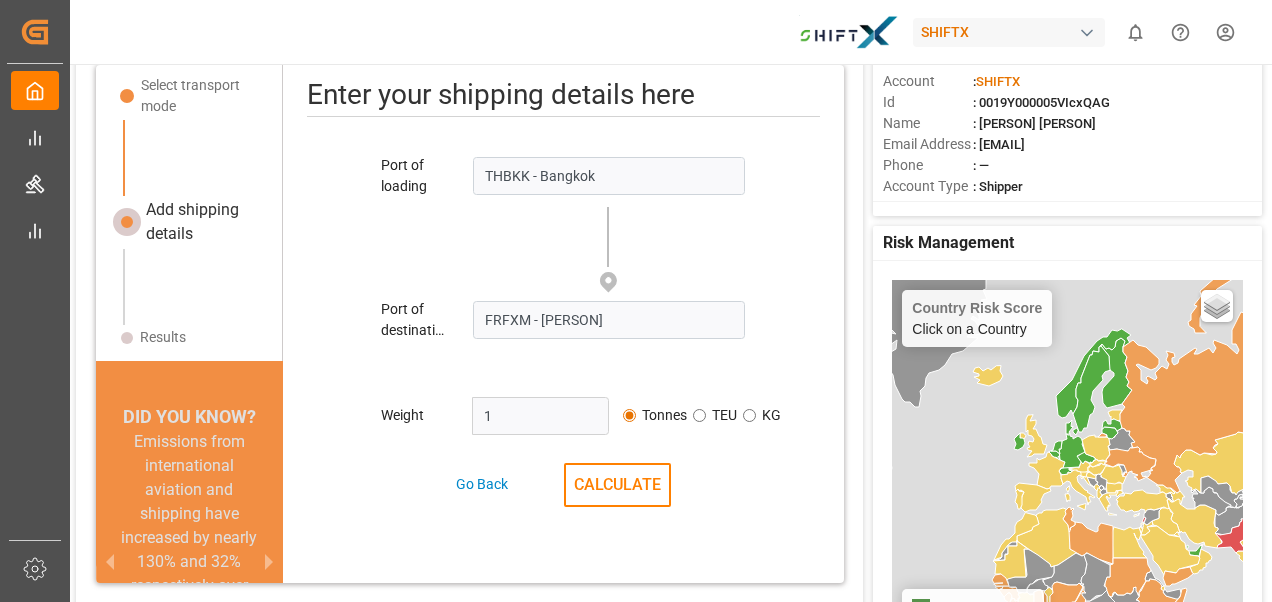 click on "1" at bounding box center (540, 416) 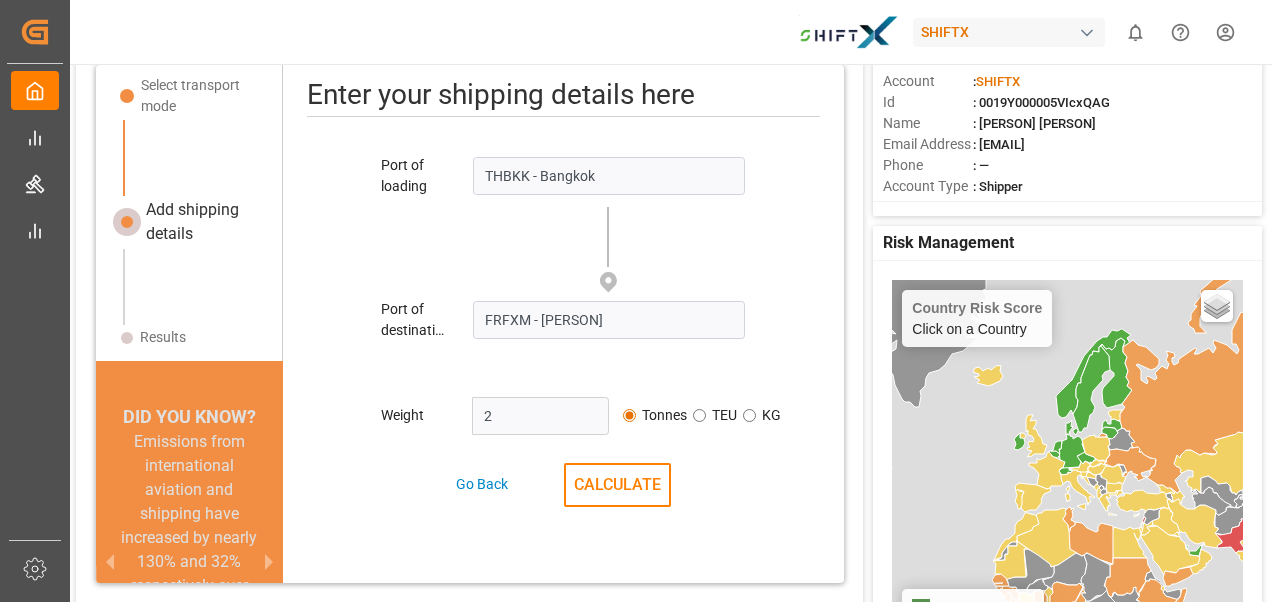click on "2" at bounding box center [540, 416] 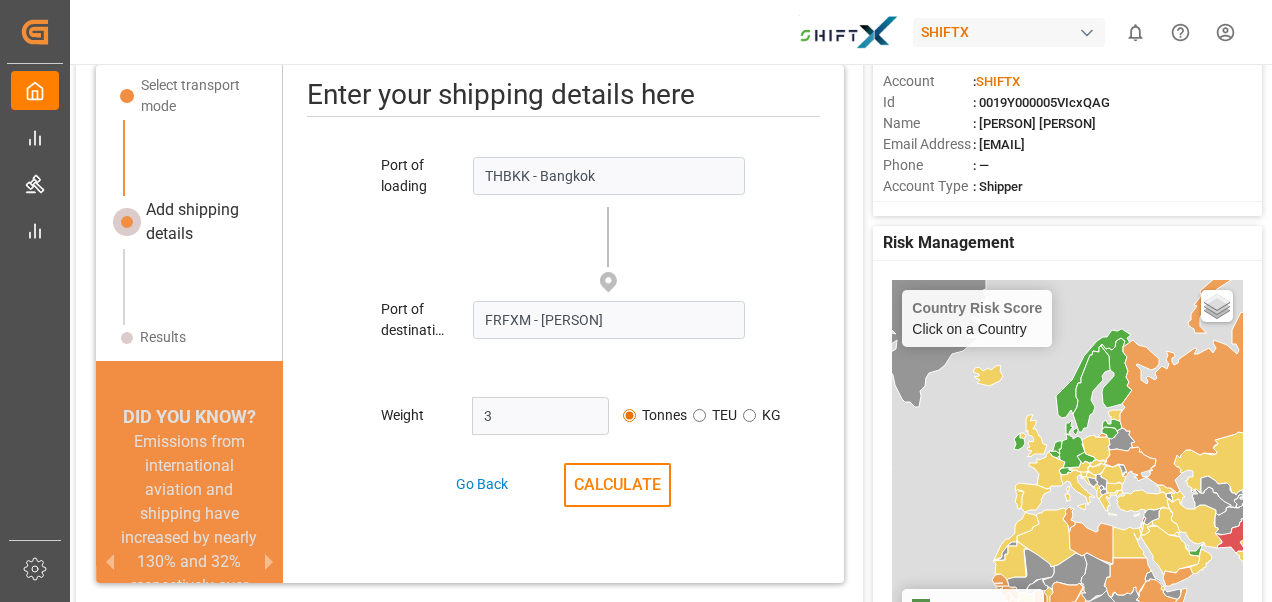 type on "3" 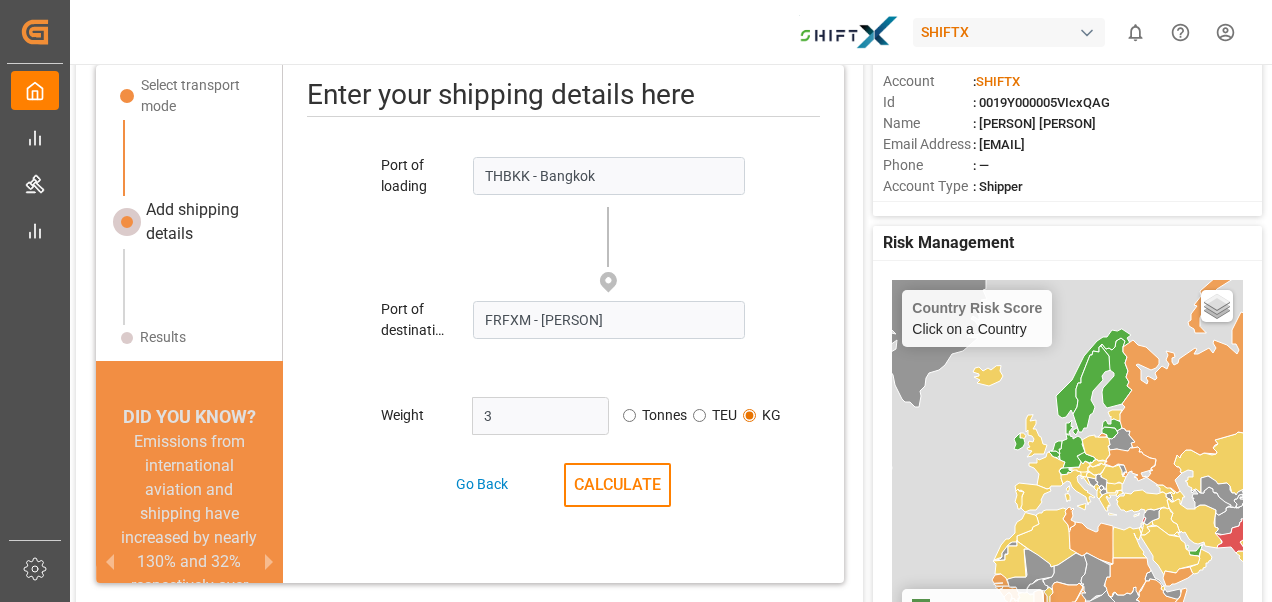 click on "3" at bounding box center [540, 416] 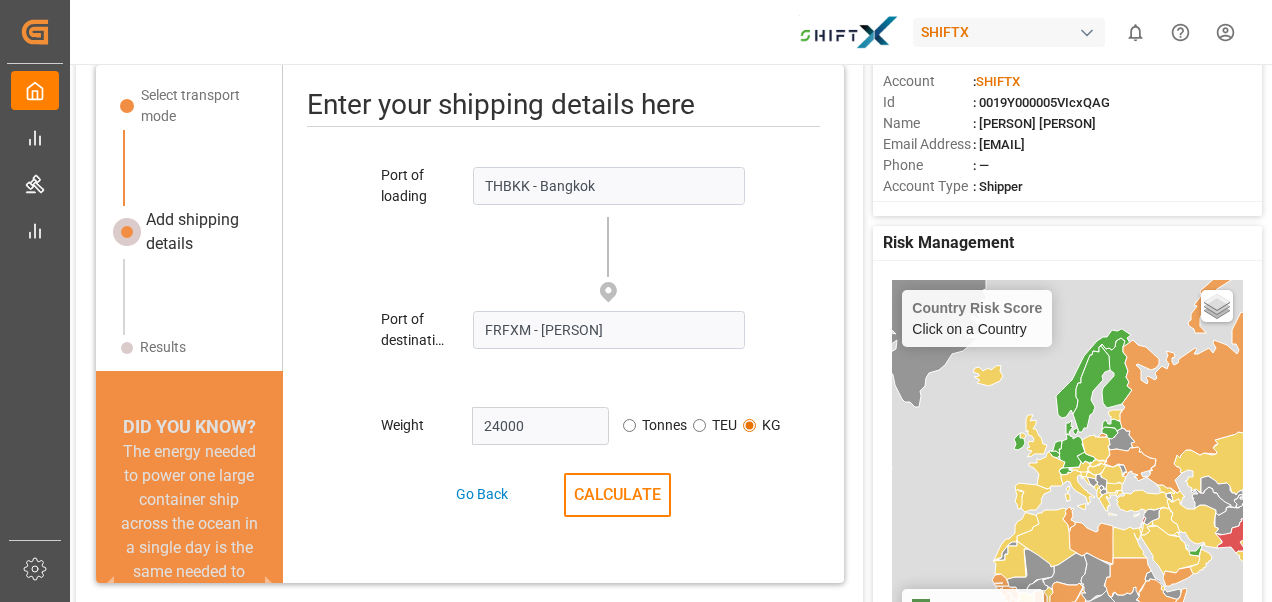 scroll, scrollTop: 15, scrollLeft: 0, axis: vertical 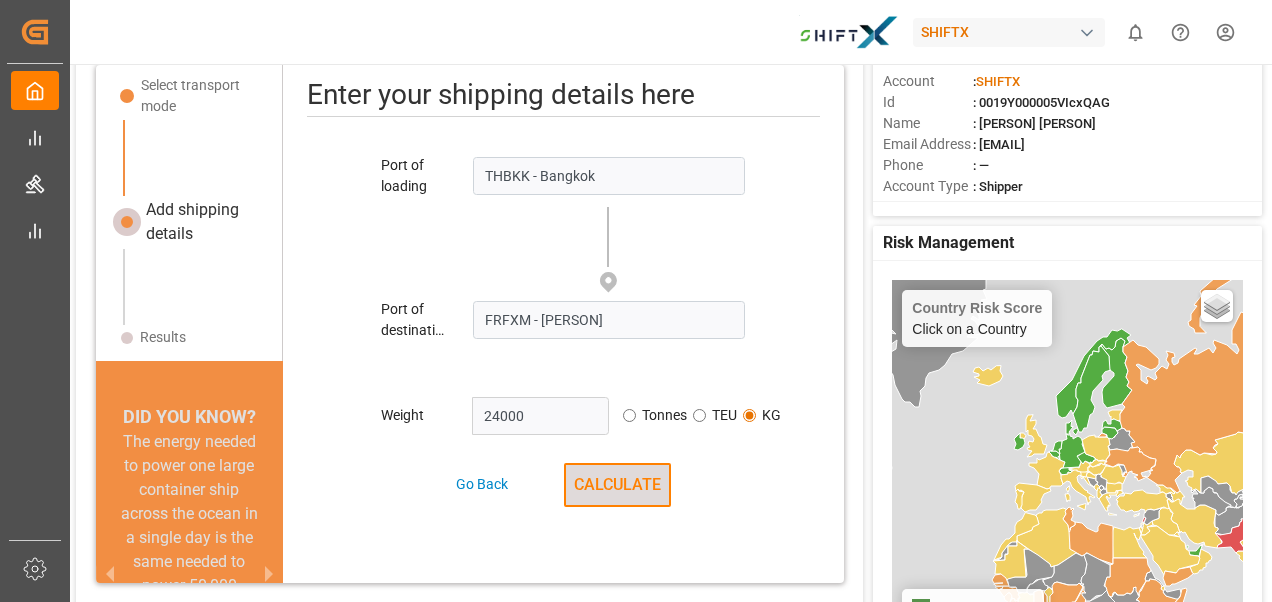 type on "24000" 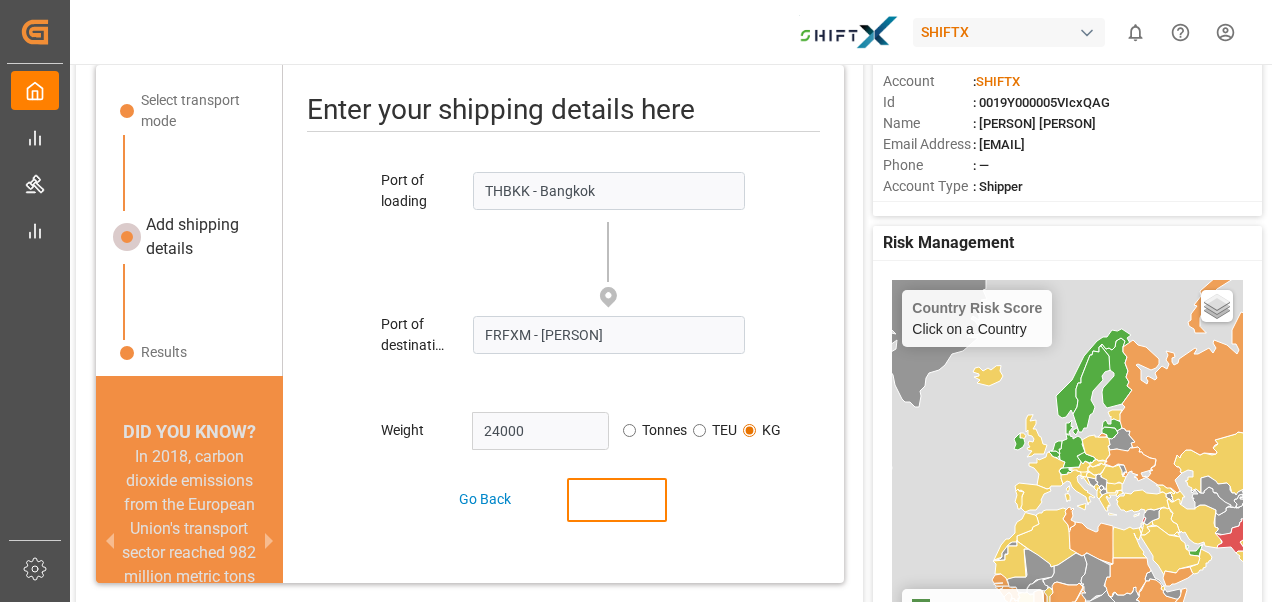 scroll, scrollTop: 53, scrollLeft: 0, axis: vertical 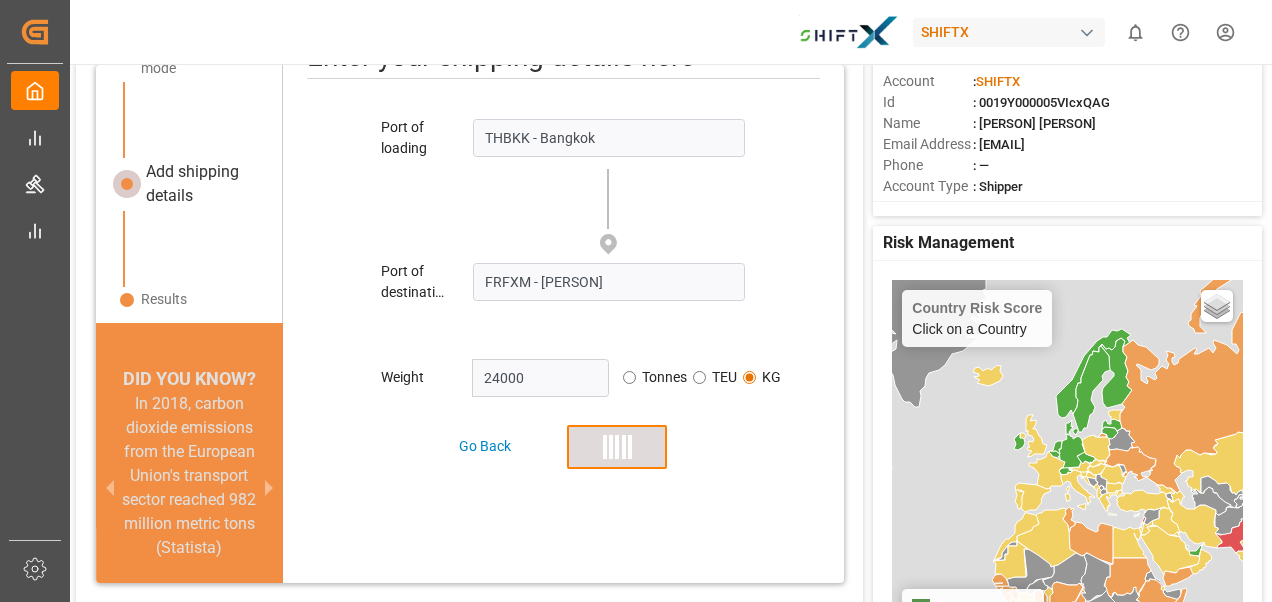 click at bounding box center [617, 447] 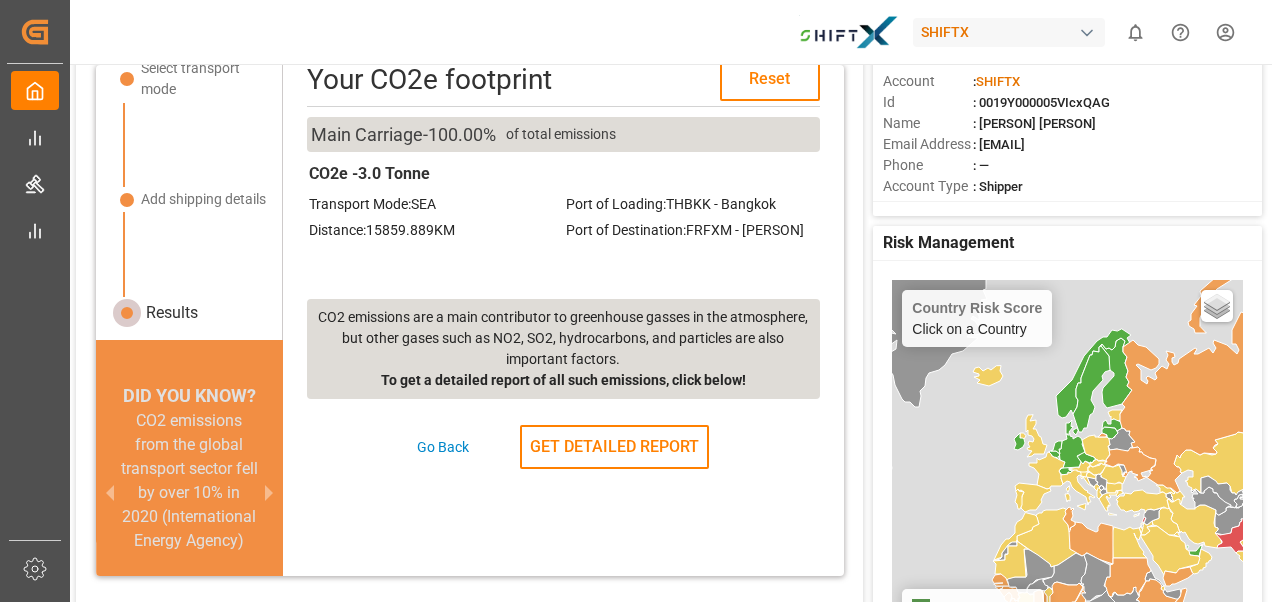 scroll, scrollTop: 0, scrollLeft: 0, axis: both 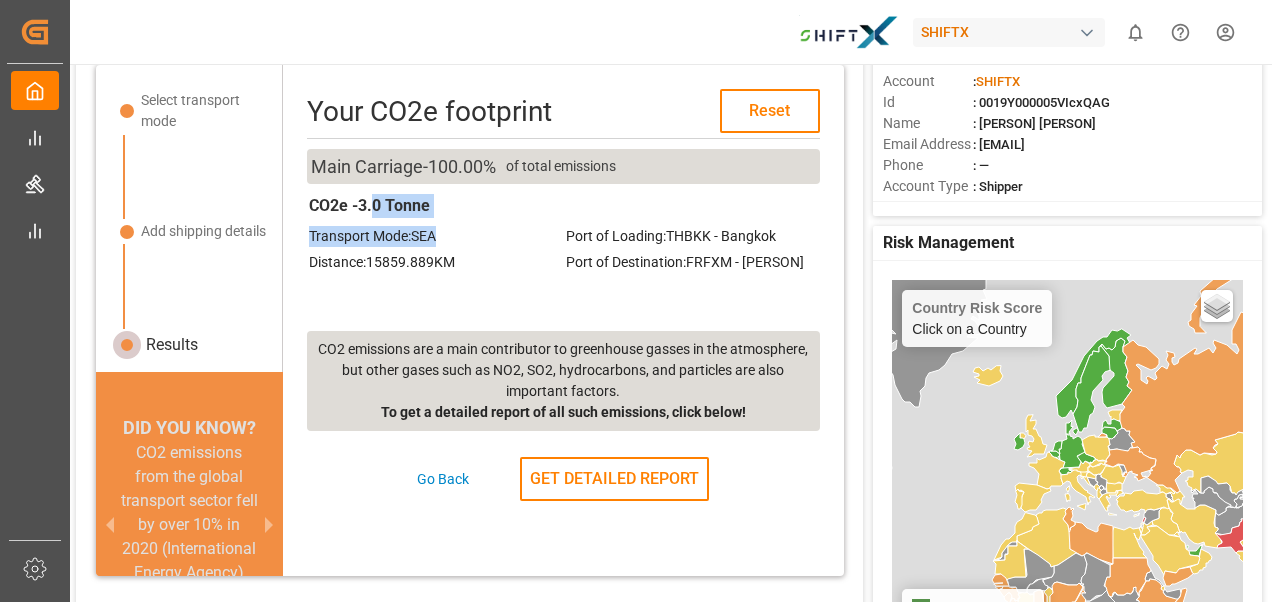 drag, startPoint x: 374, startPoint y: 208, endPoint x: 495, endPoint y: 222, distance: 121.80723 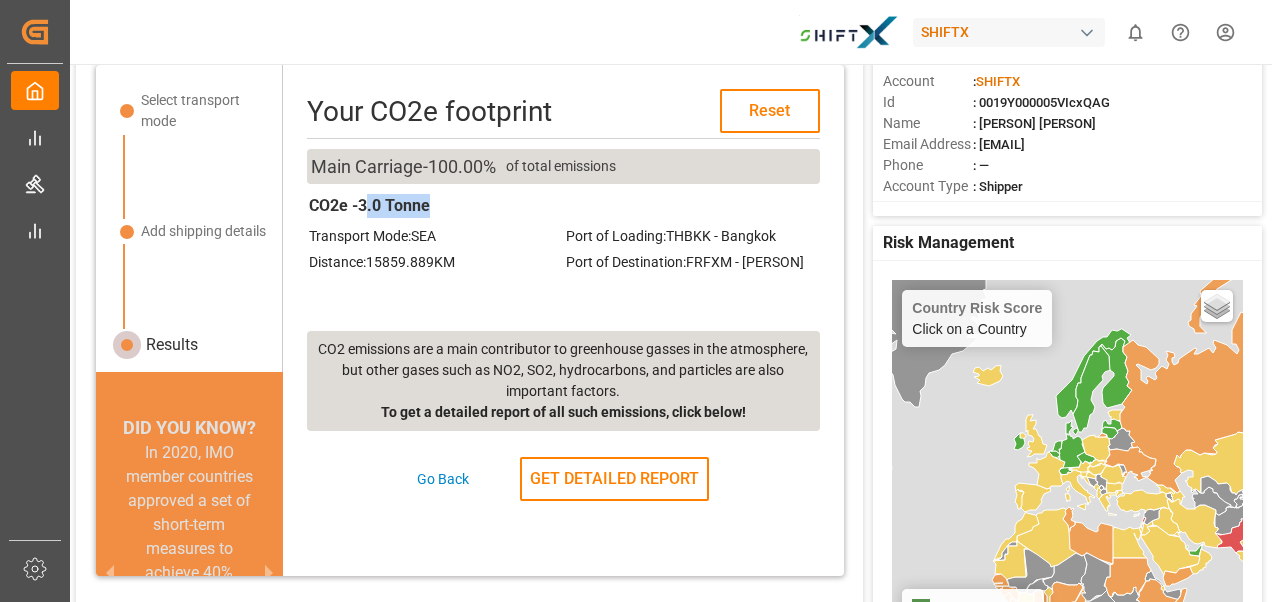 drag, startPoint x: 371, startPoint y: 204, endPoint x: 460, endPoint y: 202, distance: 89.02247 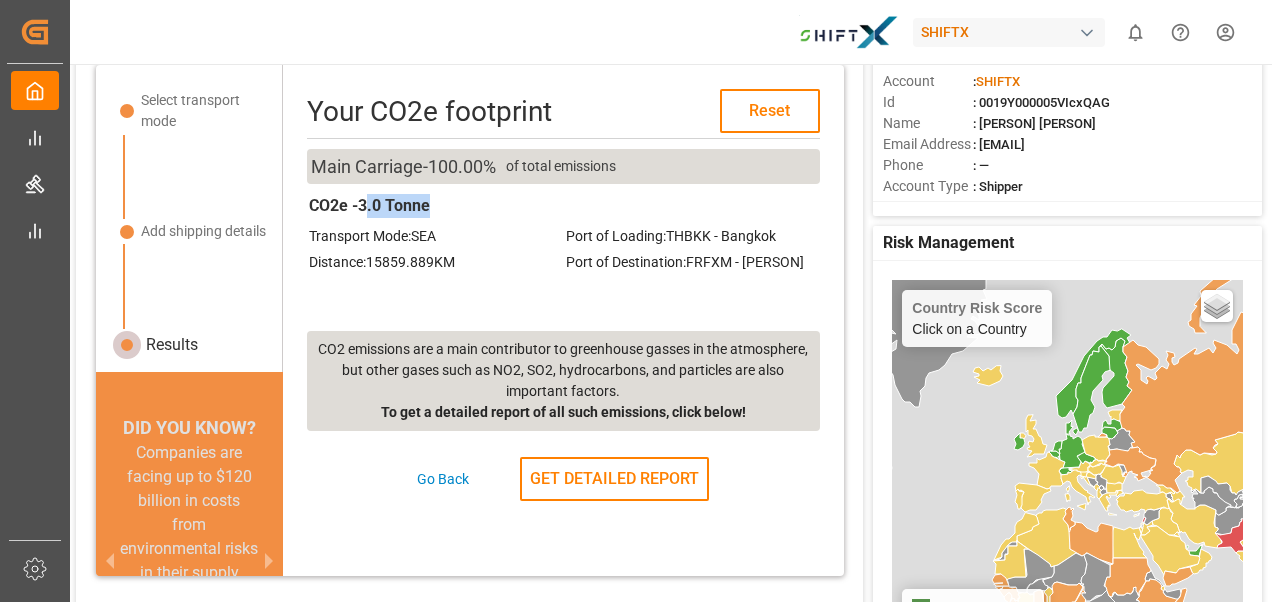 click on "CO2e -  3.0   Tonne" at bounding box center [563, 206] 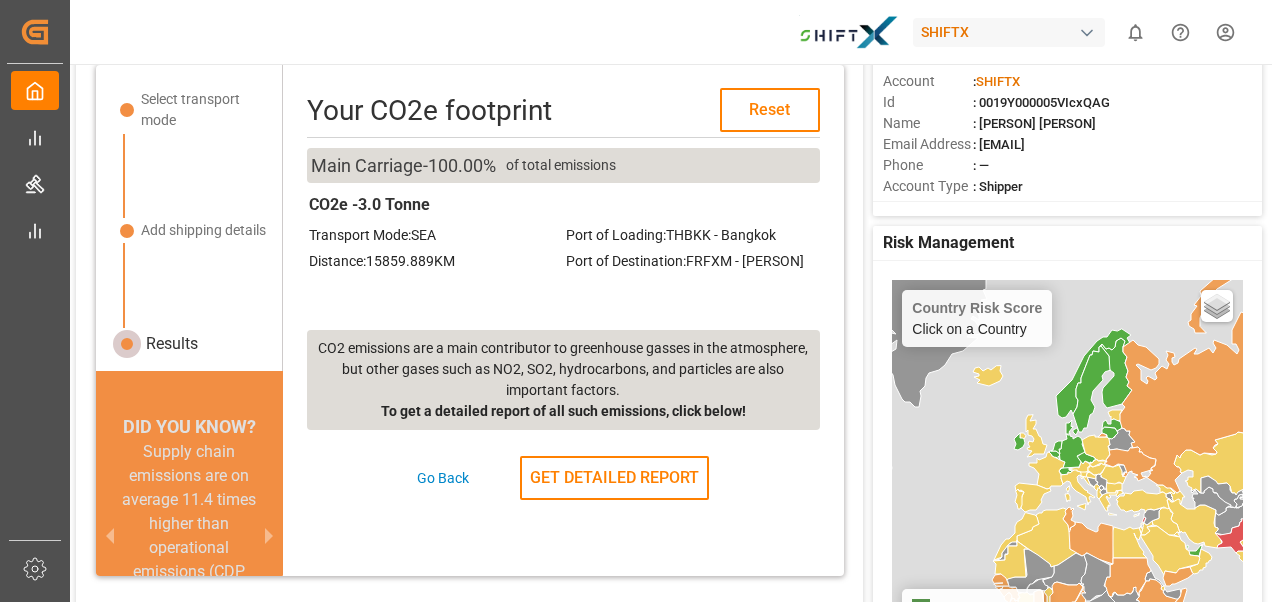 scroll, scrollTop: 0, scrollLeft: 0, axis: both 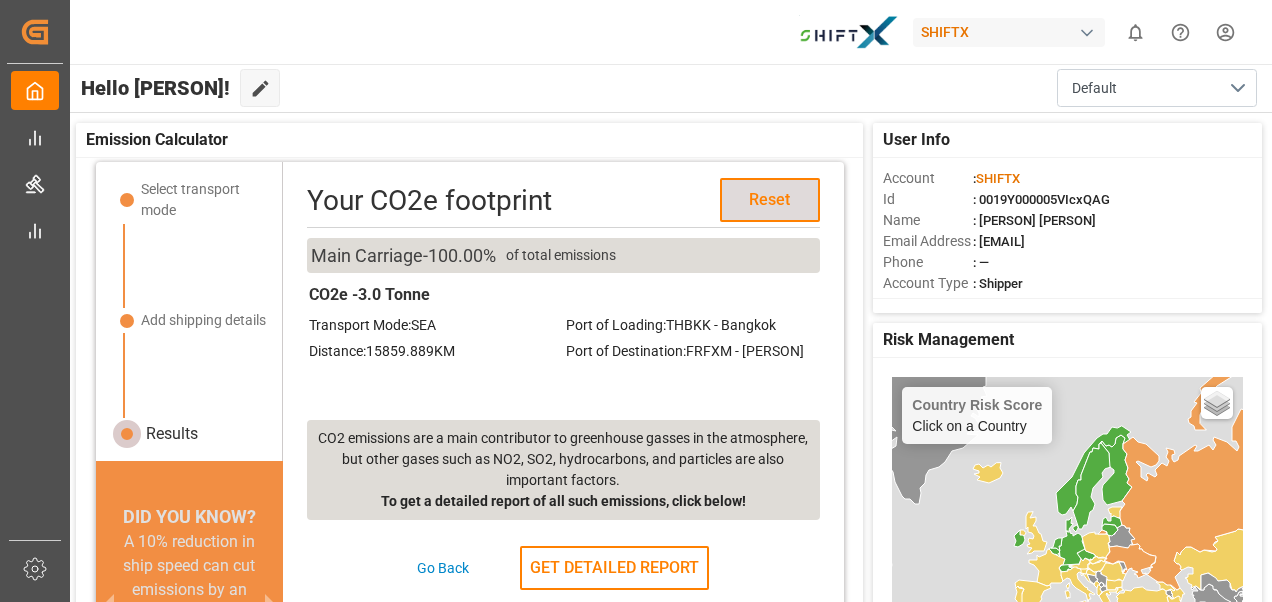 click on "Reset" at bounding box center [770, 200] 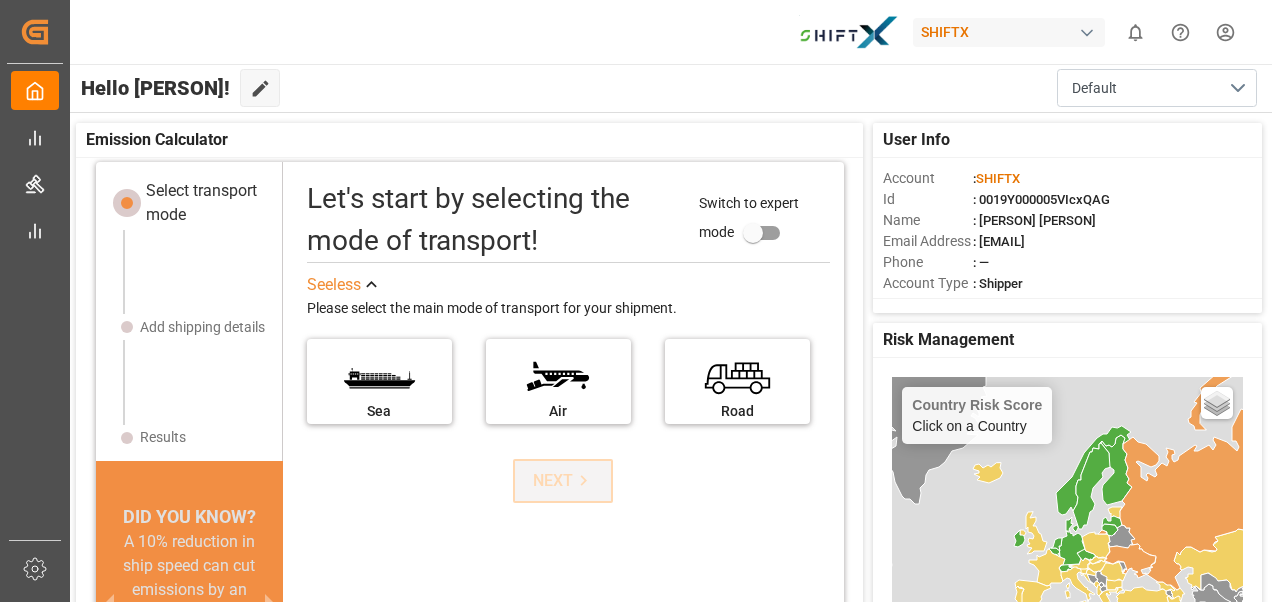 scroll, scrollTop: 20, scrollLeft: 0, axis: vertical 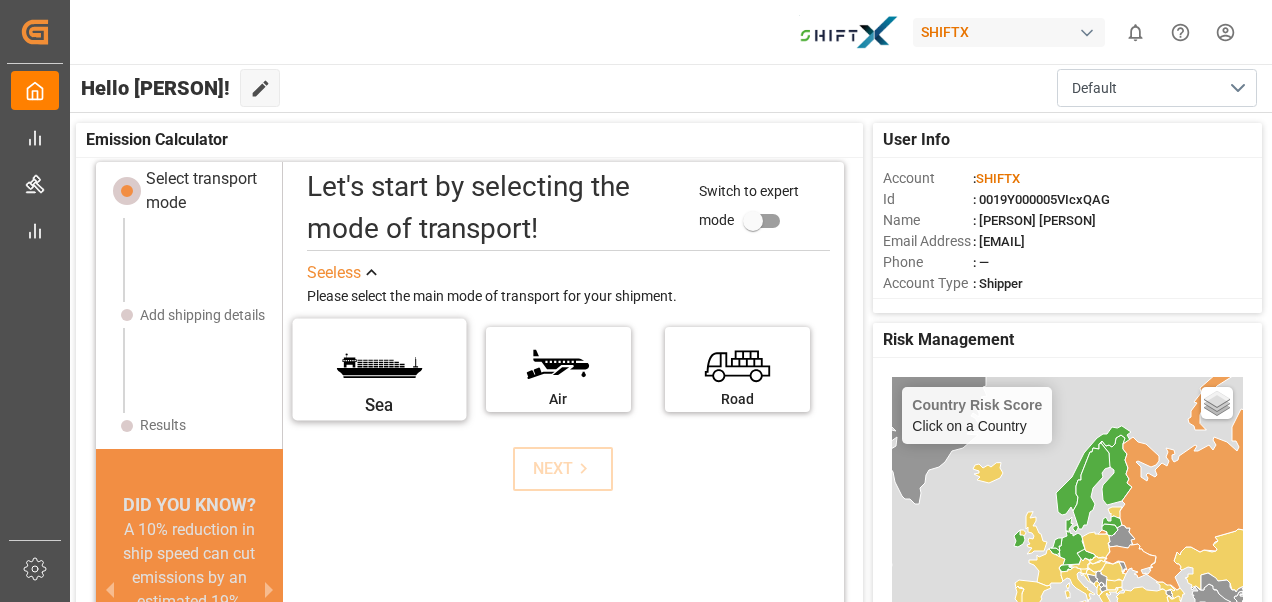 click on "Sea" at bounding box center [379, 404] 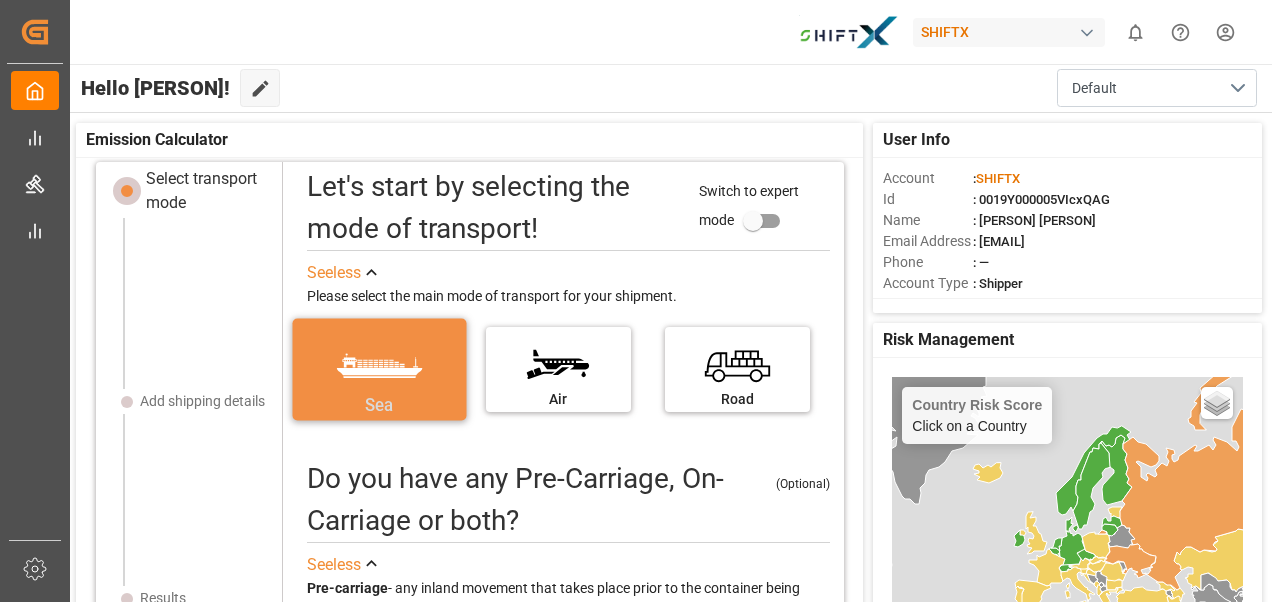 scroll, scrollTop: 11, scrollLeft: 0, axis: vertical 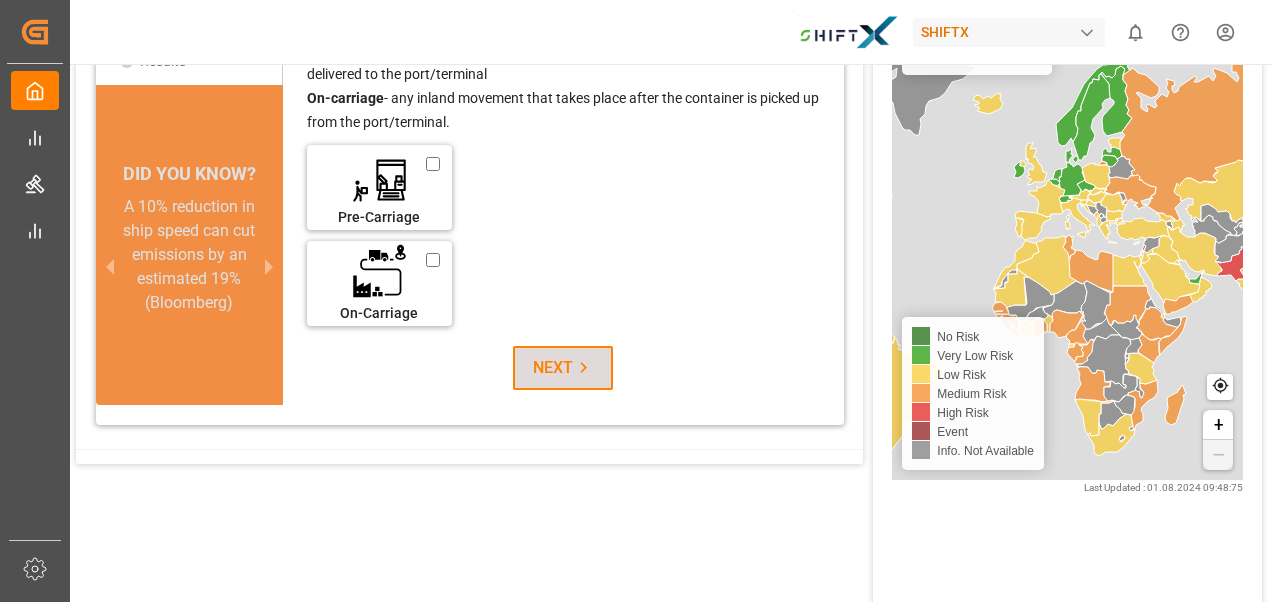 click 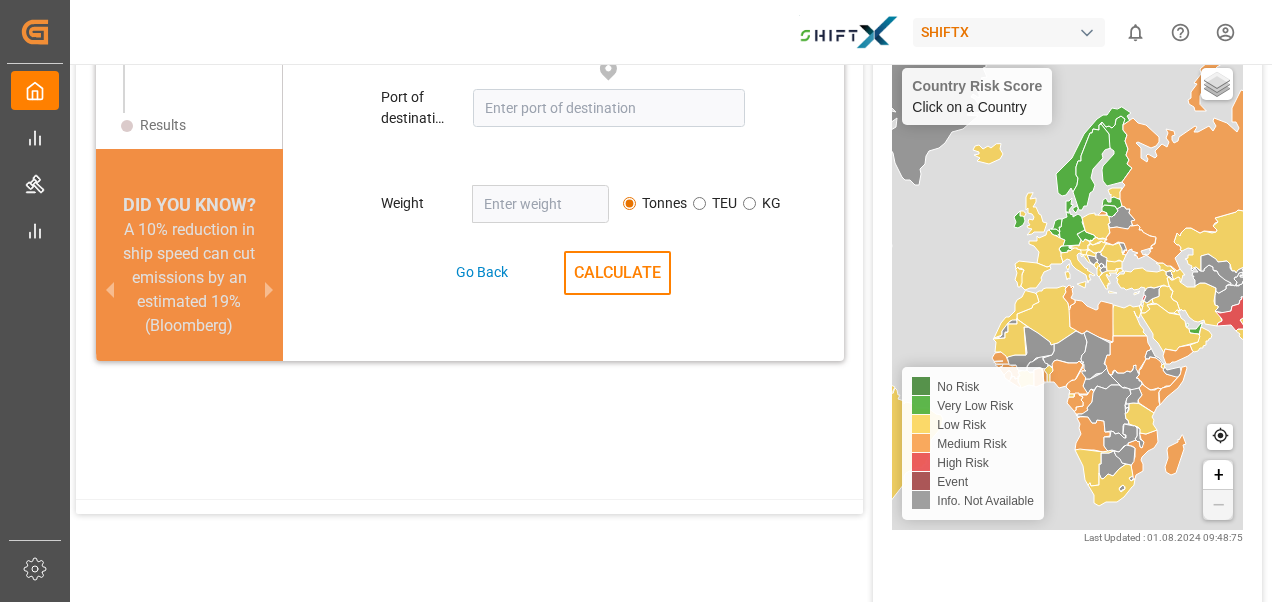 scroll, scrollTop: 169, scrollLeft: 0, axis: vertical 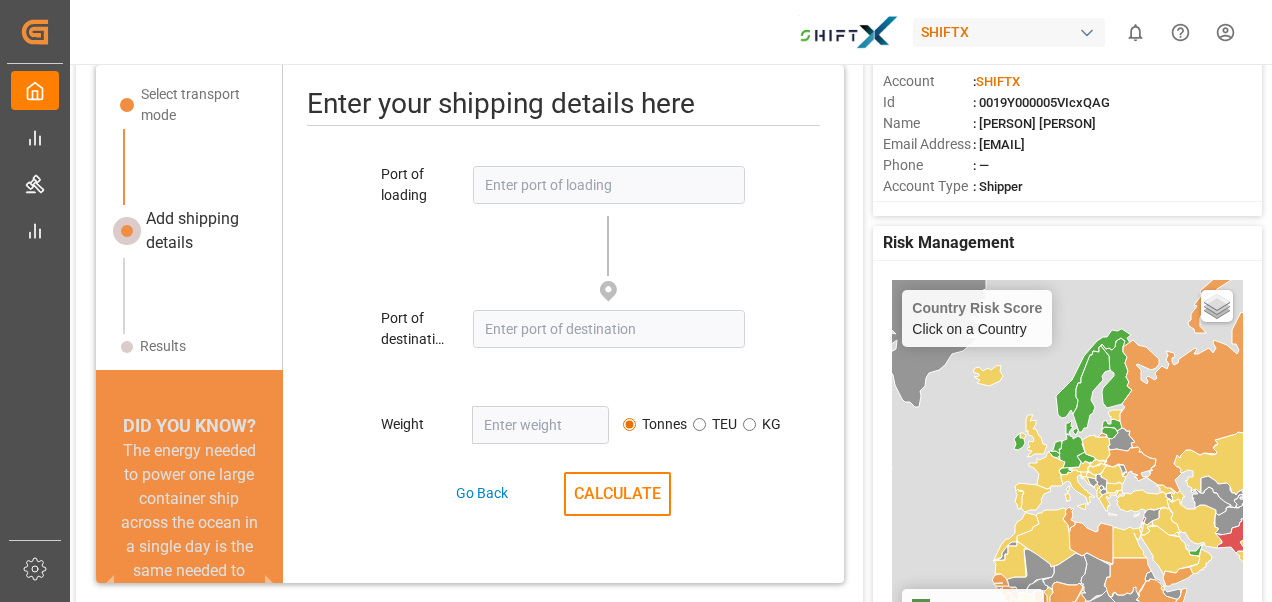click on "KG" at bounding box center (749, 424) 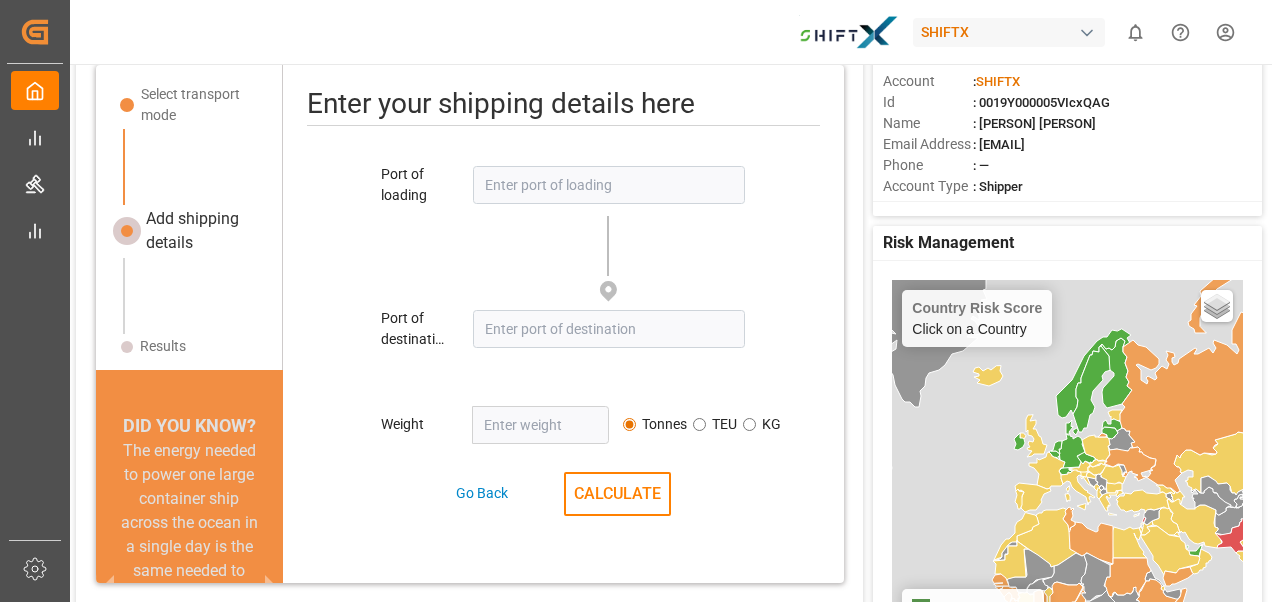radio on "true" 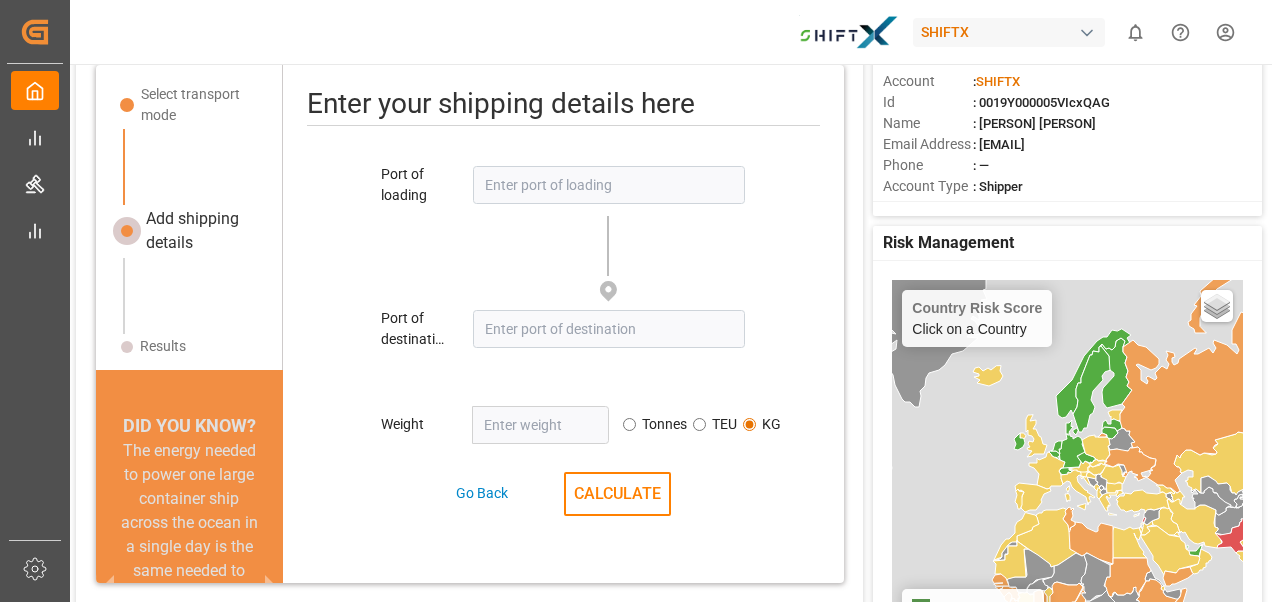 click on "Tonnes" at bounding box center (629, 424) 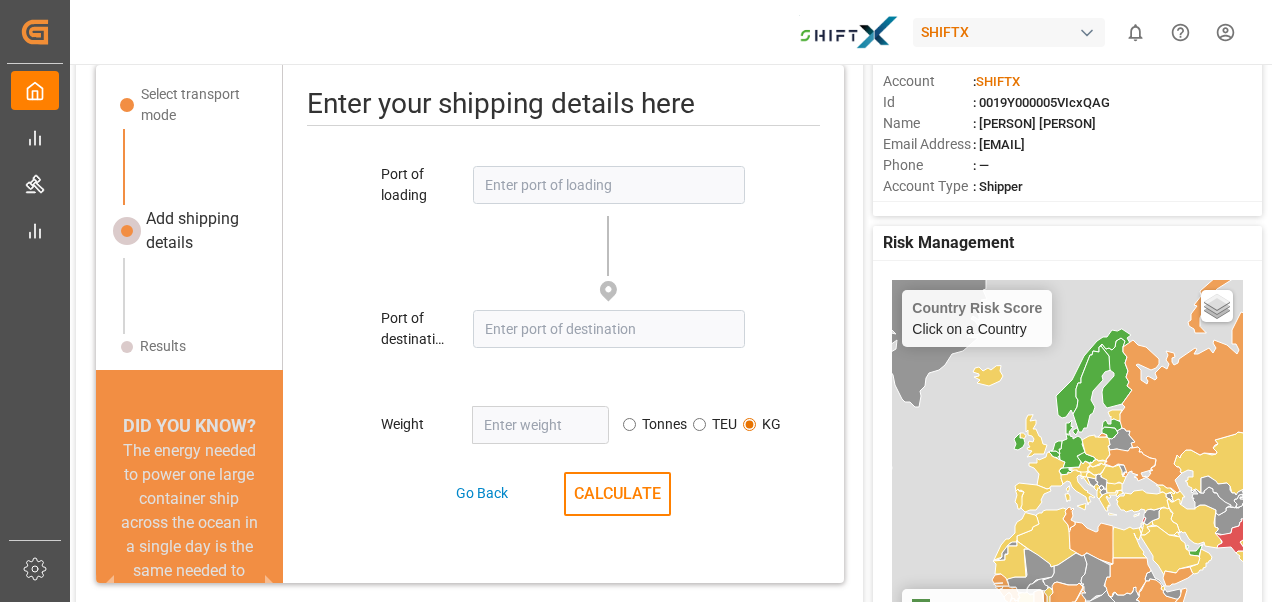 radio on "true" 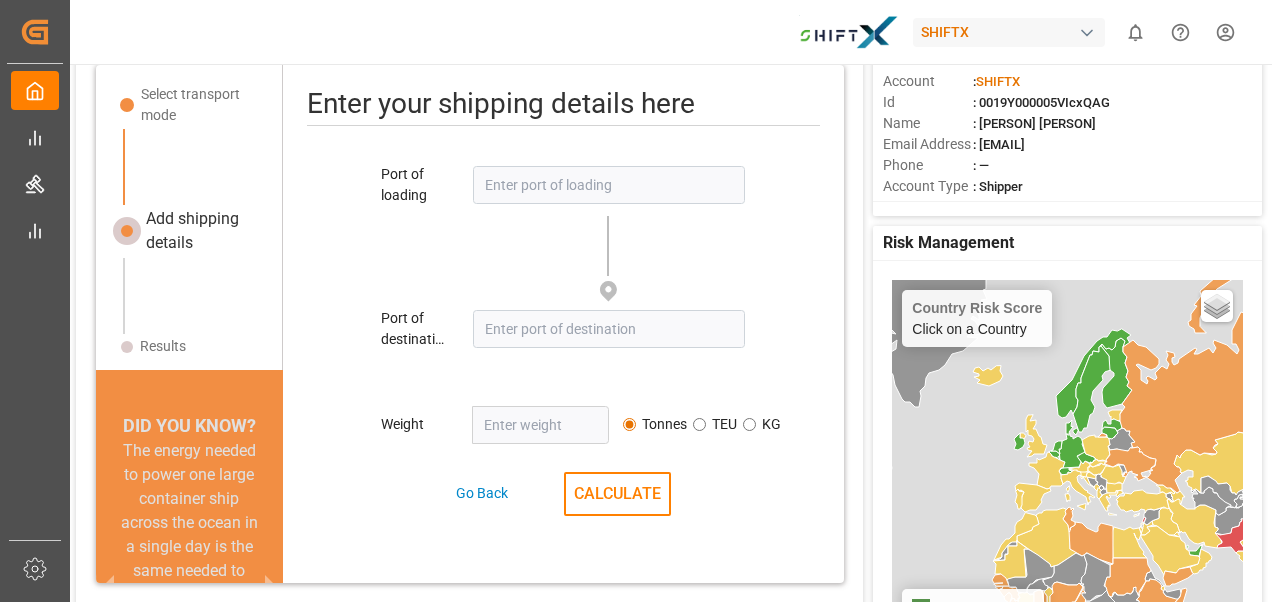 click at bounding box center (540, 425) 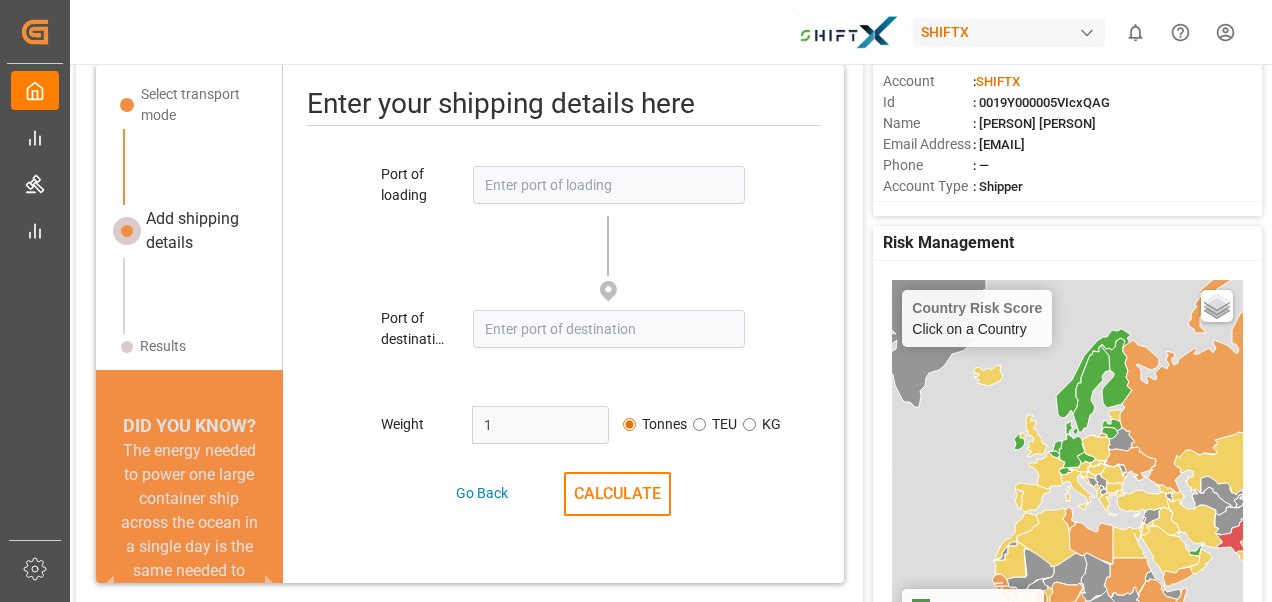 click on "1" at bounding box center (540, 425) 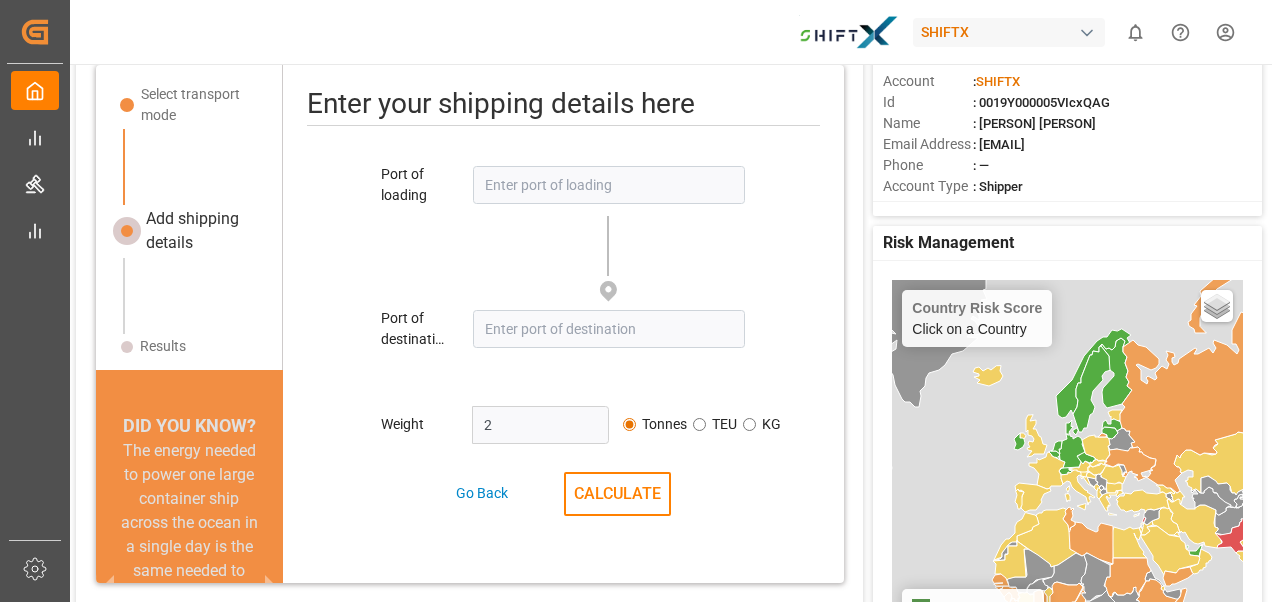 click on "2" at bounding box center [540, 425] 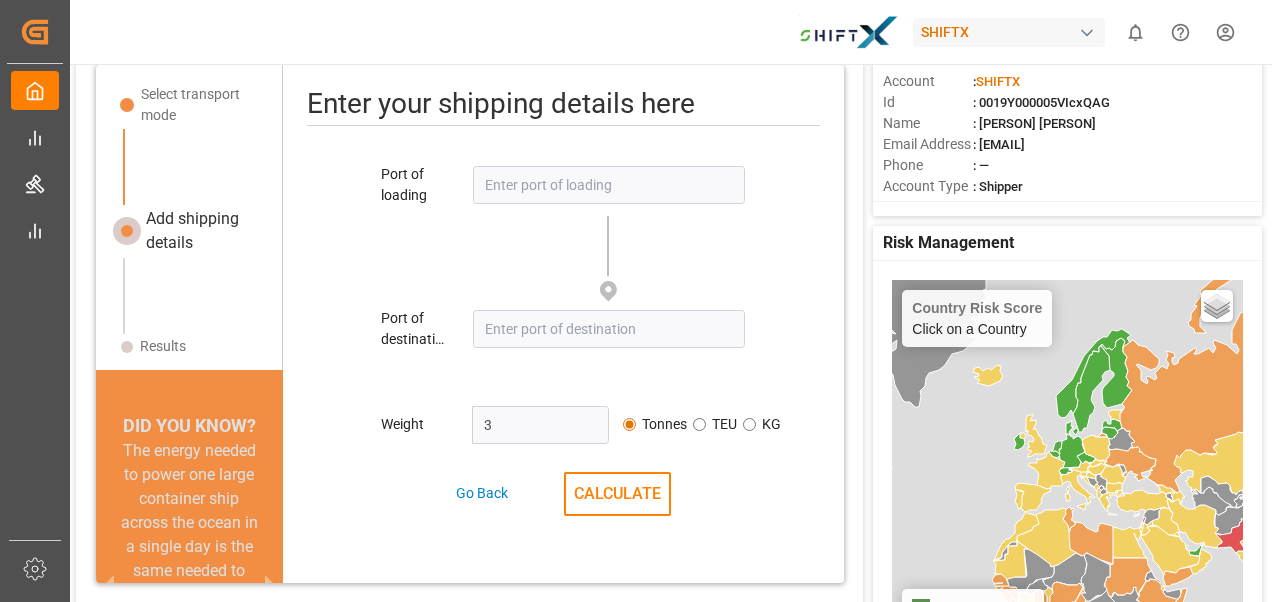 type on "3" 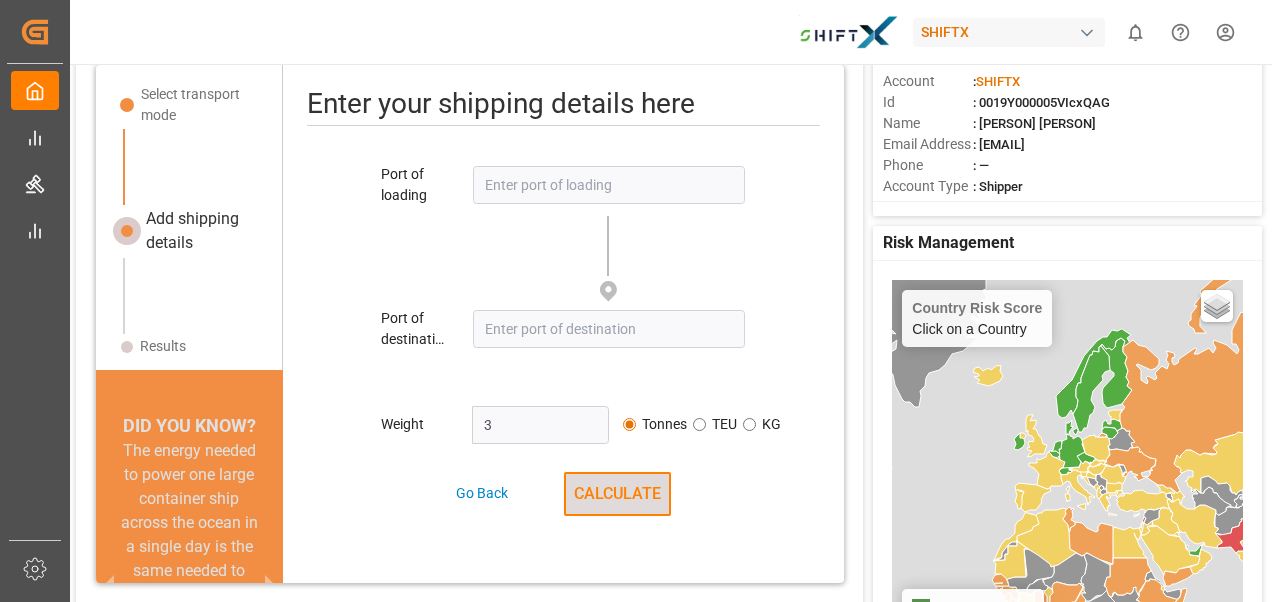 click on "CALCULATE" at bounding box center [617, 494] 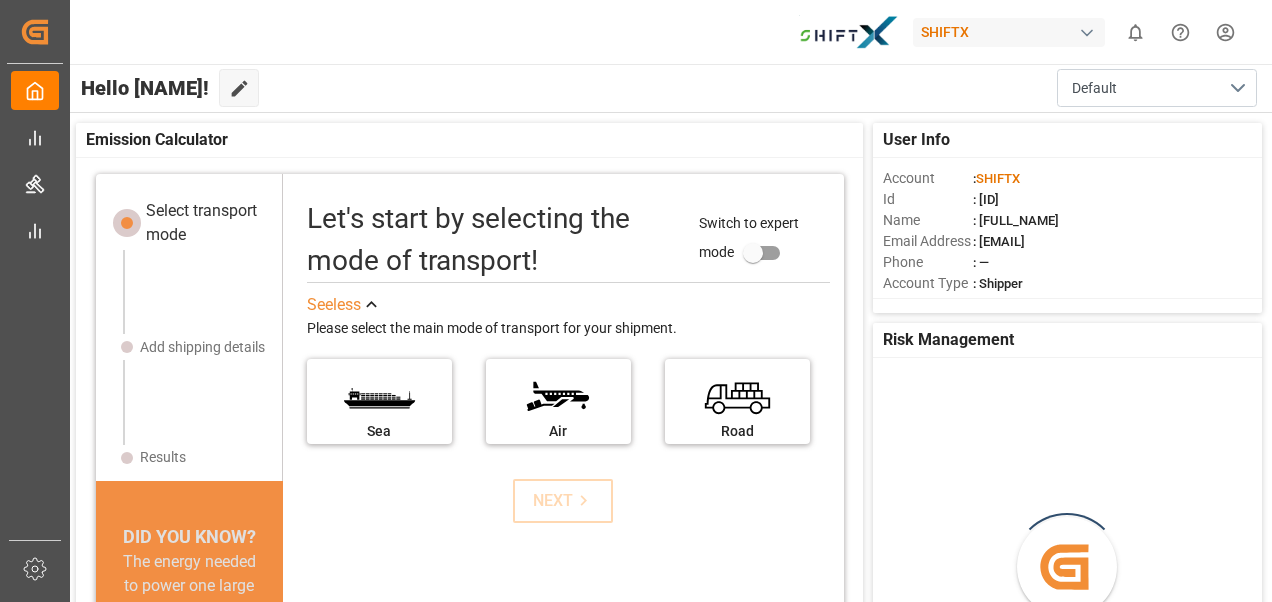 scroll, scrollTop: 0, scrollLeft: 0, axis: both 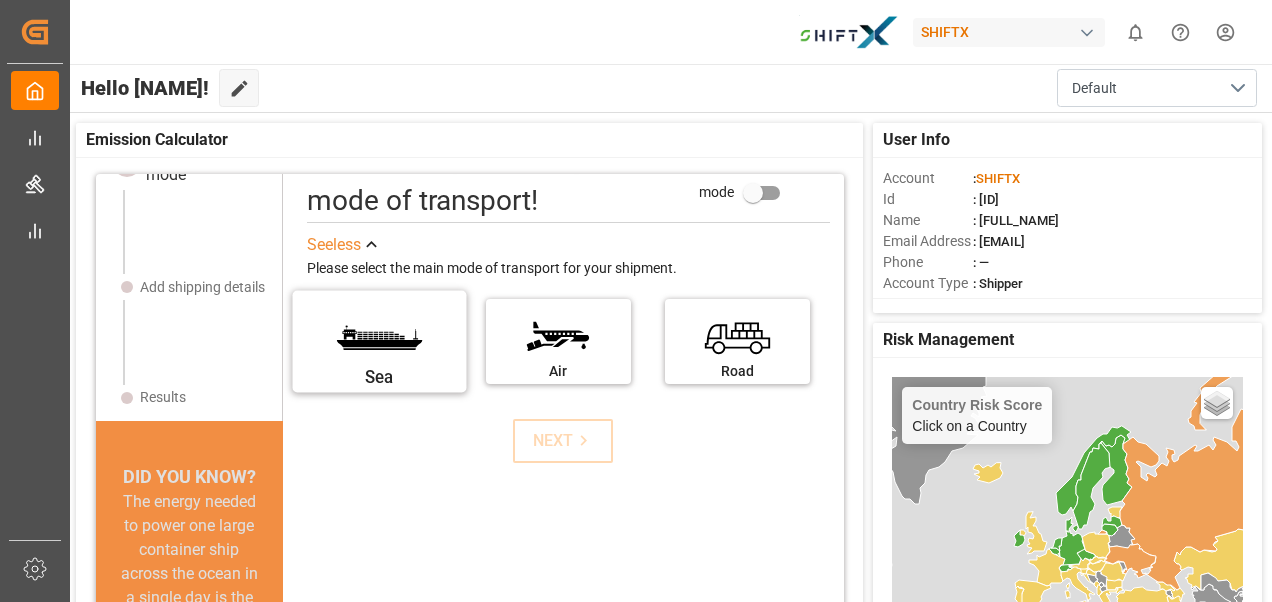 click on "Sea" at bounding box center [379, 334] 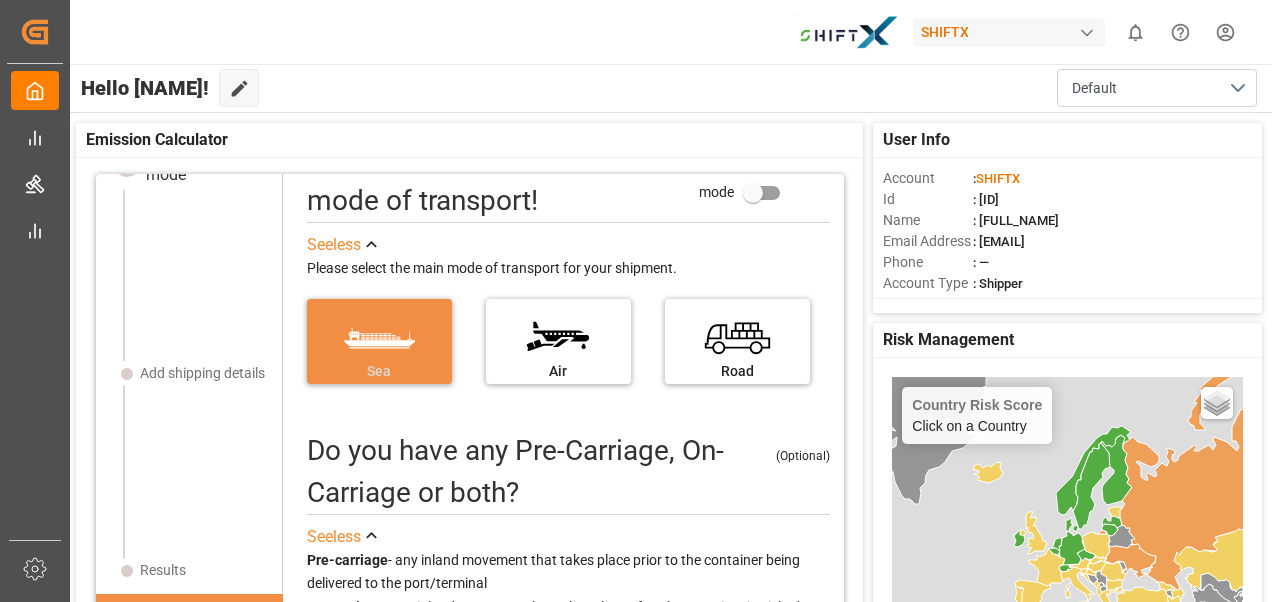 scroll, scrollTop: 78, scrollLeft: 0, axis: vertical 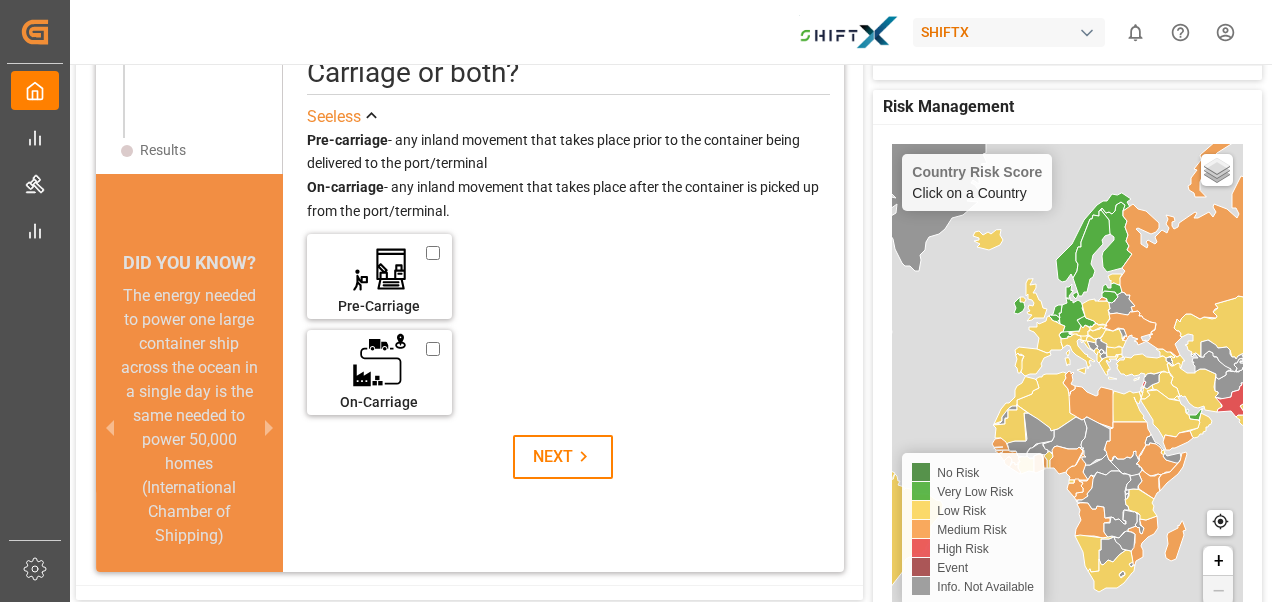 click on "See  less Pre-carriage  - any inland movement that takes place prior to the container being delivered to the port/terminal On-carriage  - any inland movement that takes place after the container is picked up from the port/terminal. Pre-Carriage On-Carriage" at bounding box center [563, 268] 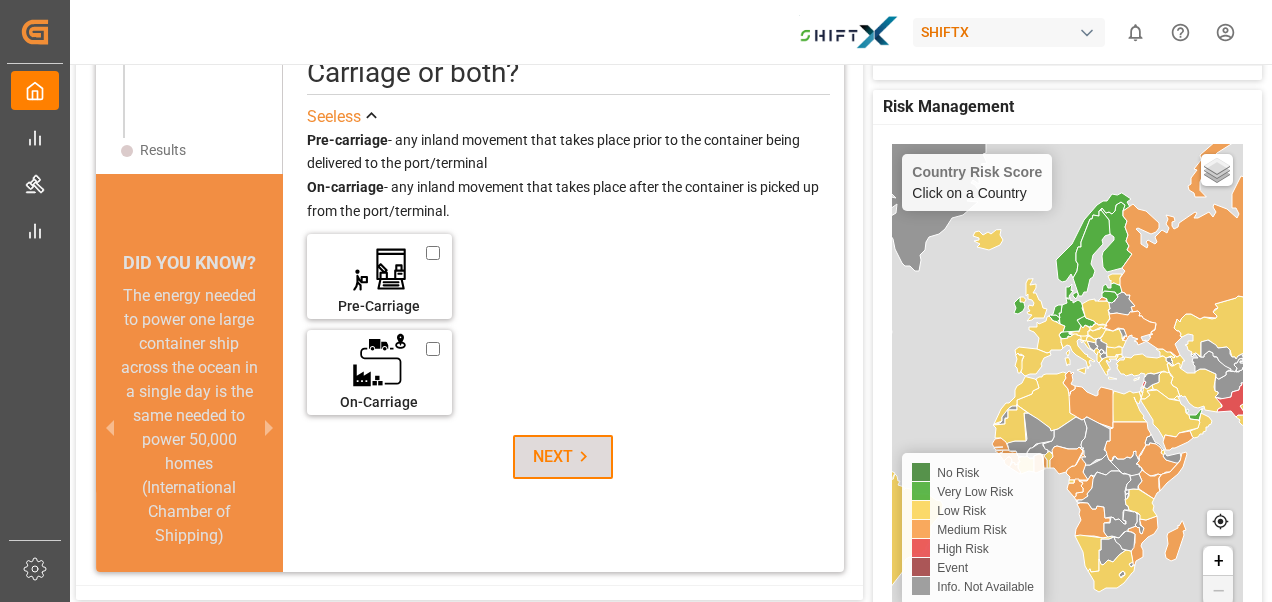 click on "NEXT" at bounding box center (563, 457) 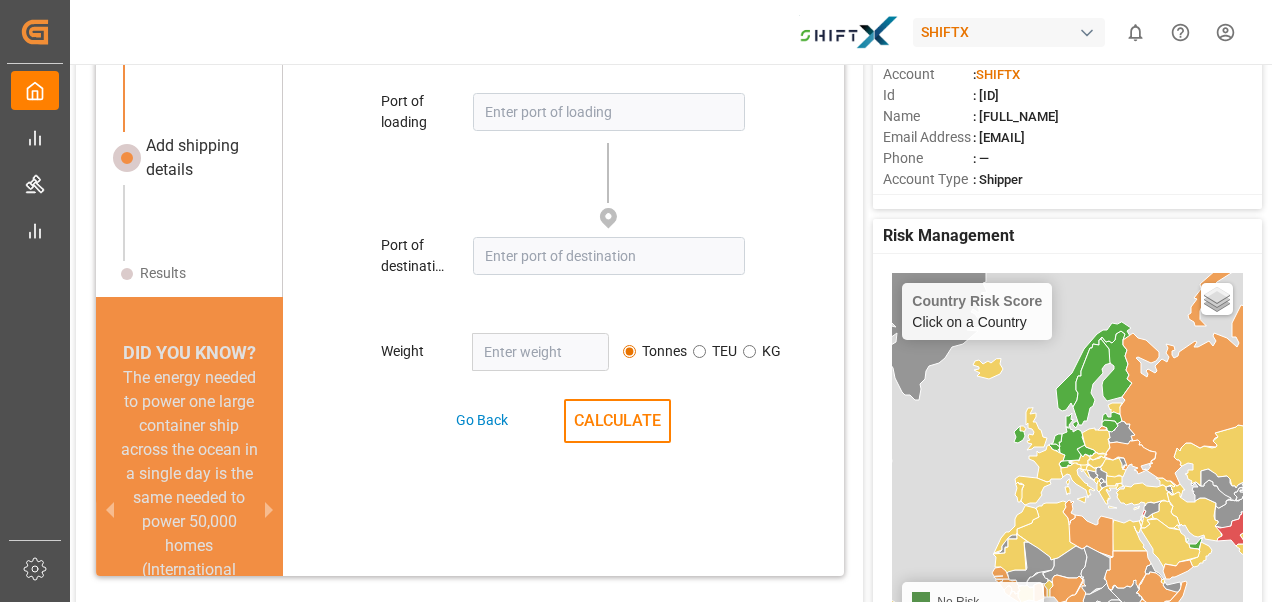 scroll, scrollTop: 97, scrollLeft: 0, axis: vertical 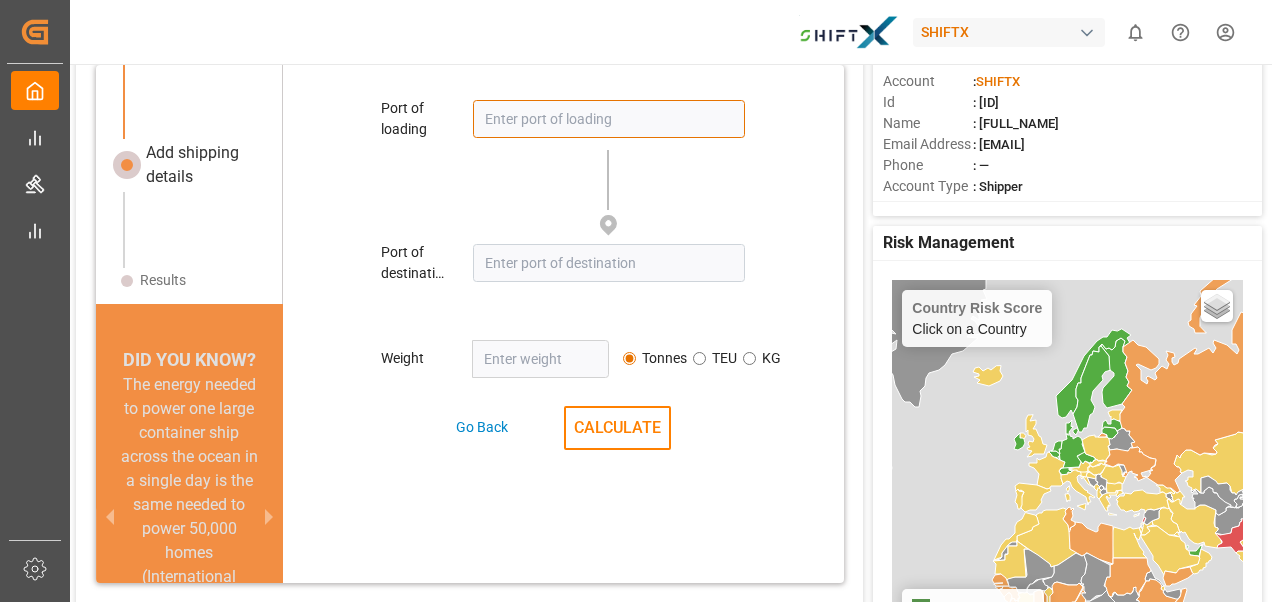 click at bounding box center (608, 119) 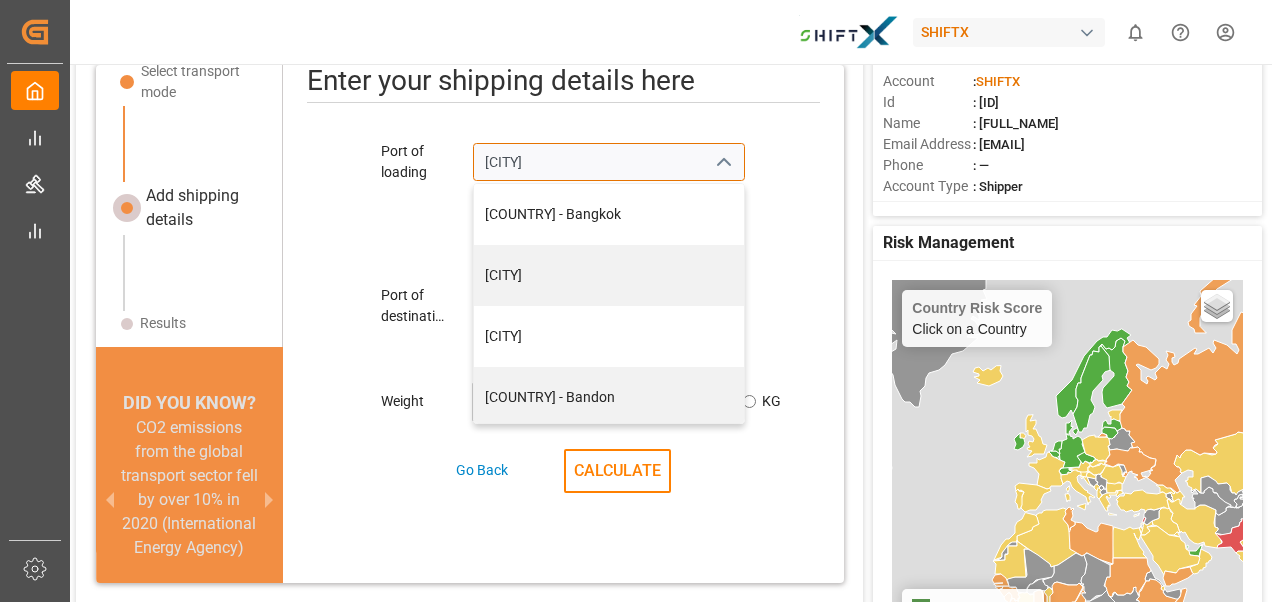 scroll, scrollTop: 29, scrollLeft: 0, axis: vertical 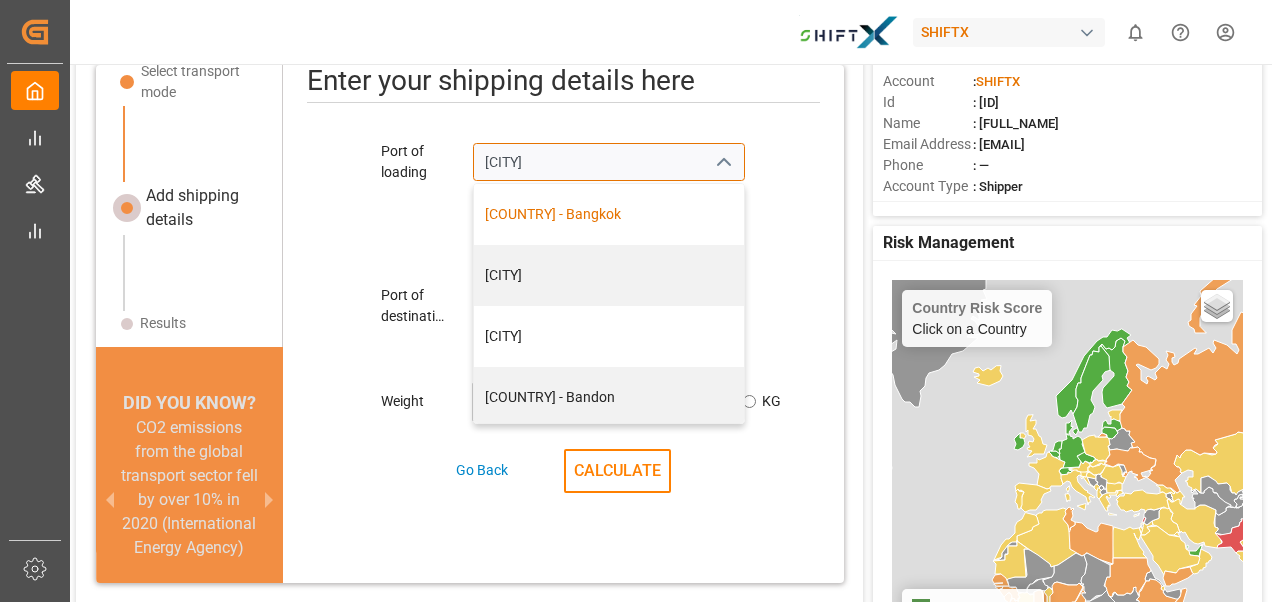 click on "[COUNTRY] - Bangkok" at bounding box center [608, 214] 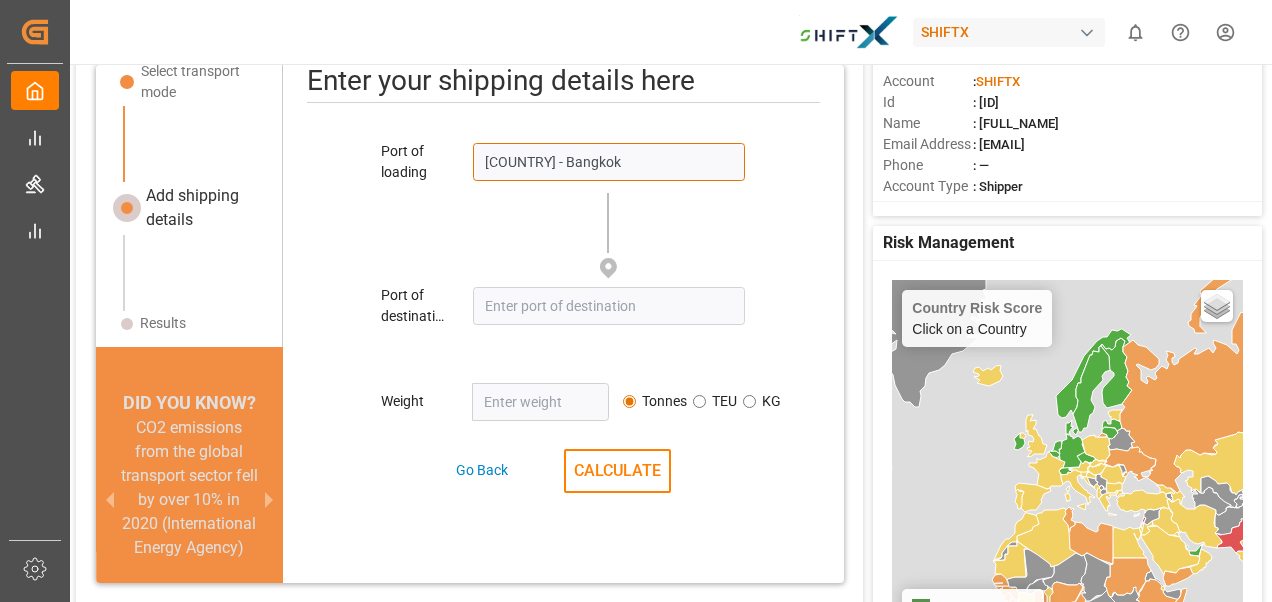 type on "[COUNTRY] - Bangkok" 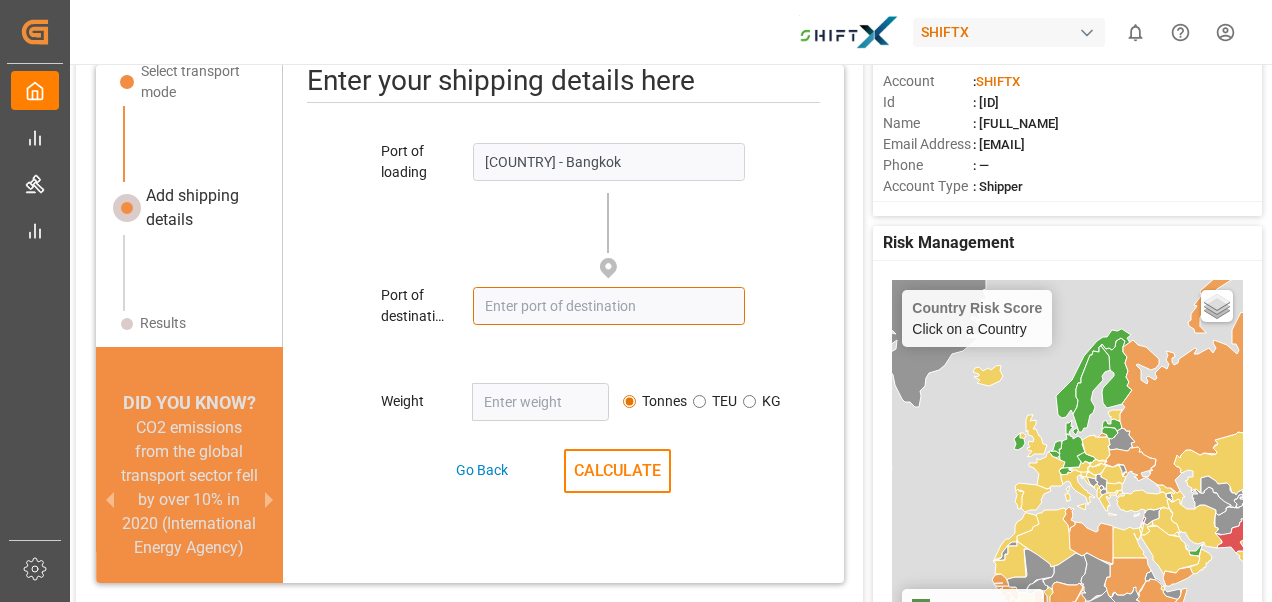 click at bounding box center [608, 306] 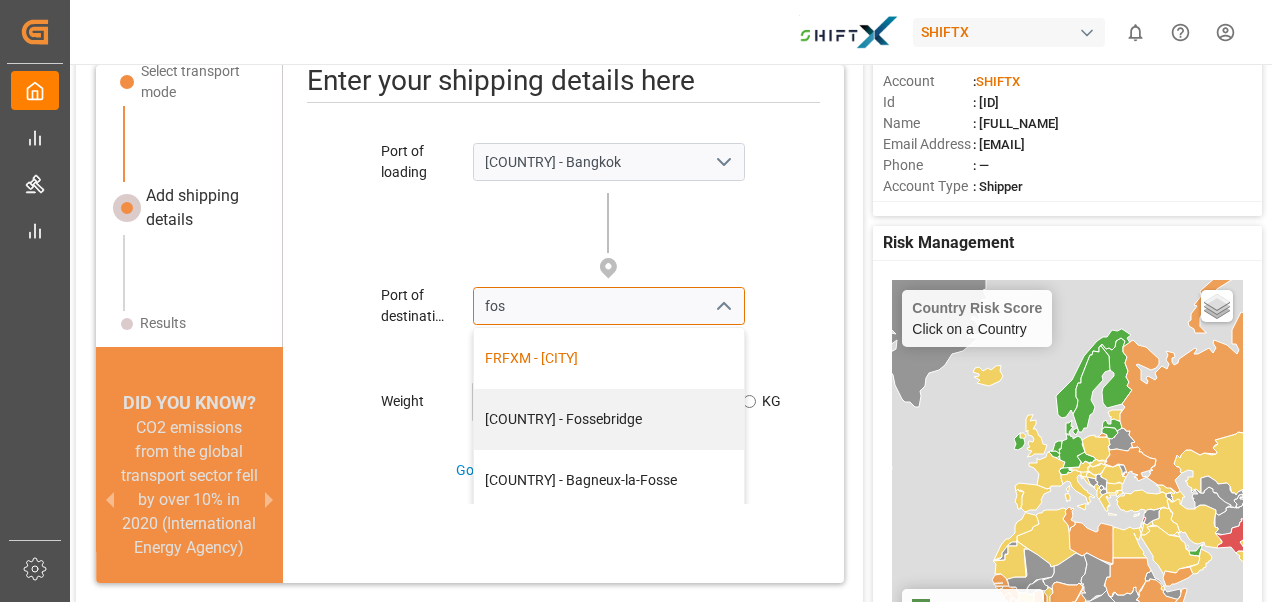click on "FRFXM - [CITY]" at bounding box center (609, 358) 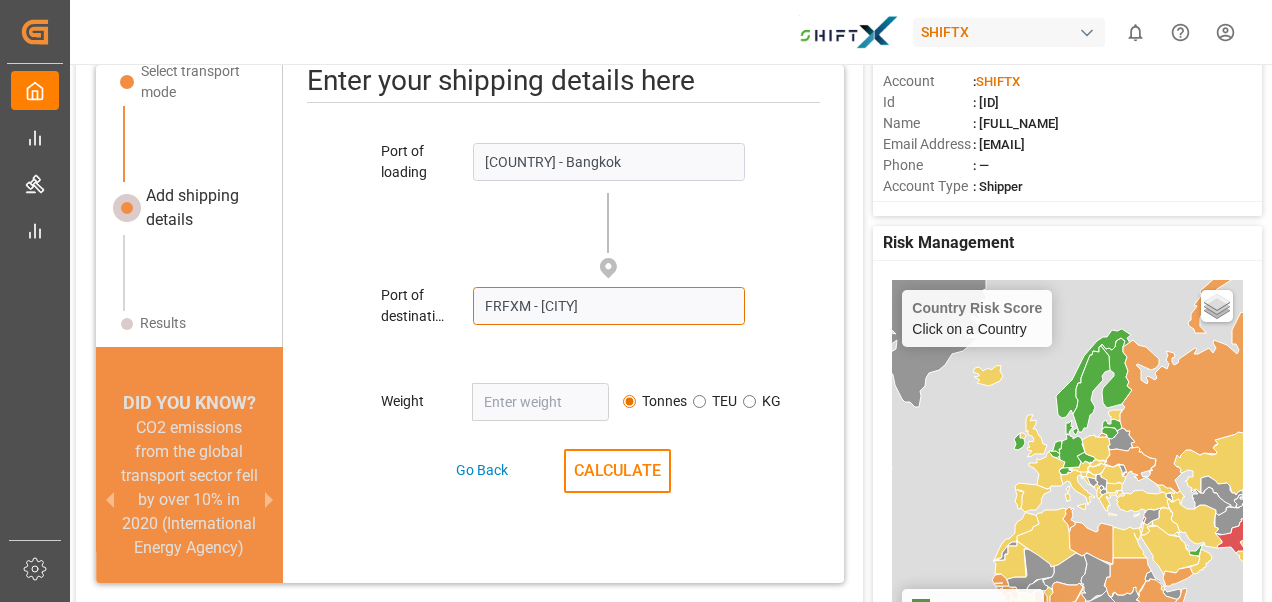 type on "FRFXM - [CITY]" 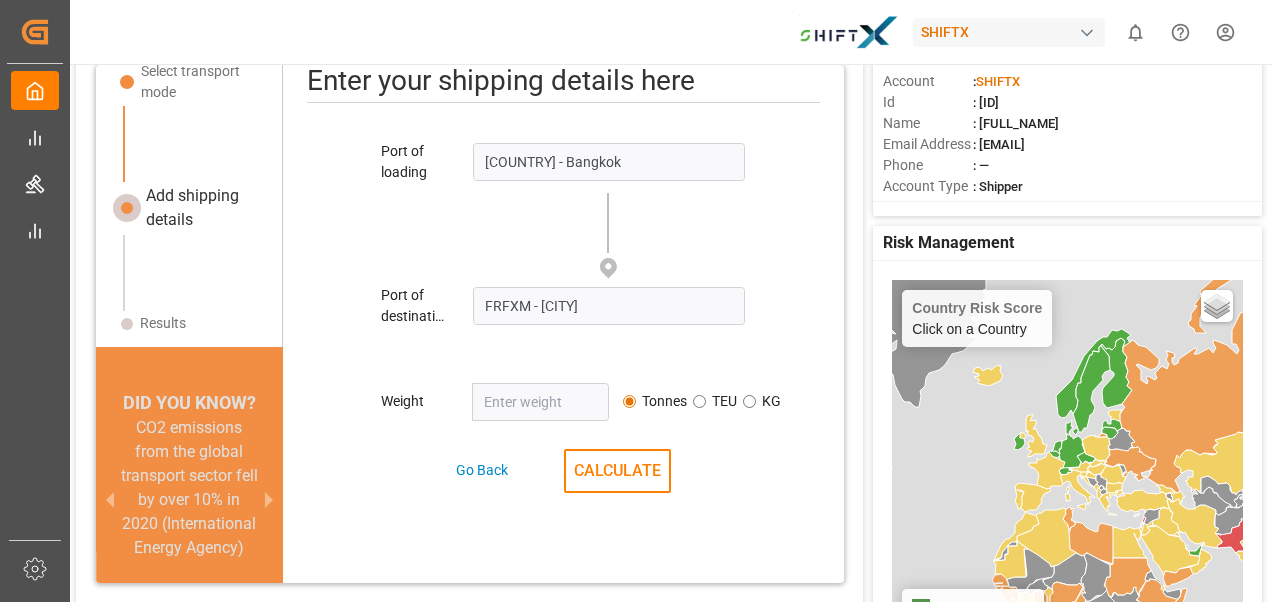 click at bounding box center (540, 402) 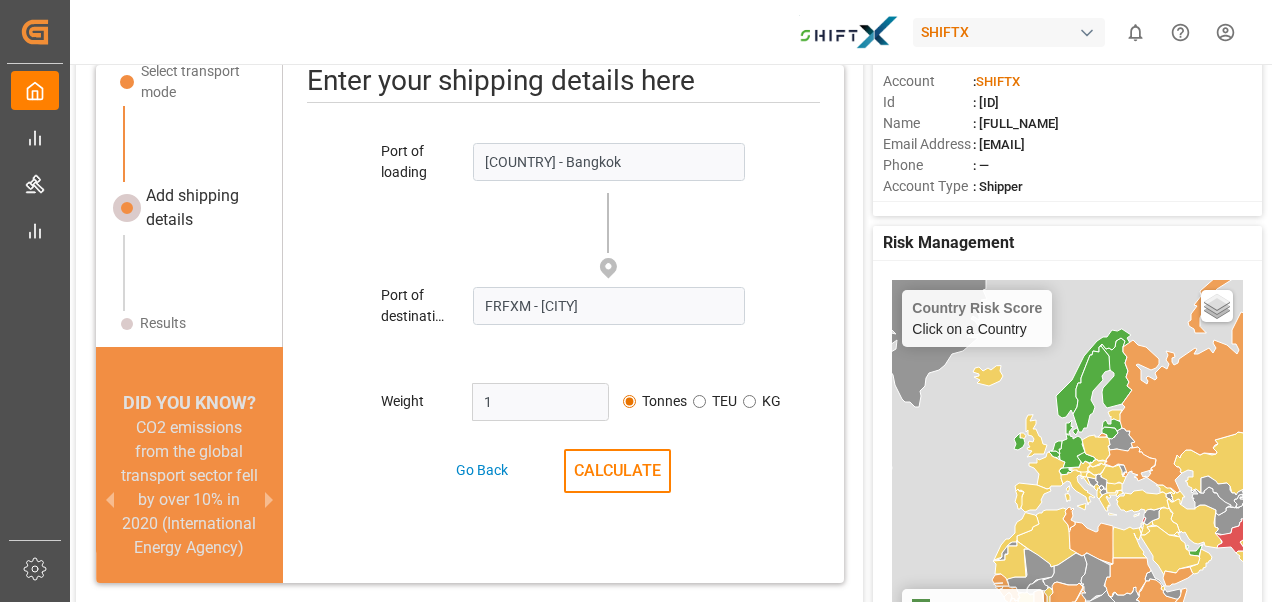 click on "1" at bounding box center [540, 402] 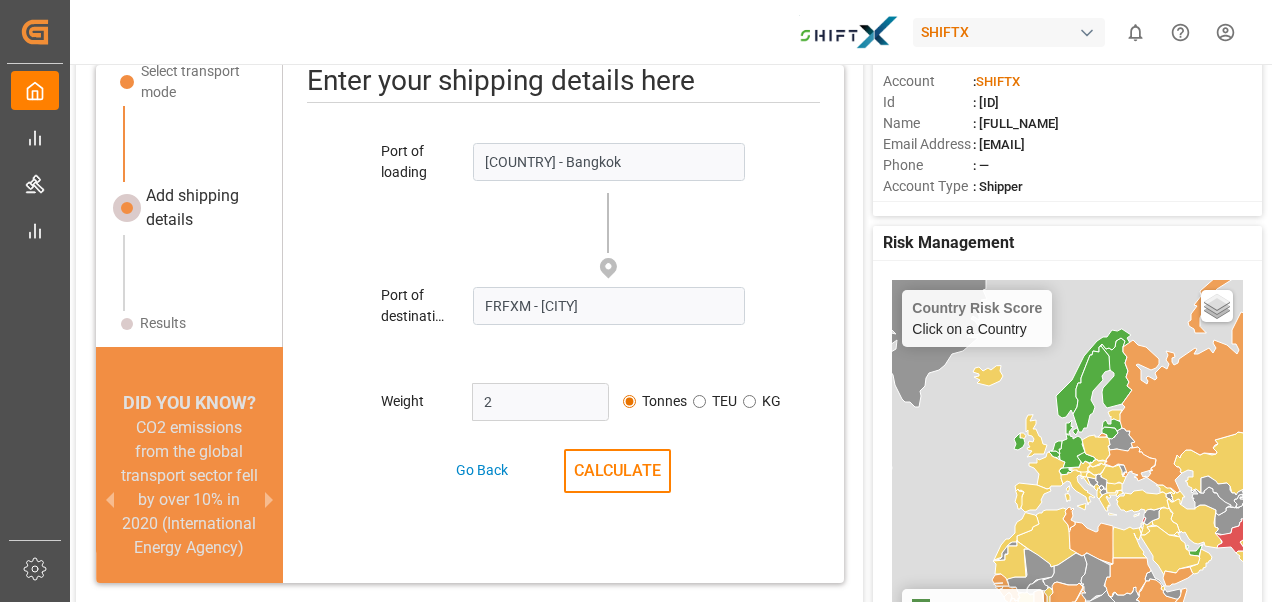 click on "2" at bounding box center [540, 402] 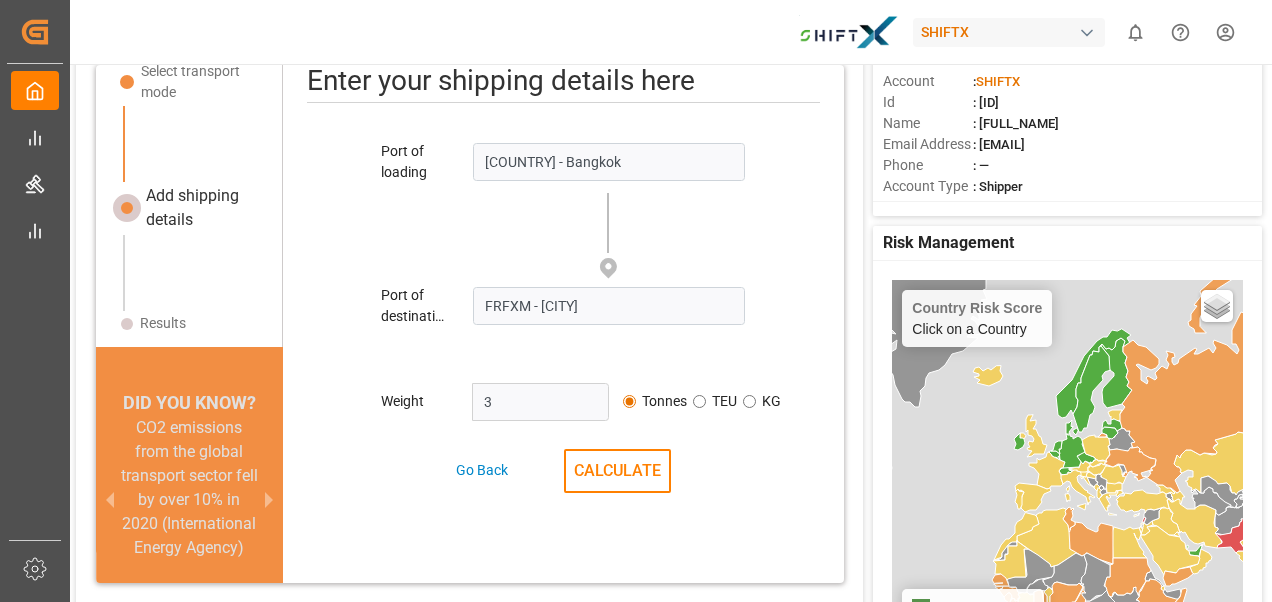 type on "3" 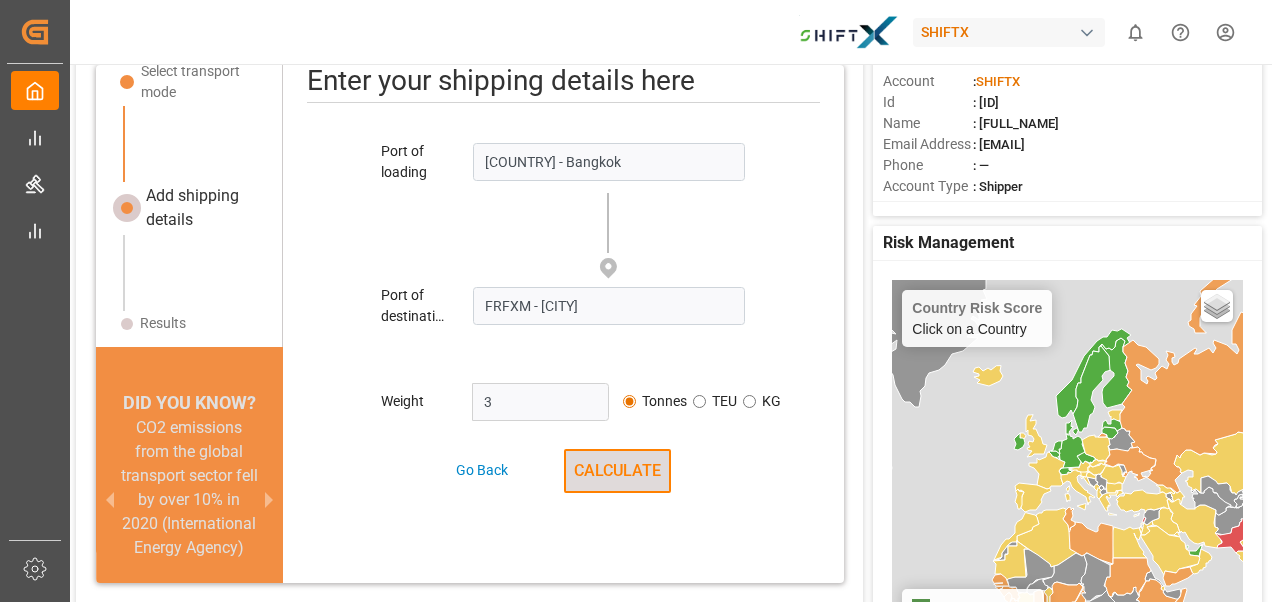 click on "CALCULATE" at bounding box center [617, 471] 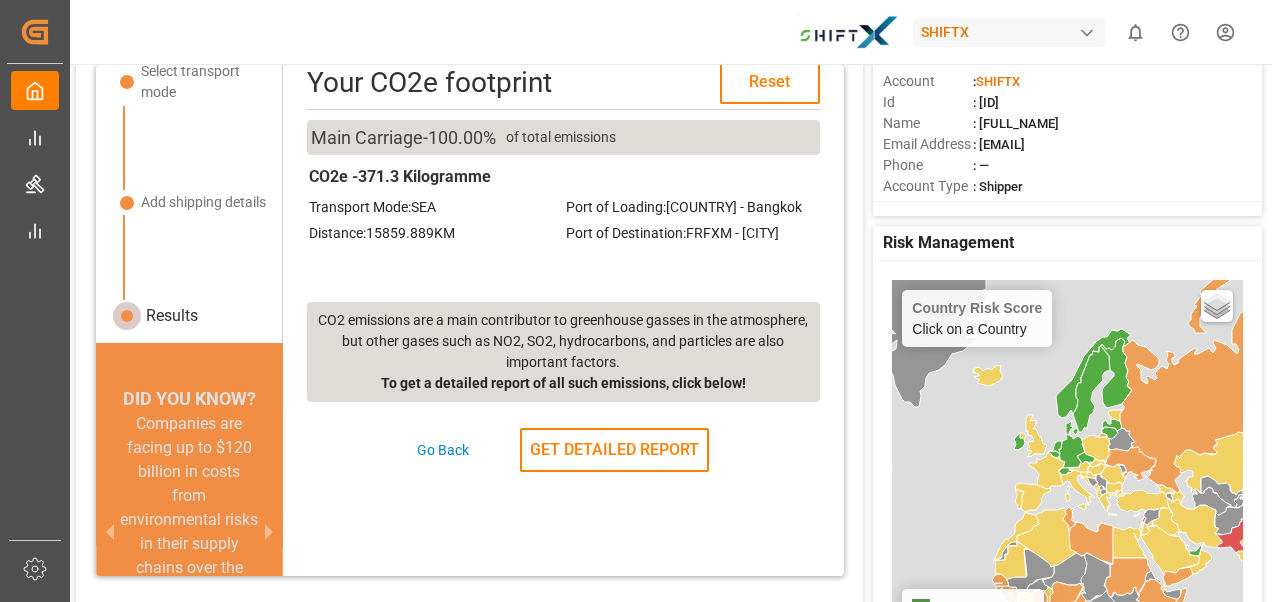 click on "Go Back GET DETAILED REPORT" at bounding box center (563, 450) 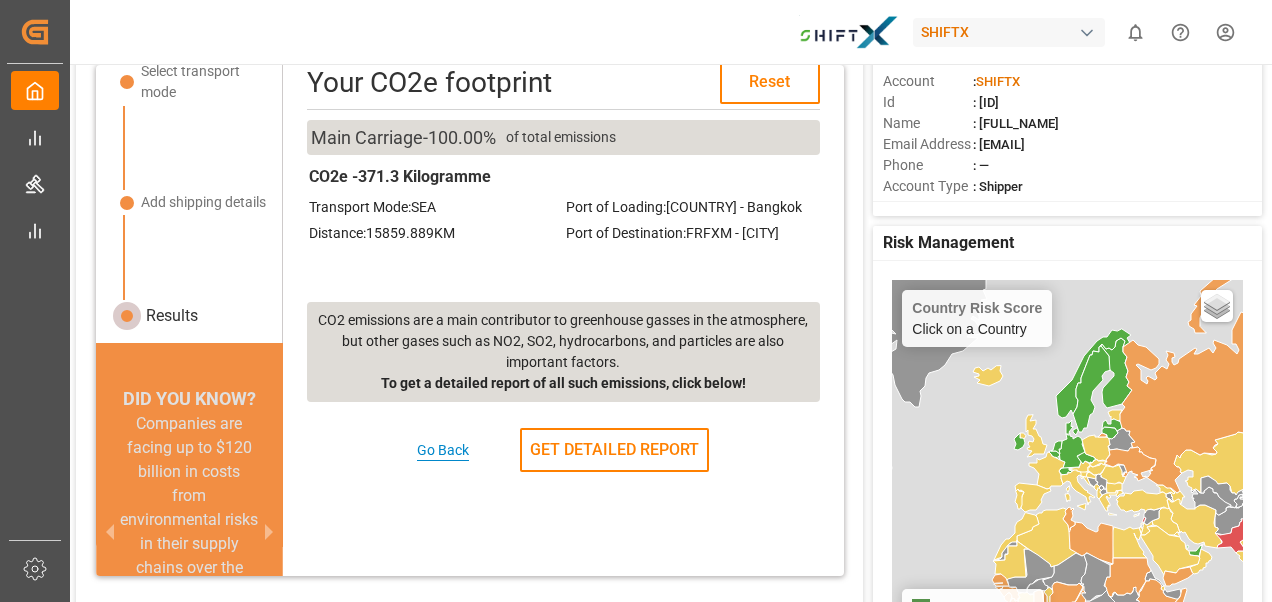 click on "Go Back" at bounding box center [443, 450] 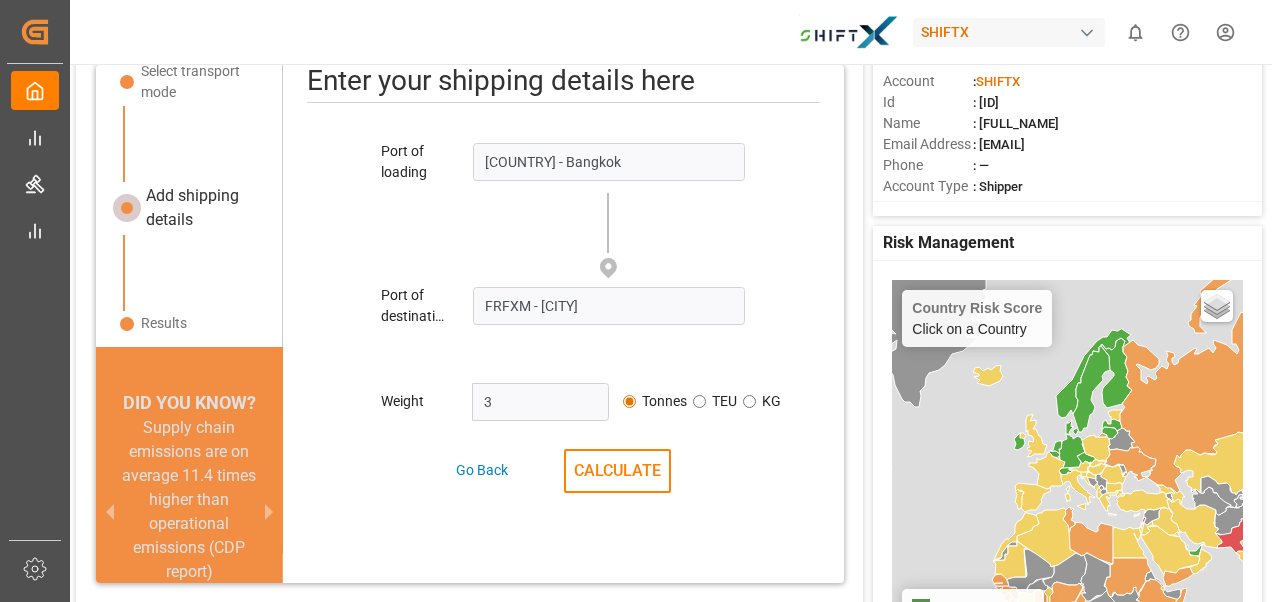 click on "3" at bounding box center (540, 402) 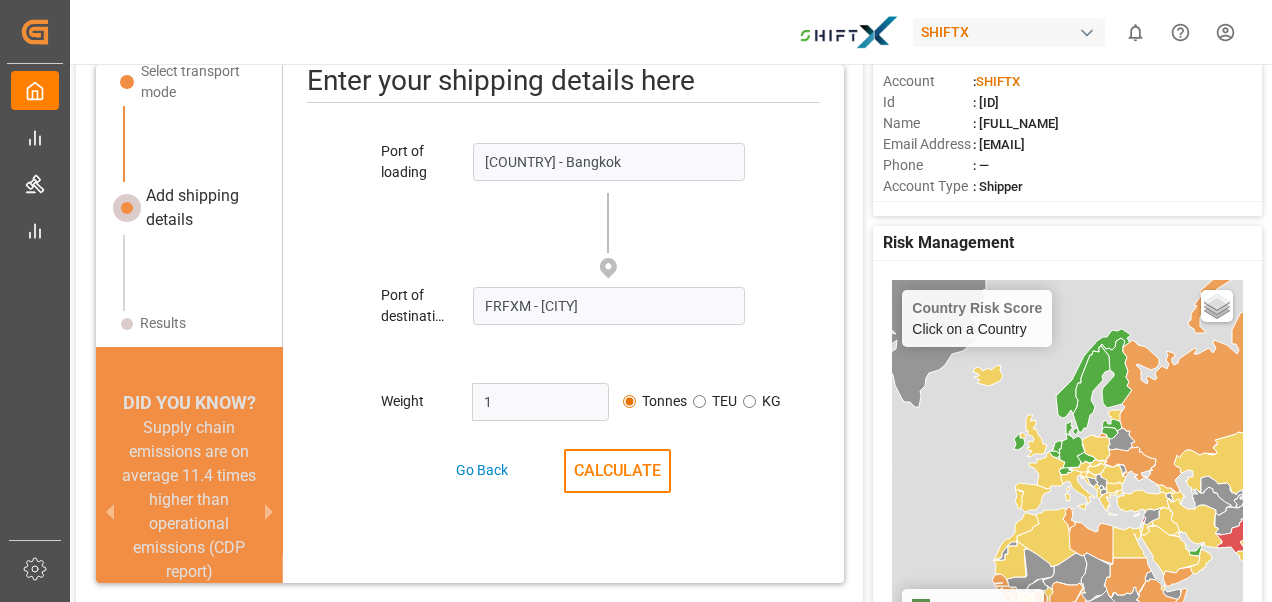 click on "1" at bounding box center (540, 402) 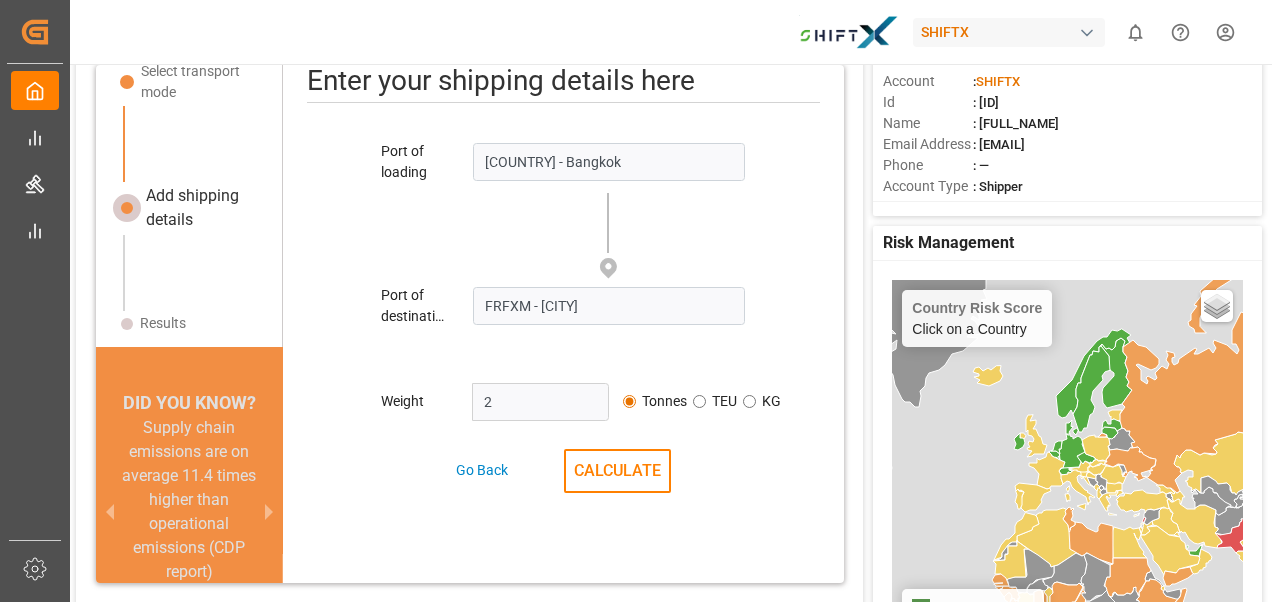 click on "2" at bounding box center (540, 402) 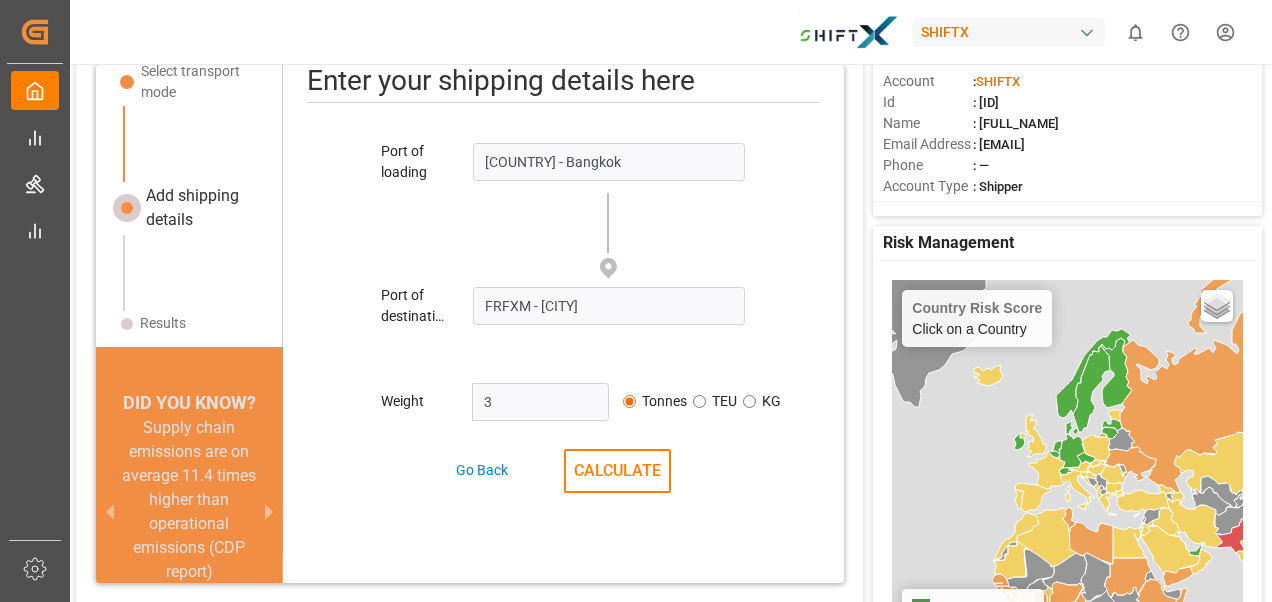 click on "3" at bounding box center (540, 402) 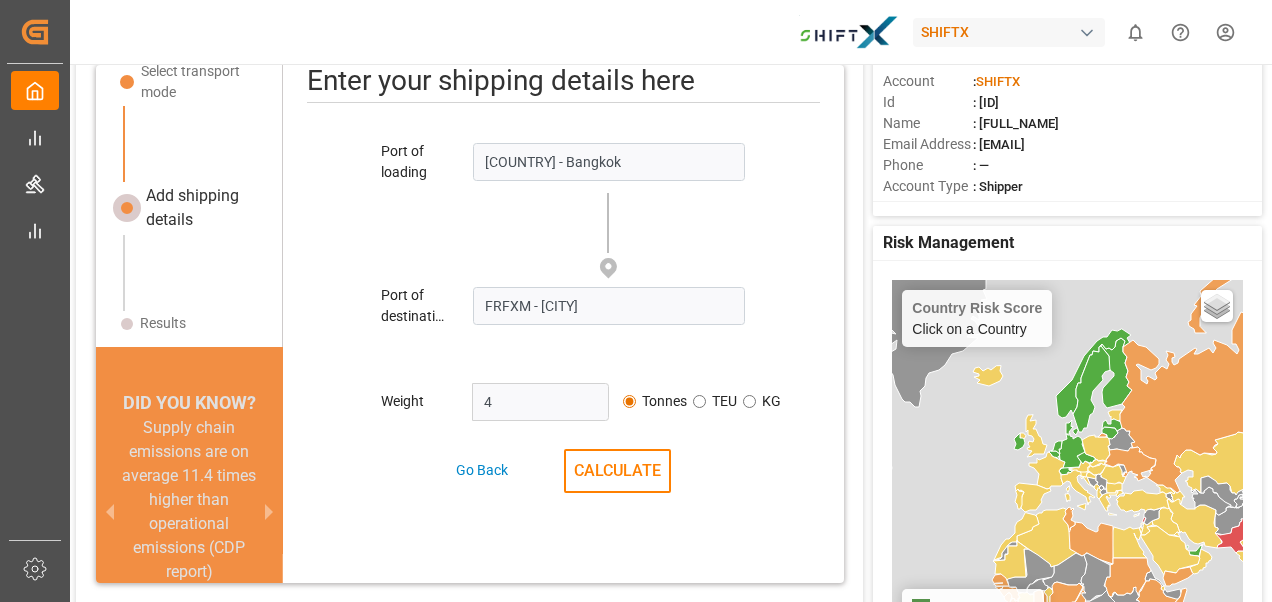 click on "4" at bounding box center (540, 402) 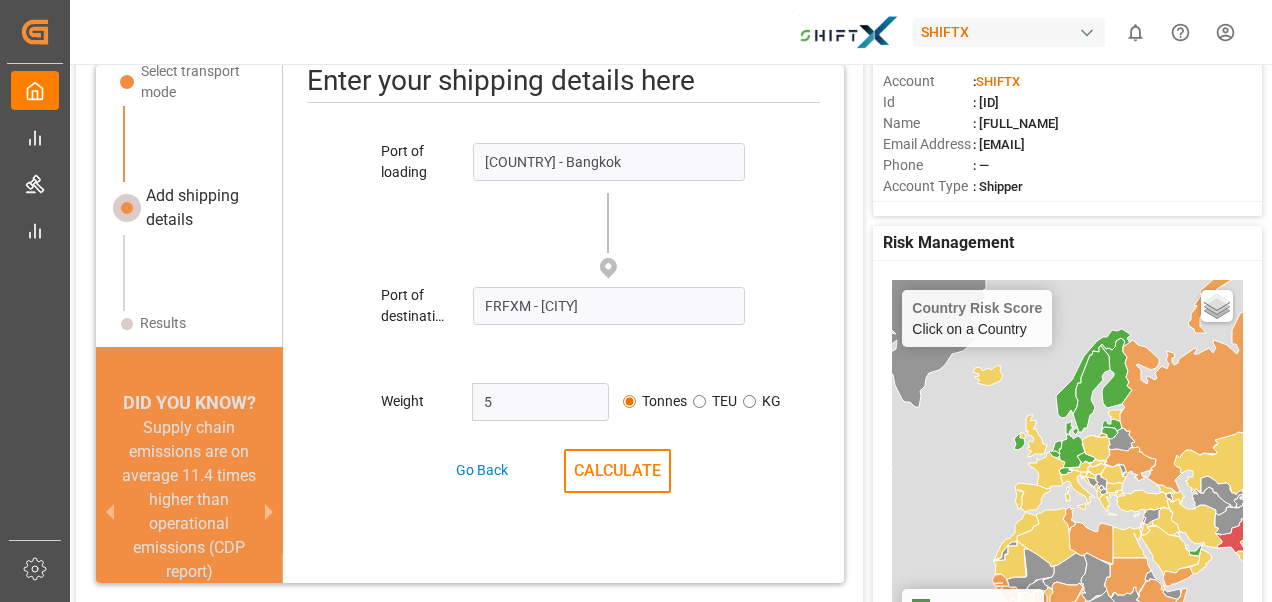click on "5" at bounding box center [540, 402] 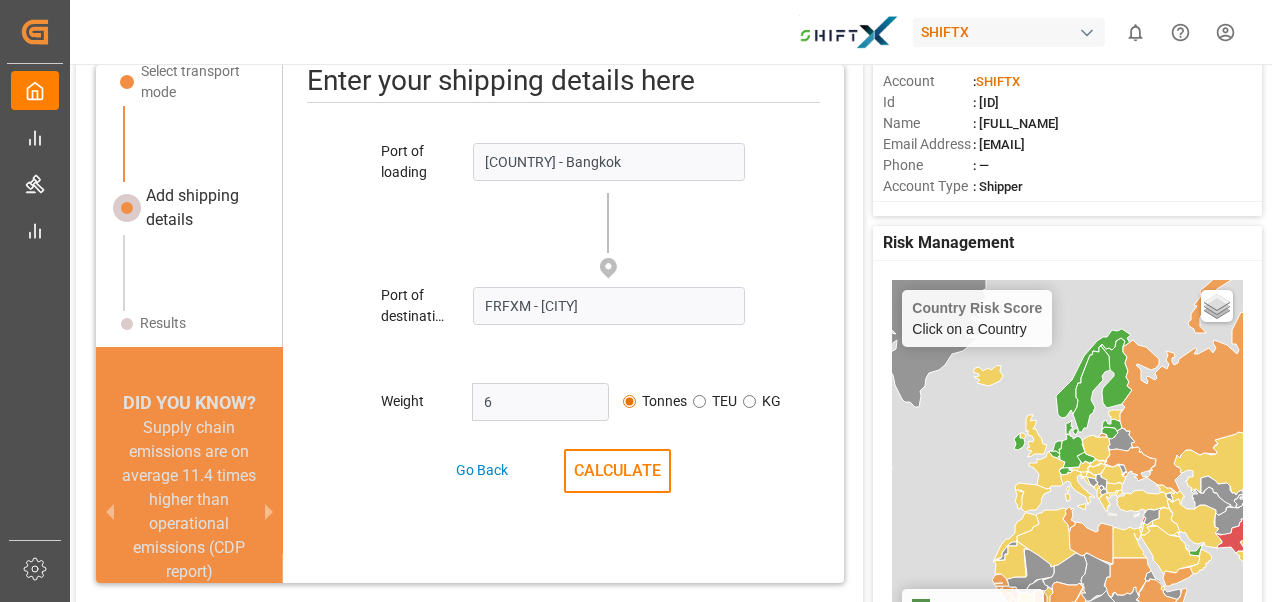 click on "6" at bounding box center [540, 402] 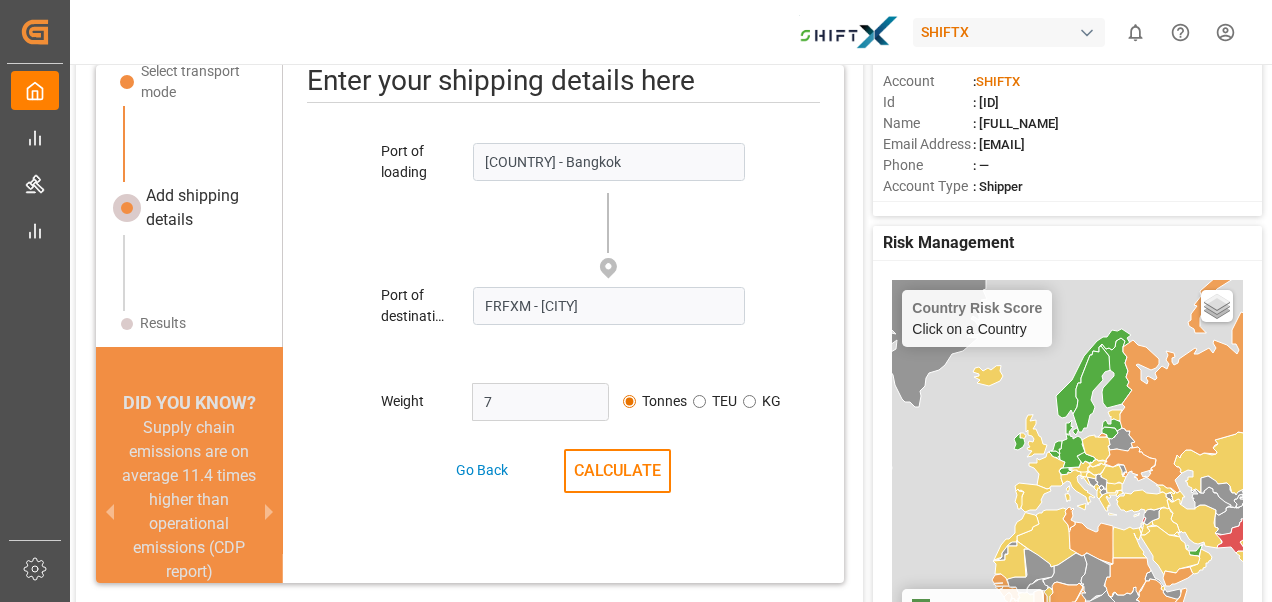 click on "7" at bounding box center [540, 402] 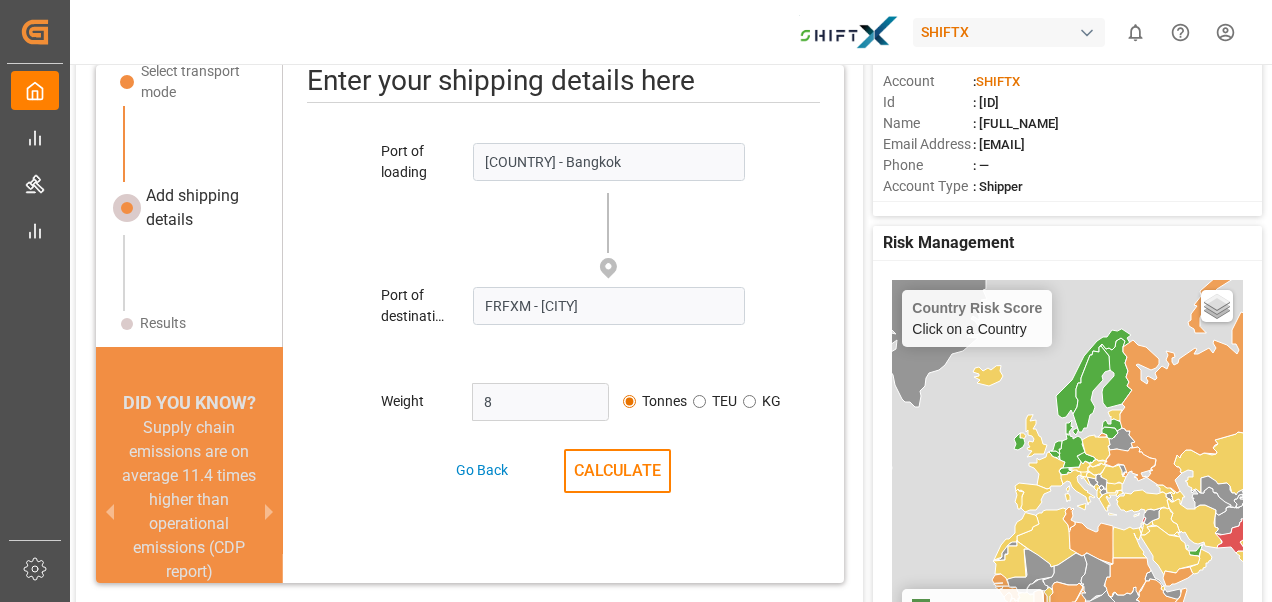 click on "8" at bounding box center (540, 402) 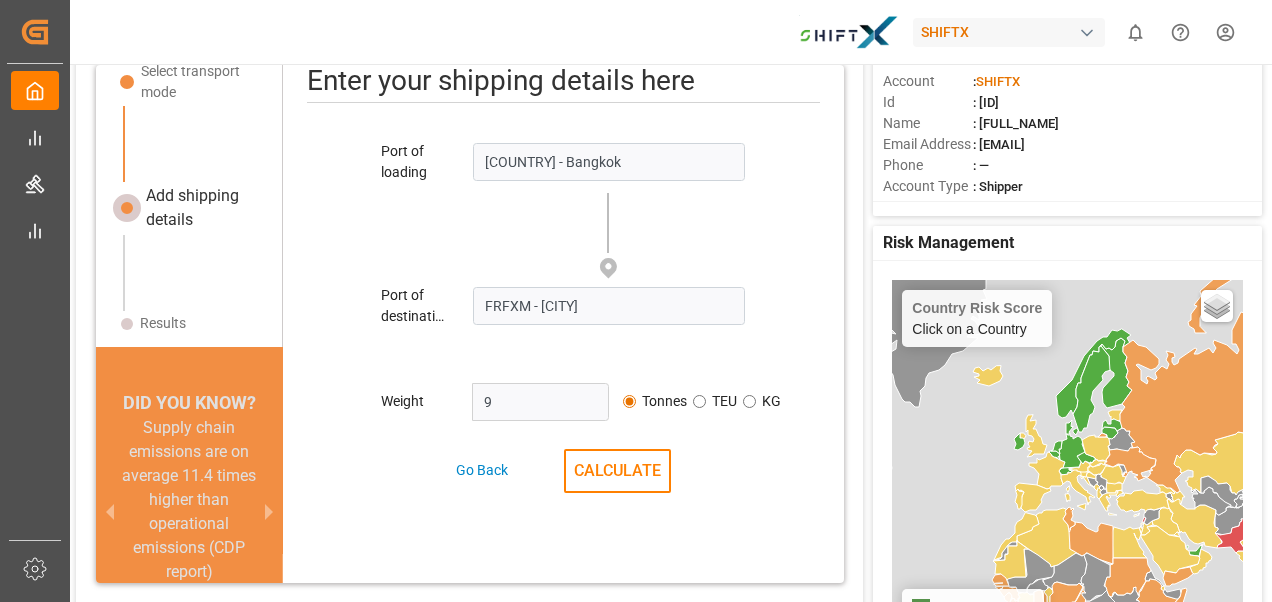 click on "9" at bounding box center (540, 402) 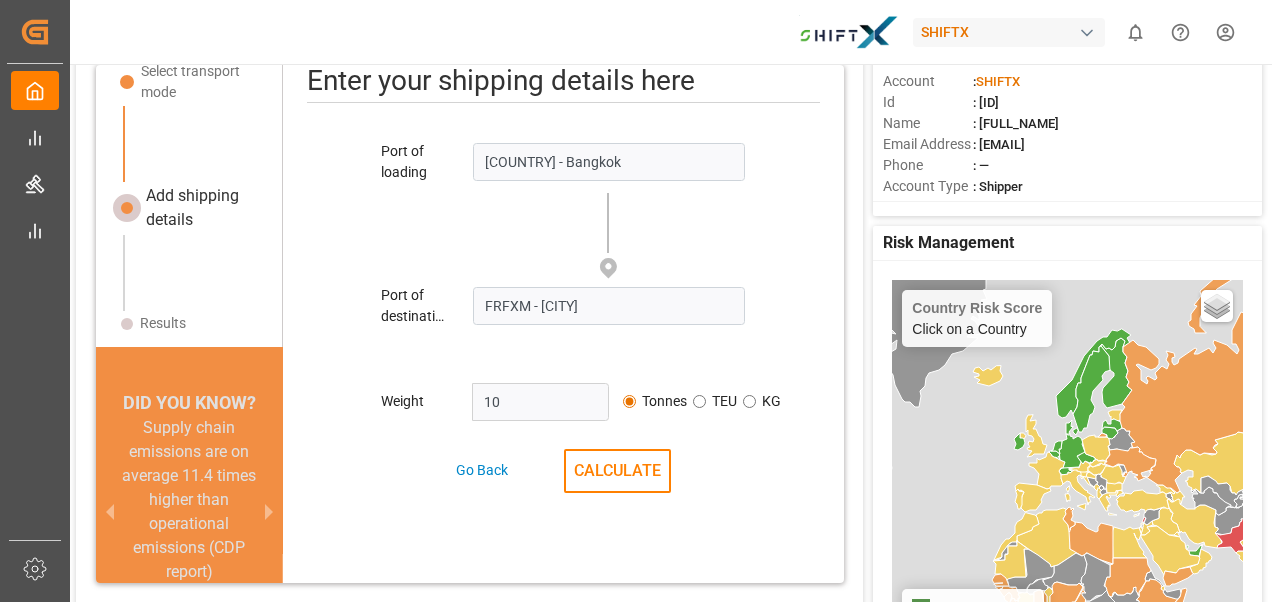 click on "10" at bounding box center (540, 402) 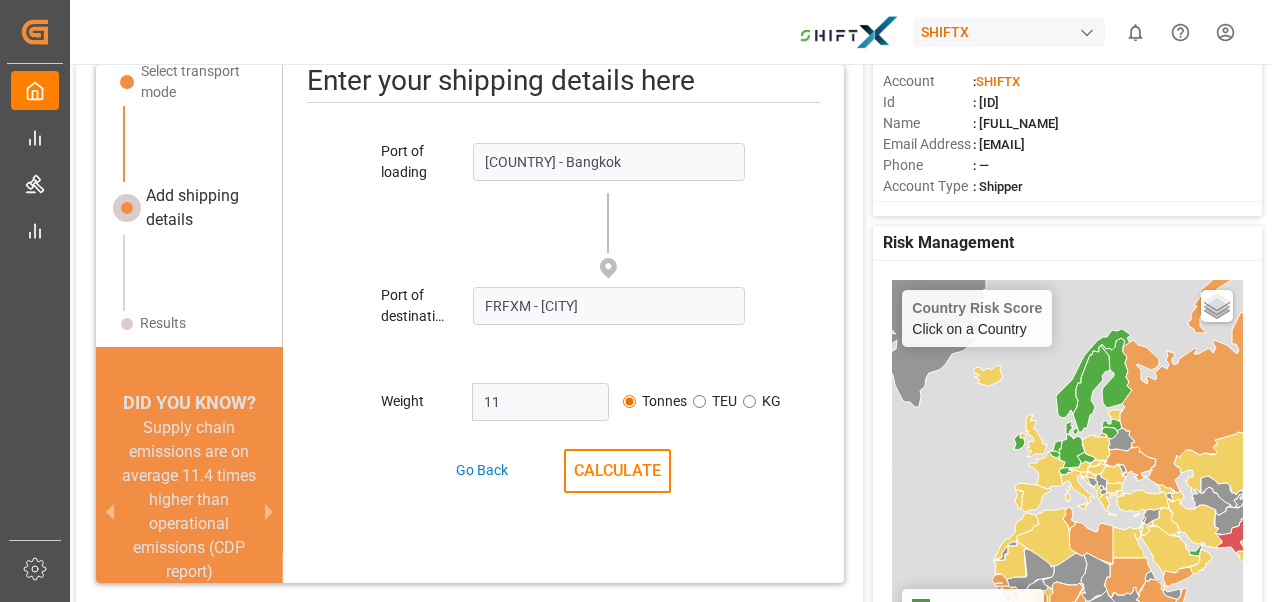 click on "11" at bounding box center [540, 402] 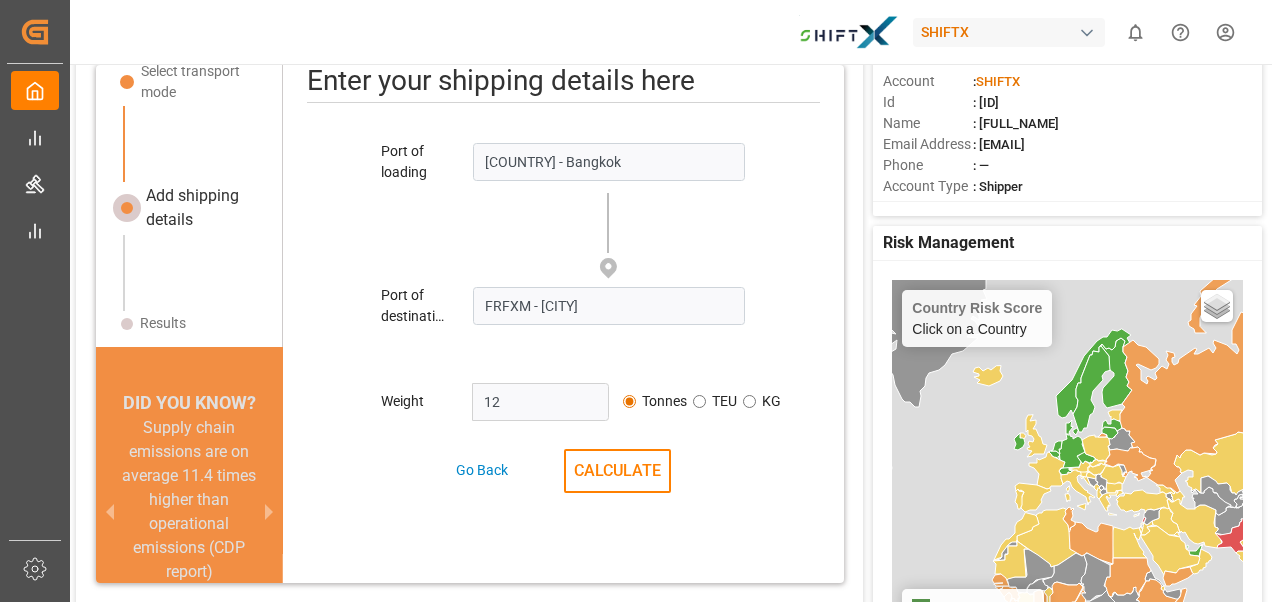 click on "12" at bounding box center (540, 402) 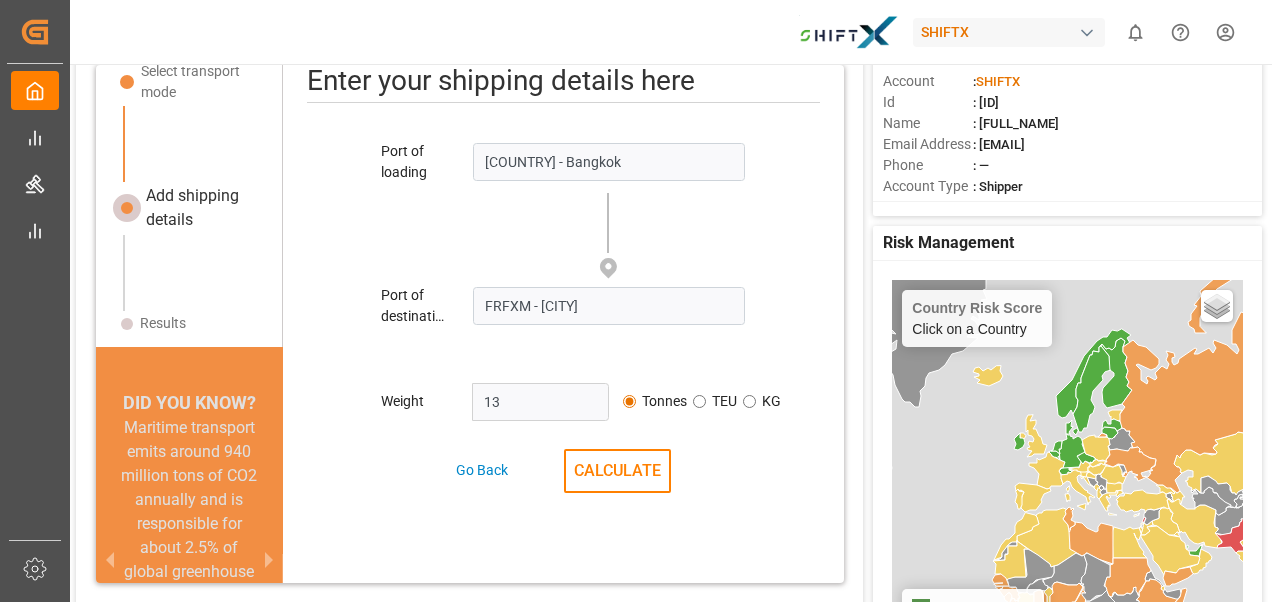 click on "13" at bounding box center [540, 402] 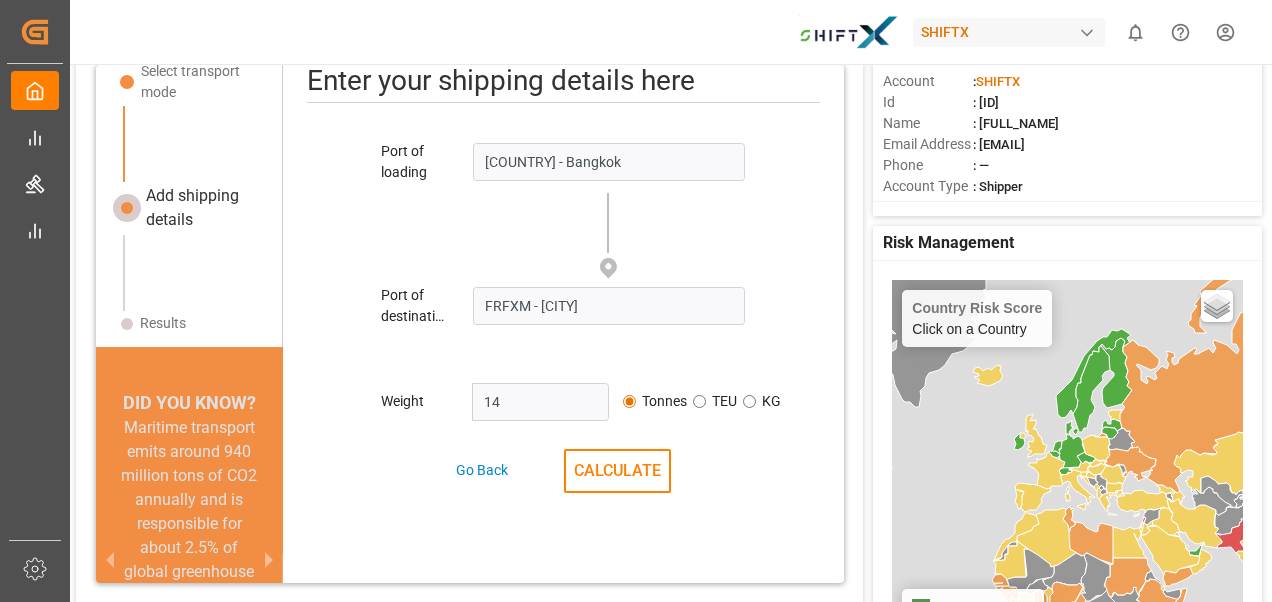 click on "14" at bounding box center (540, 402) 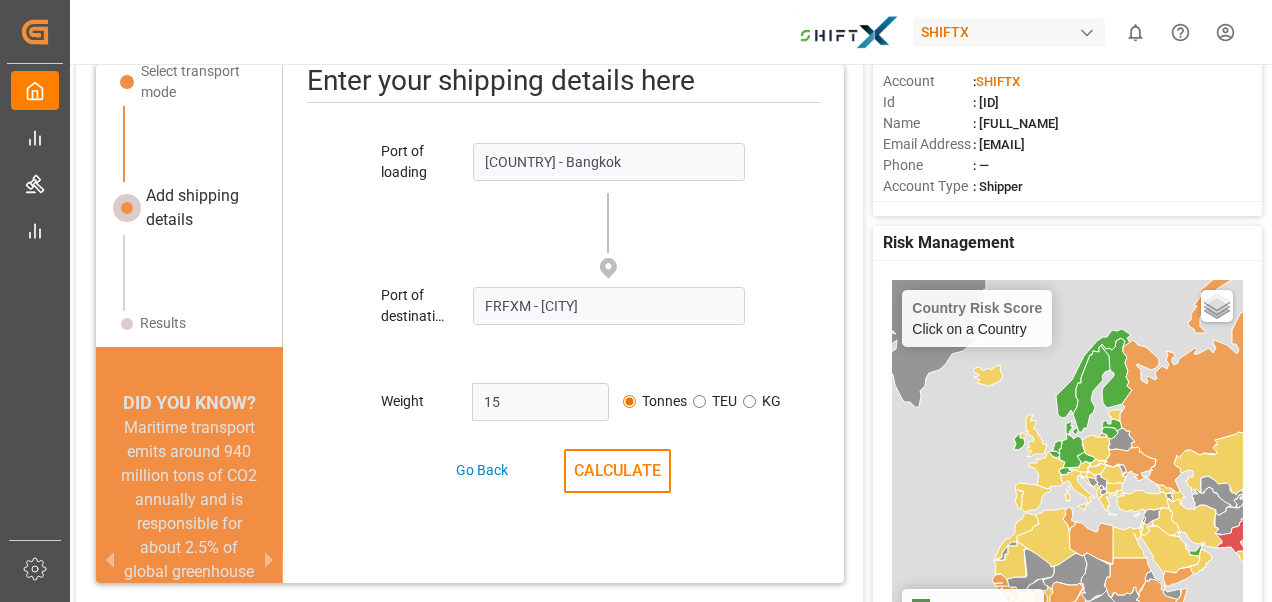 click on "15" at bounding box center [540, 402] 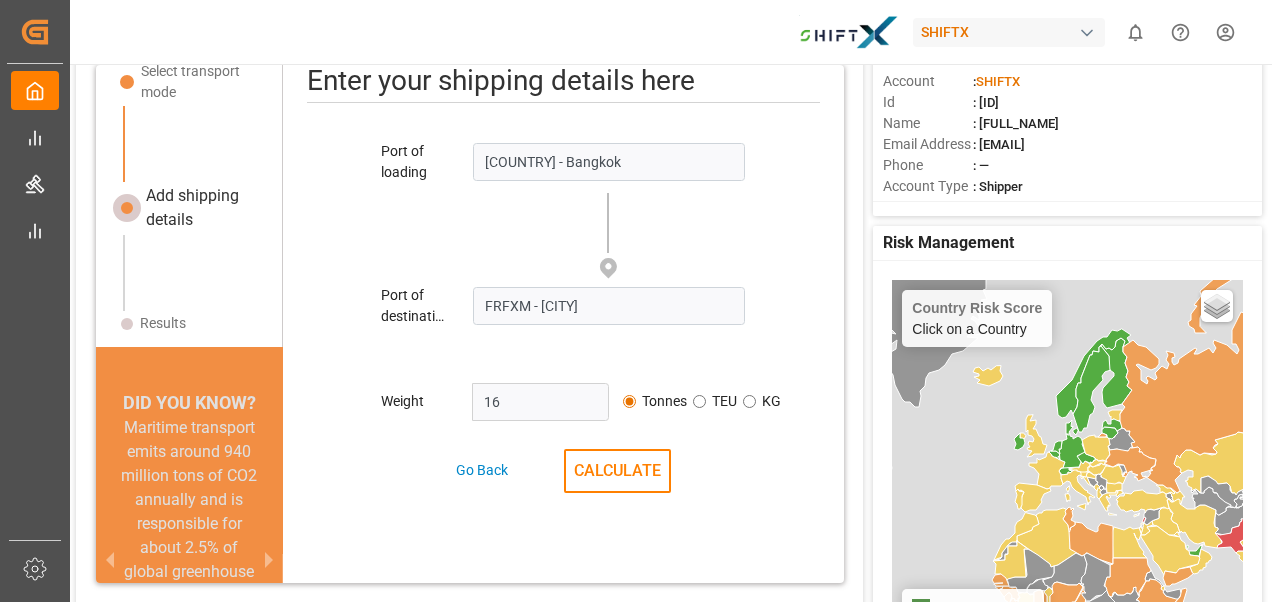 click on "16" at bounding box center [540, 402] 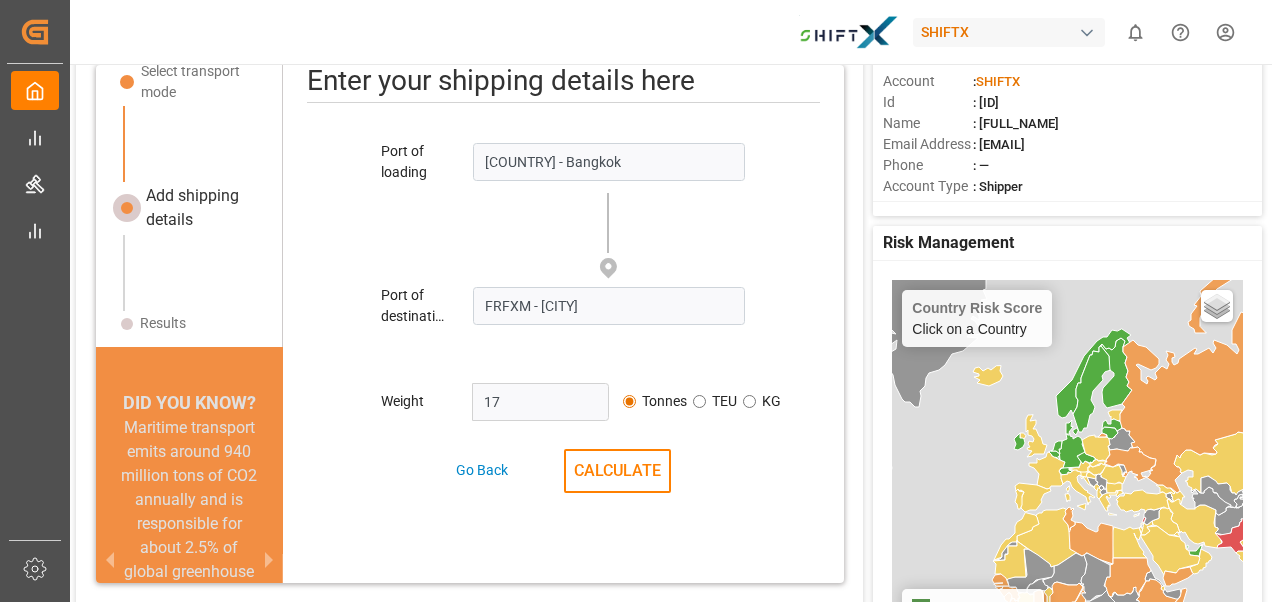 click on "17" at bounding box center (540, 402) 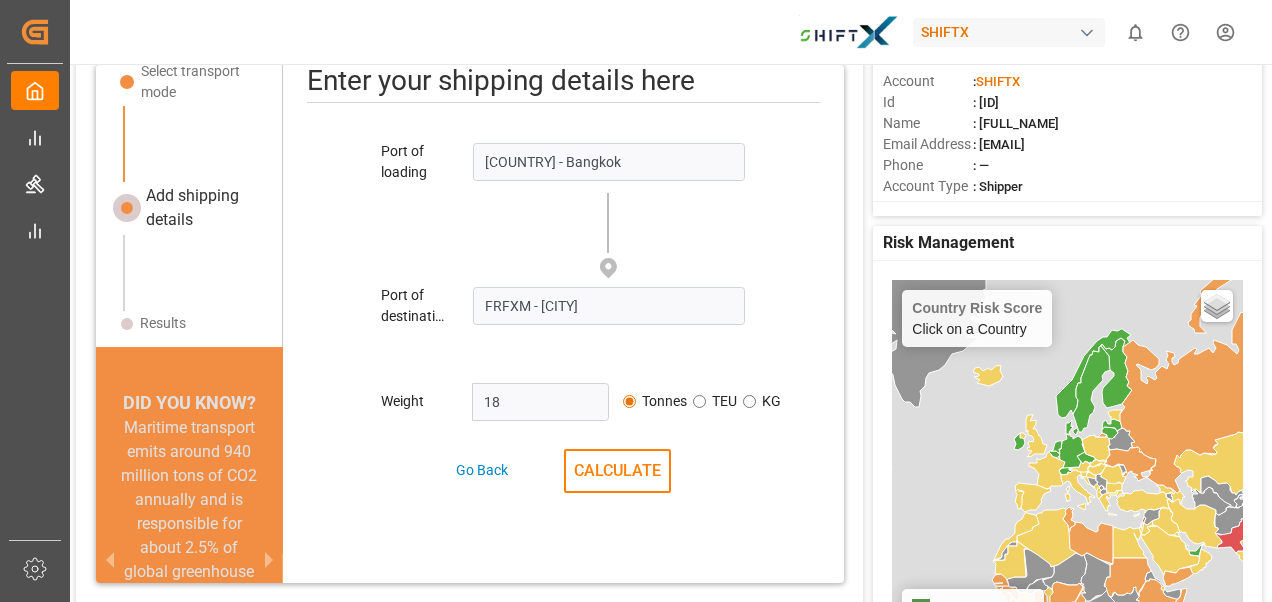 click on "18" at bounding box center (540, 402) 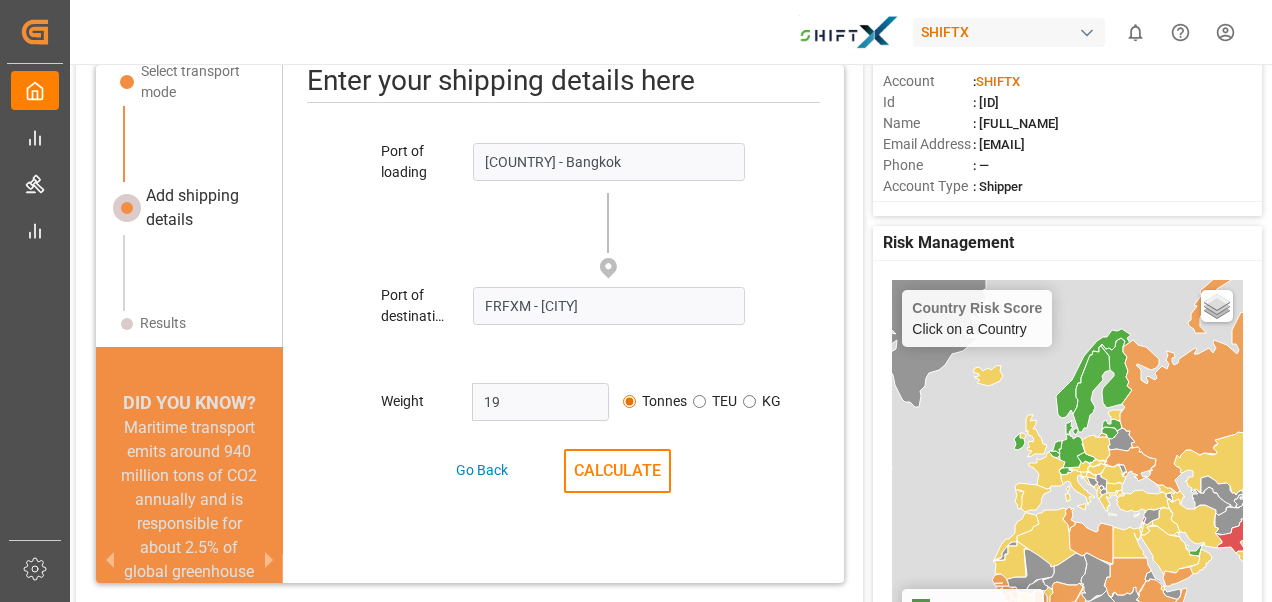 click on "19" at bounding box center [540, 402] 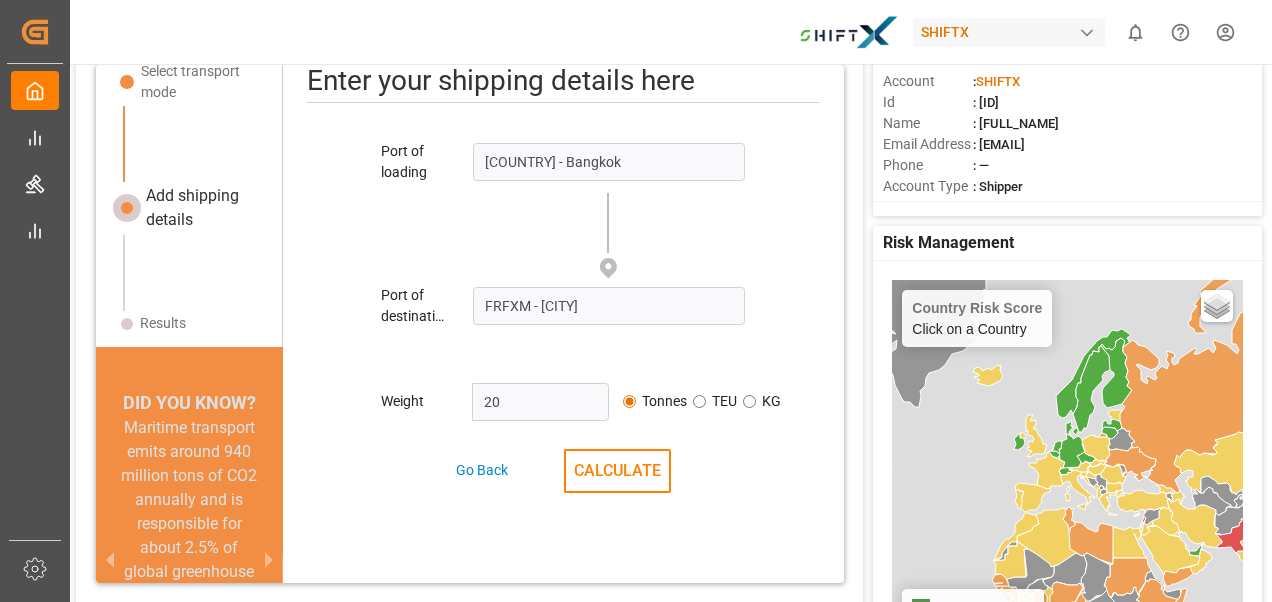click on "20" at bounding box center [540, 402] 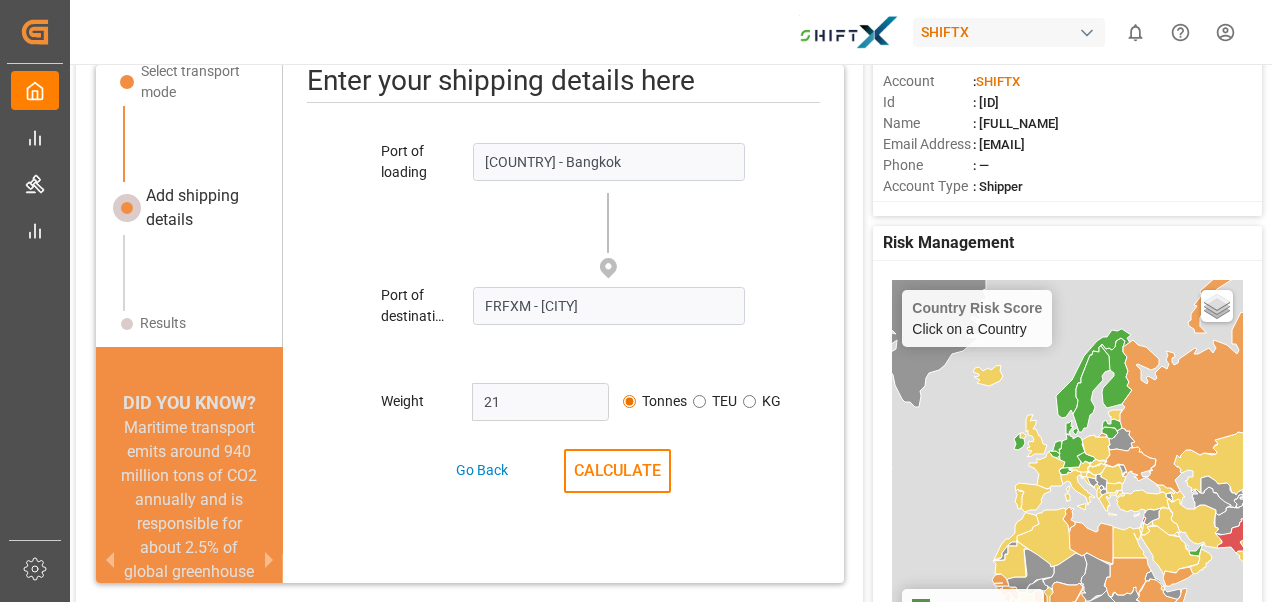 click on "21" at bounding box center (540, 402) 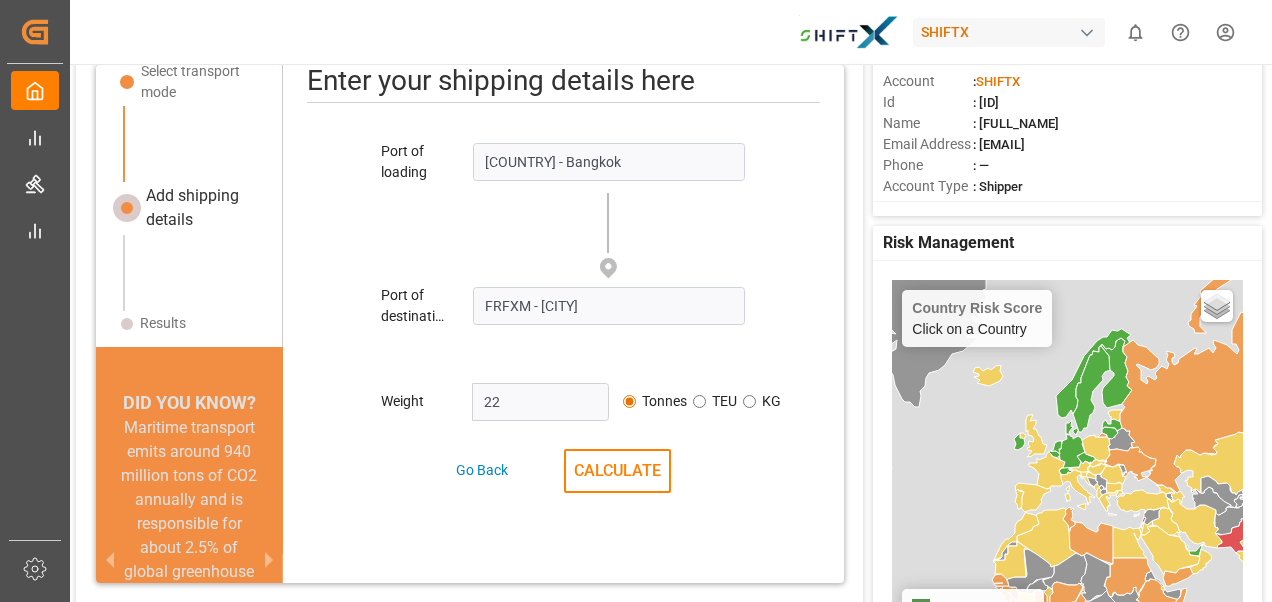 click on "22" at bounding box center [540, 402] 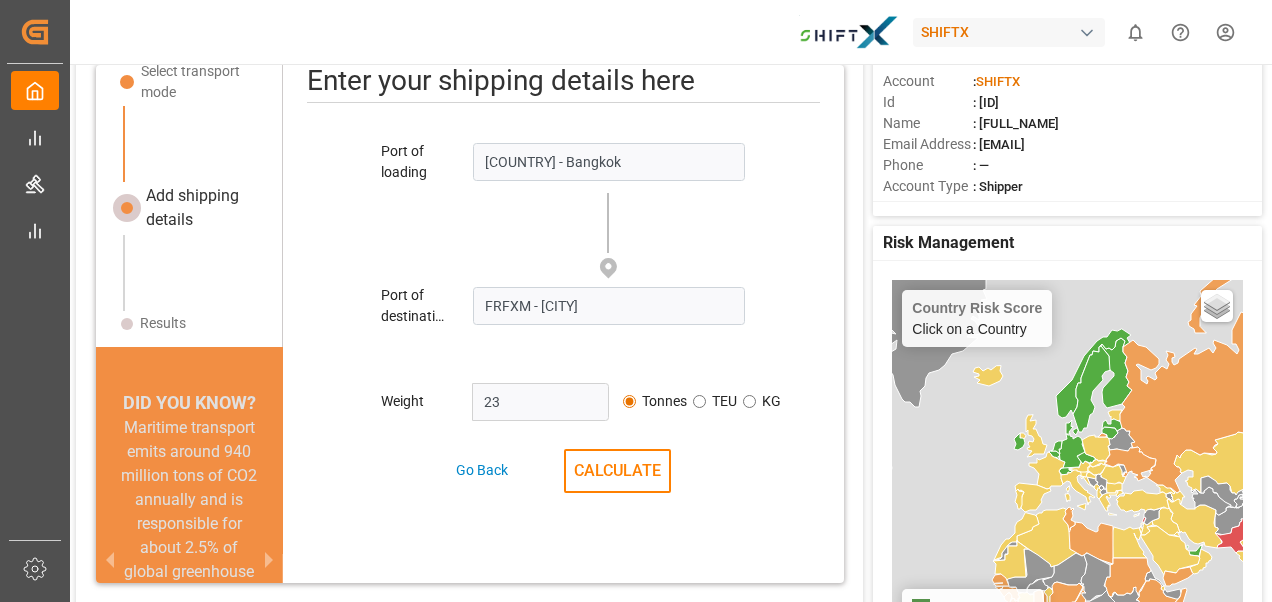 click on "23" at bounding box center [540, 402] 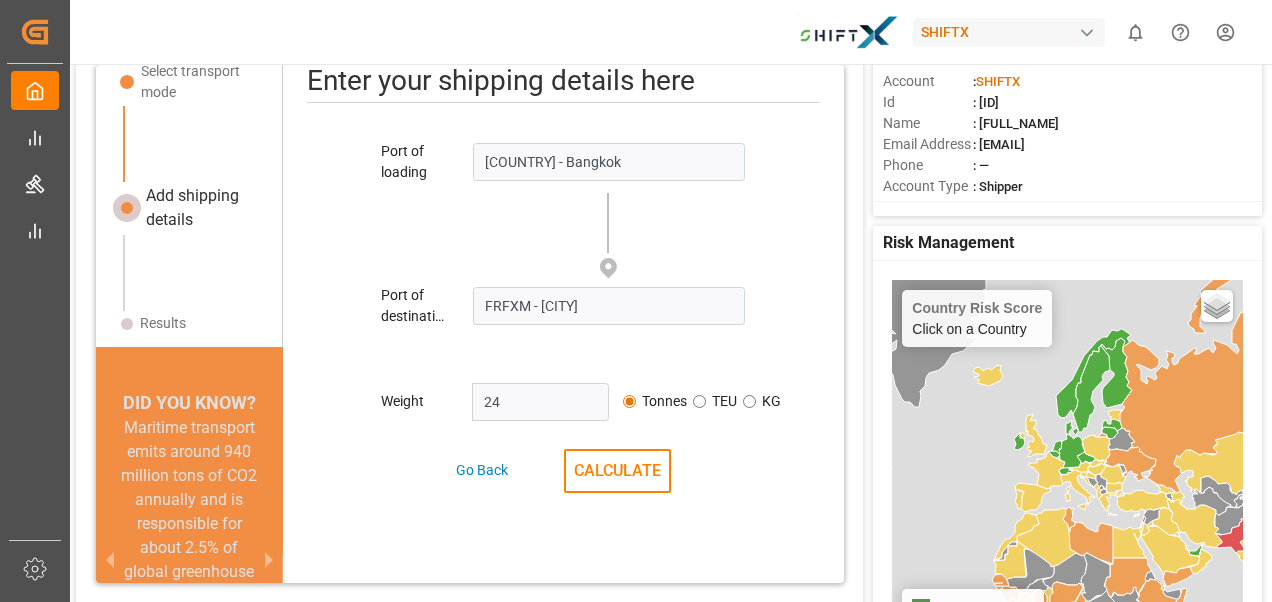 click on "24" at bounding box center [540, 402] 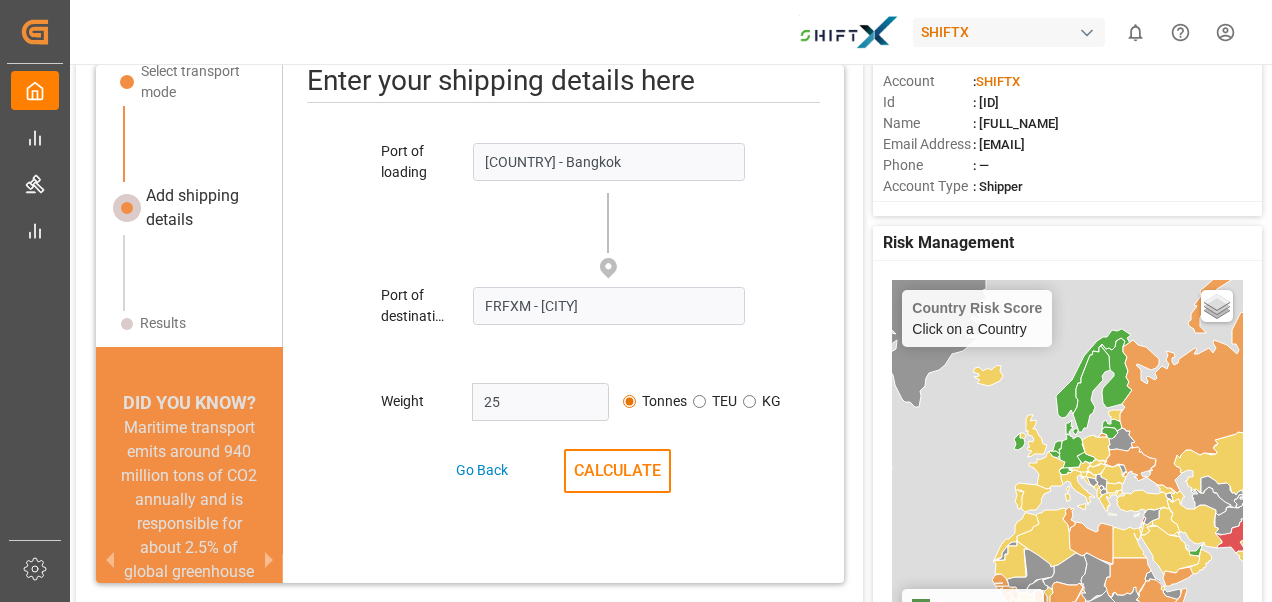 click on "25" at bounding box center [540, 402] 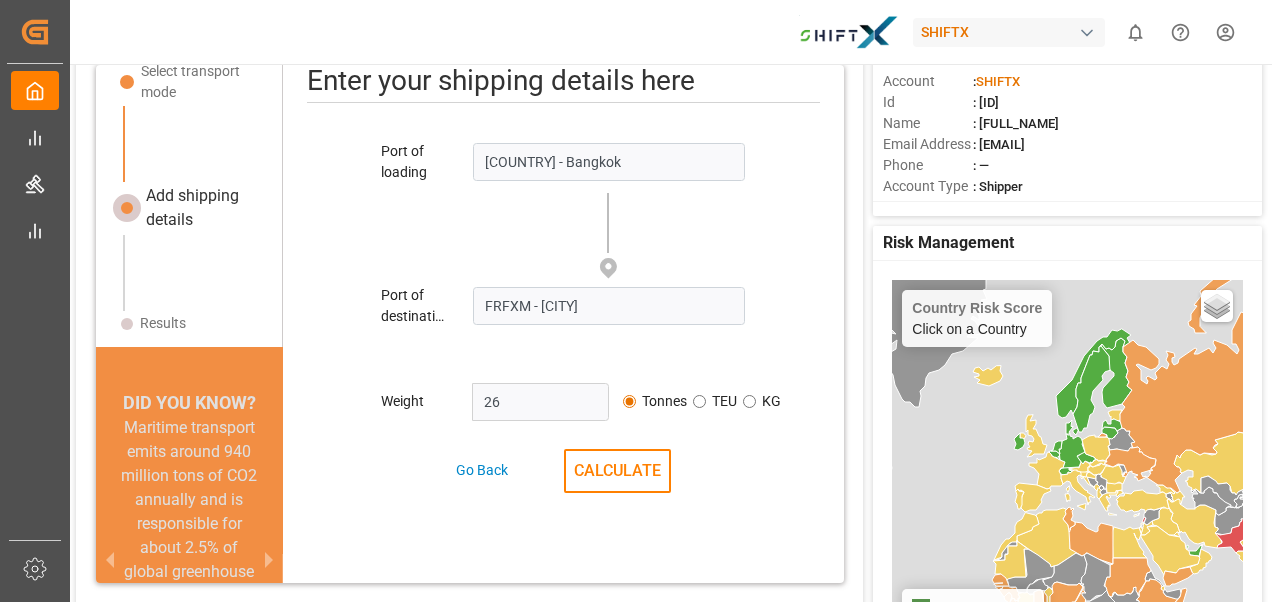 click on "26" at bounding box center (540, 402) 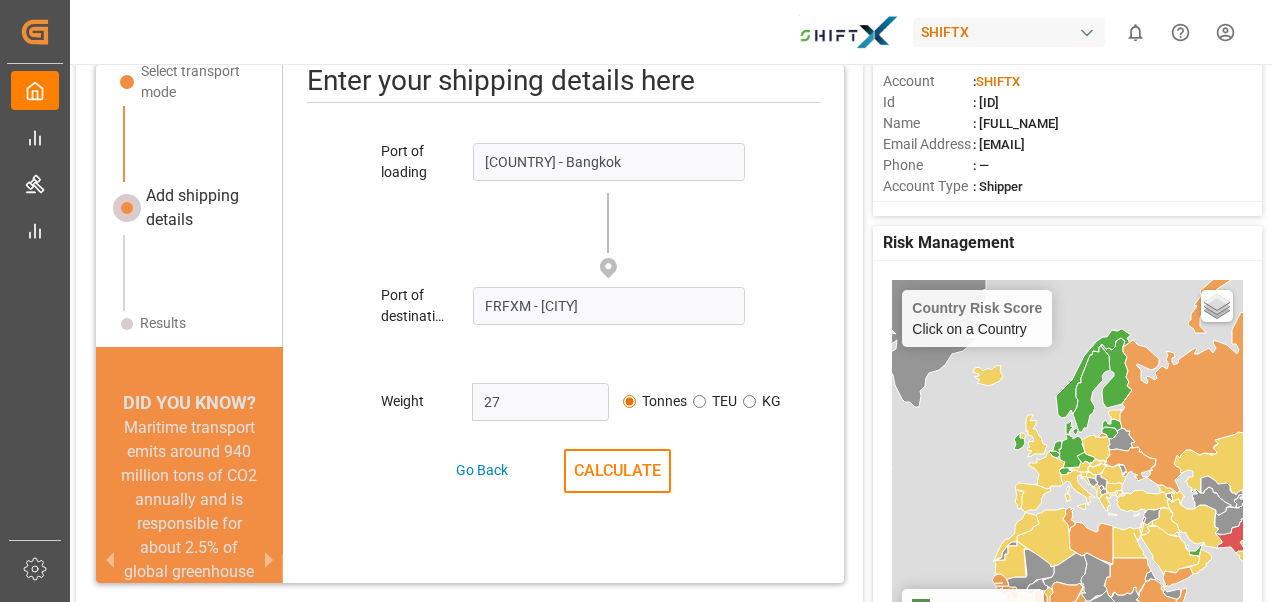 click on "27" at bounding box center (540, 402) 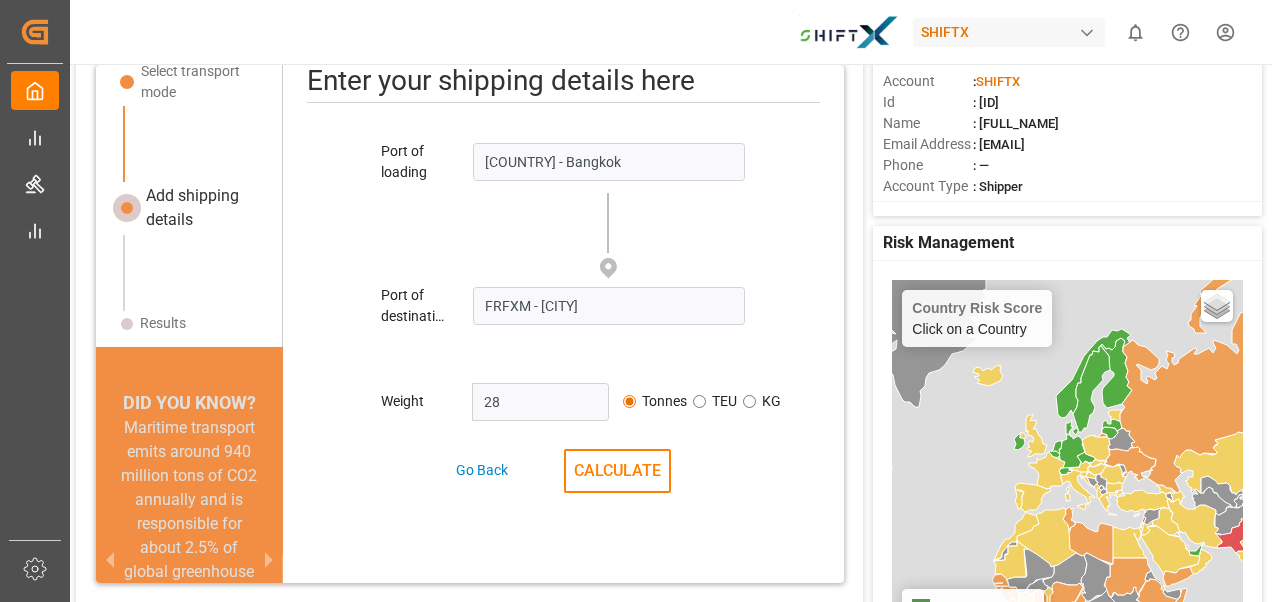 click on "28" at bounding box center (540, 402) 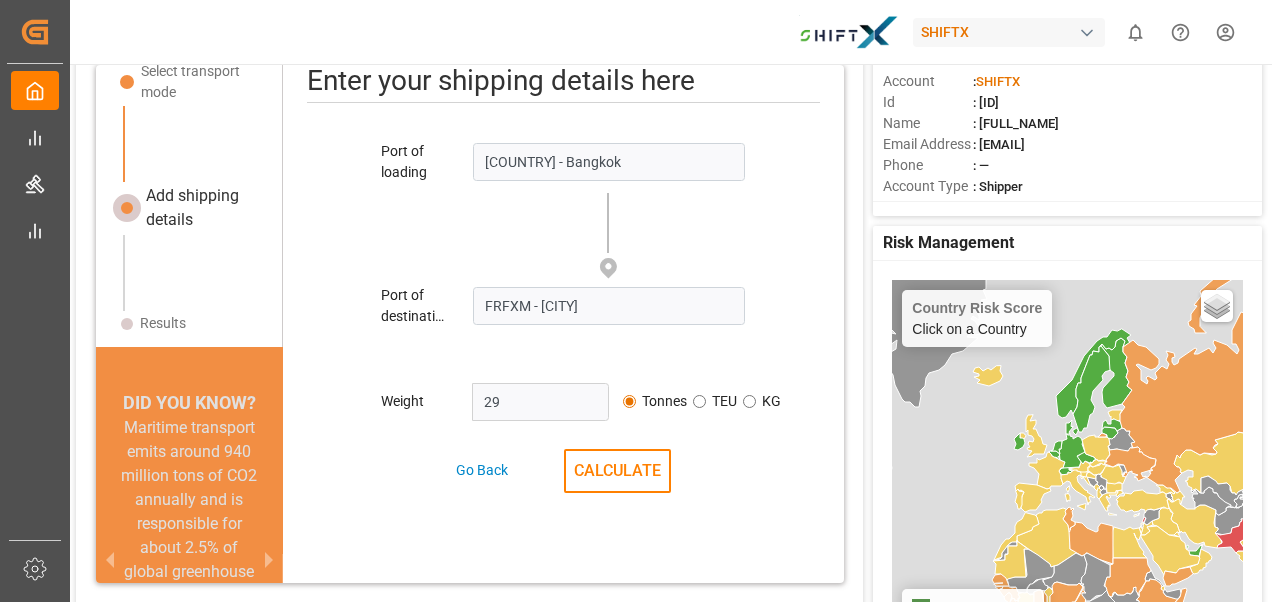 click on "29" at bounding box center (540, 402) 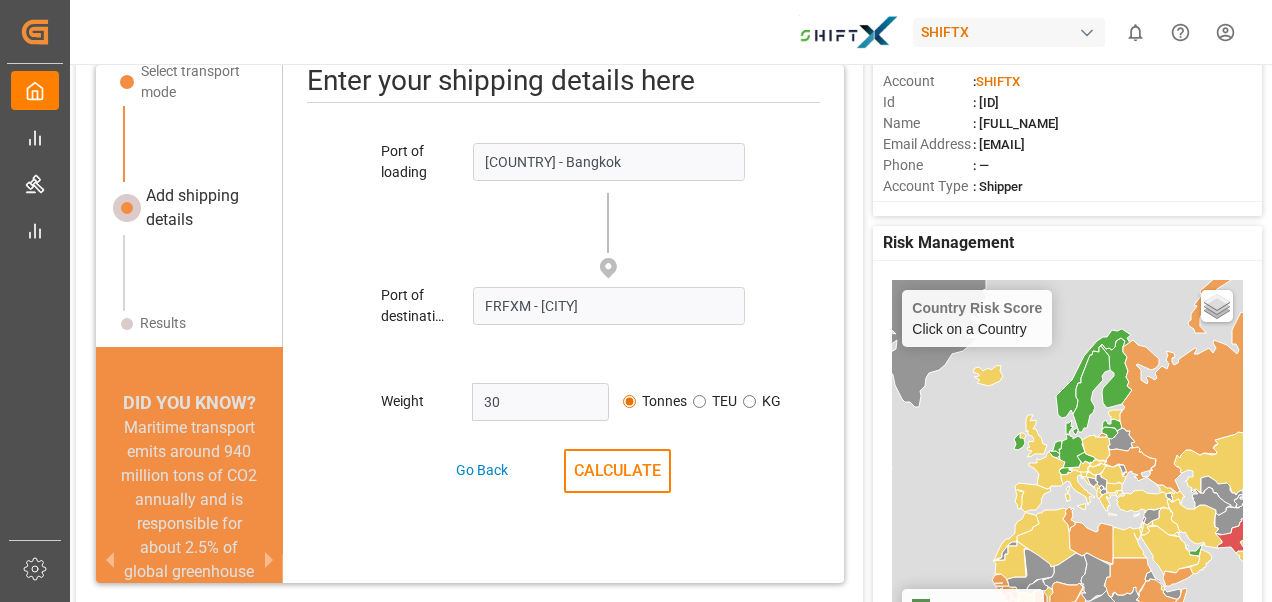 type on "30" 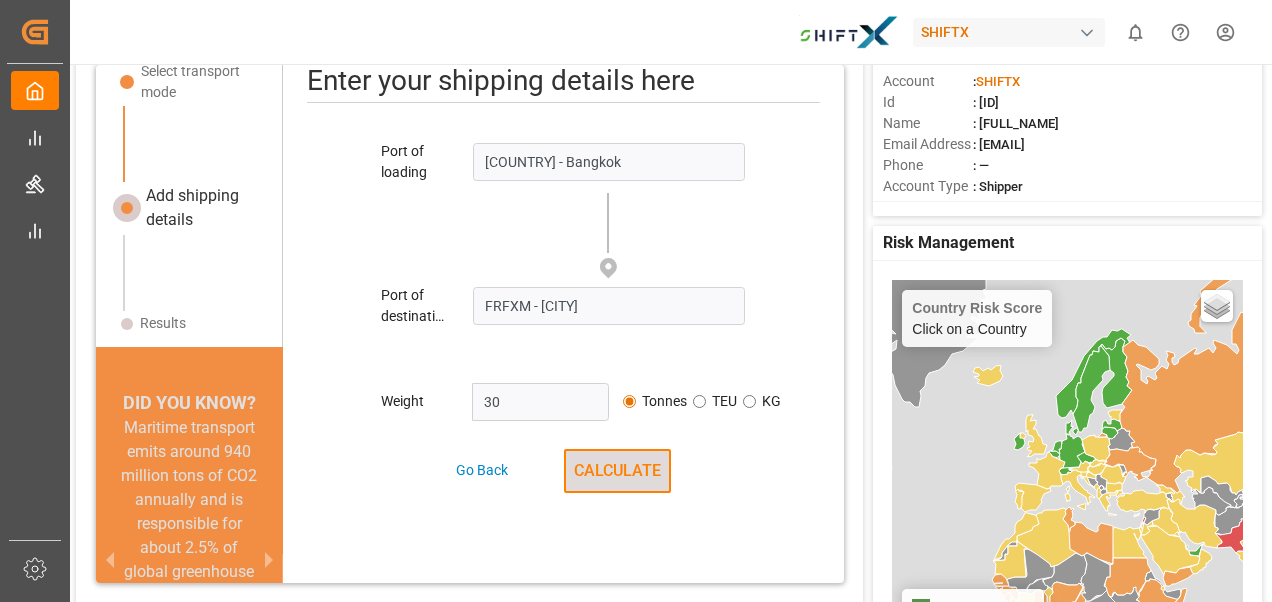 click on "CALCULATE" at bounding box center (617, 471) 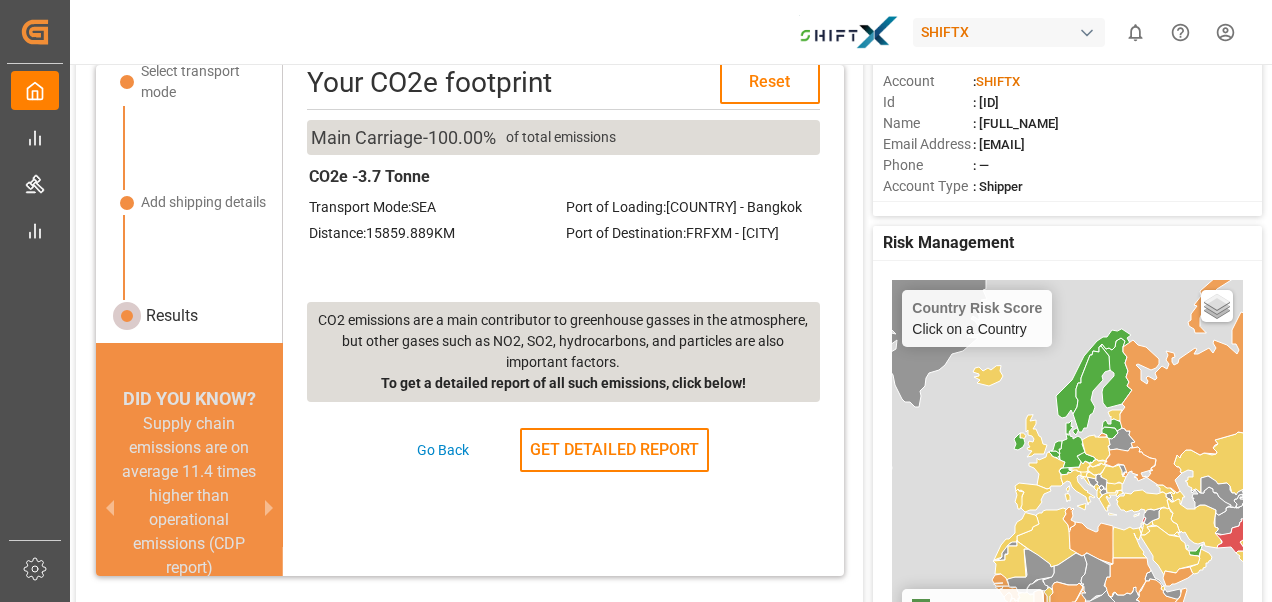 scroll, scrollTop: 0, scrollLeft: 0, axis: both 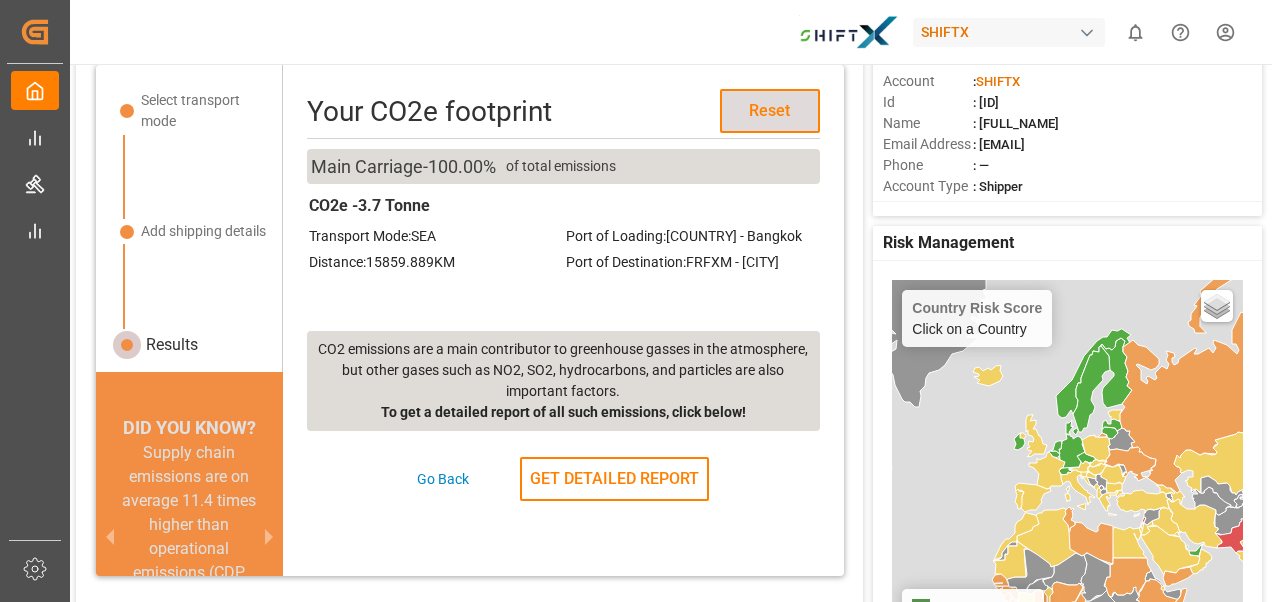 click on "Reset" at bounding box center [770, 111] 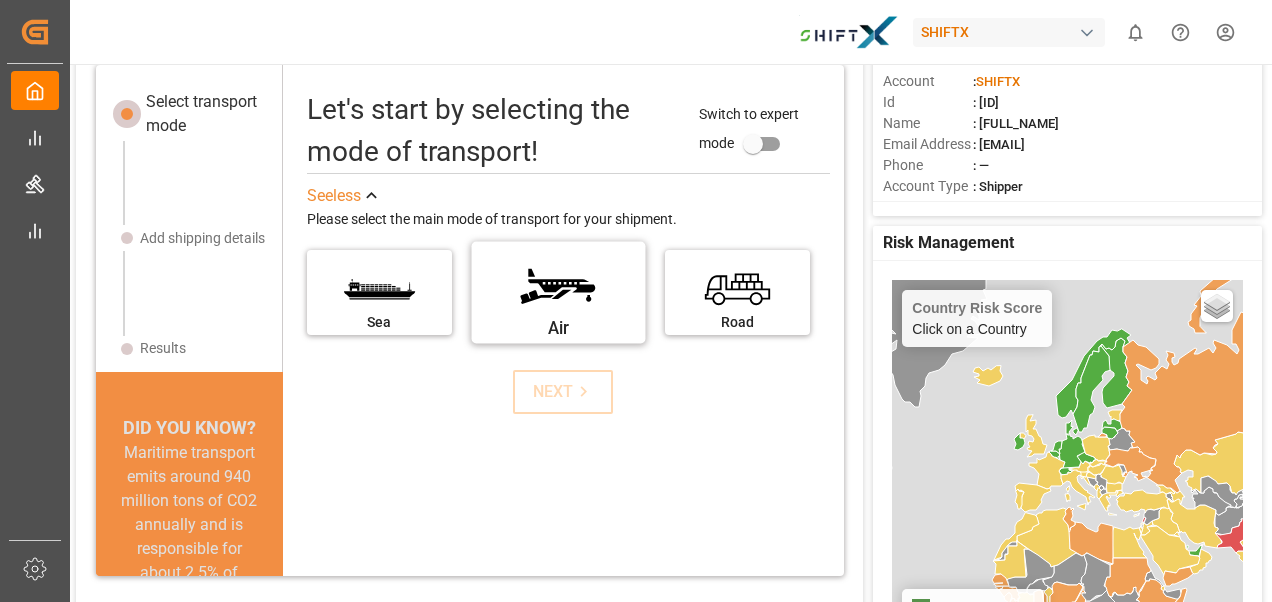 click on "Air" at bounding box center (558, 285) 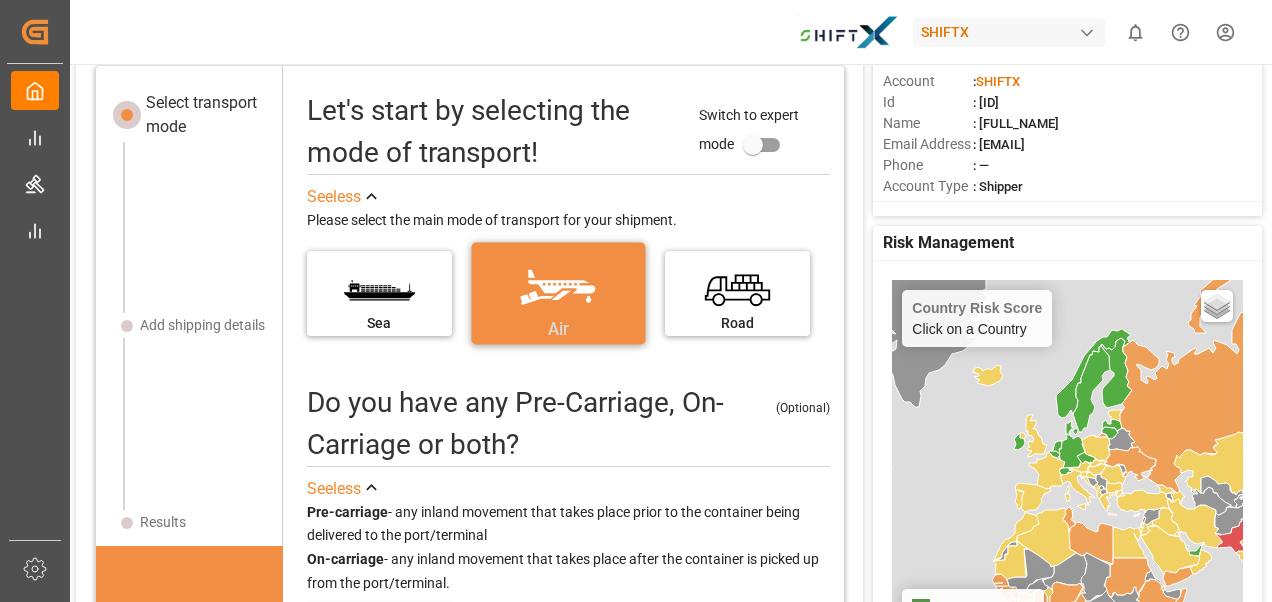 scroll, scrollTop: 78, scrollLeft: 0, axis: vertical 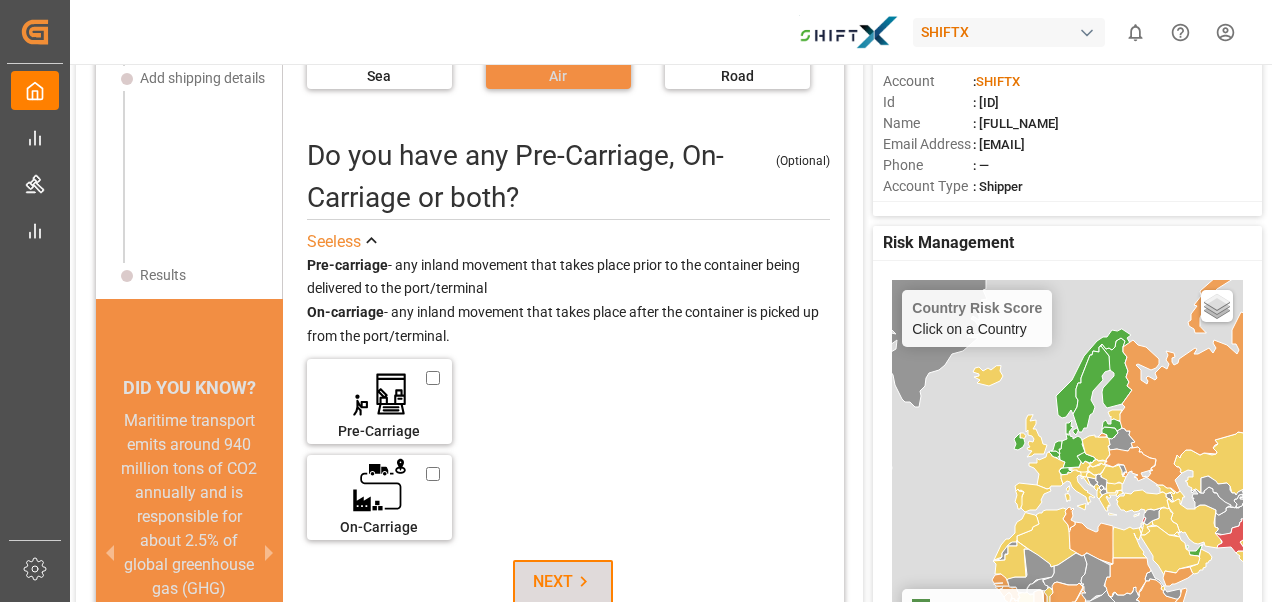 click on "NEXT" at bounding box center (563, 582) 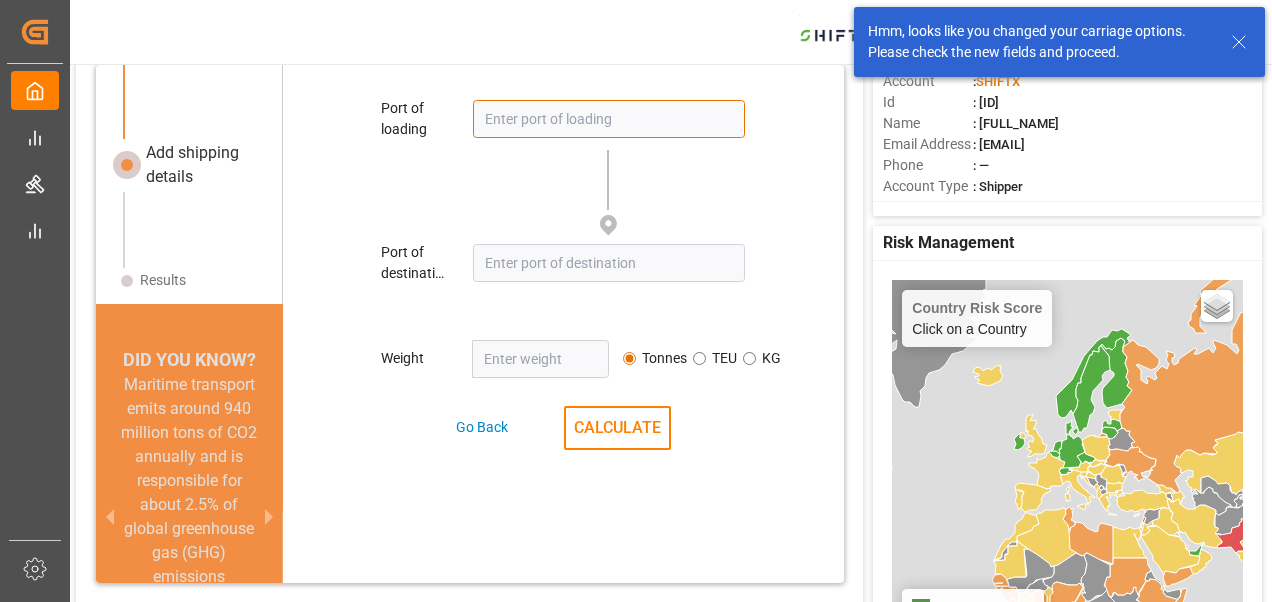 click at bounding box center [608, 119] 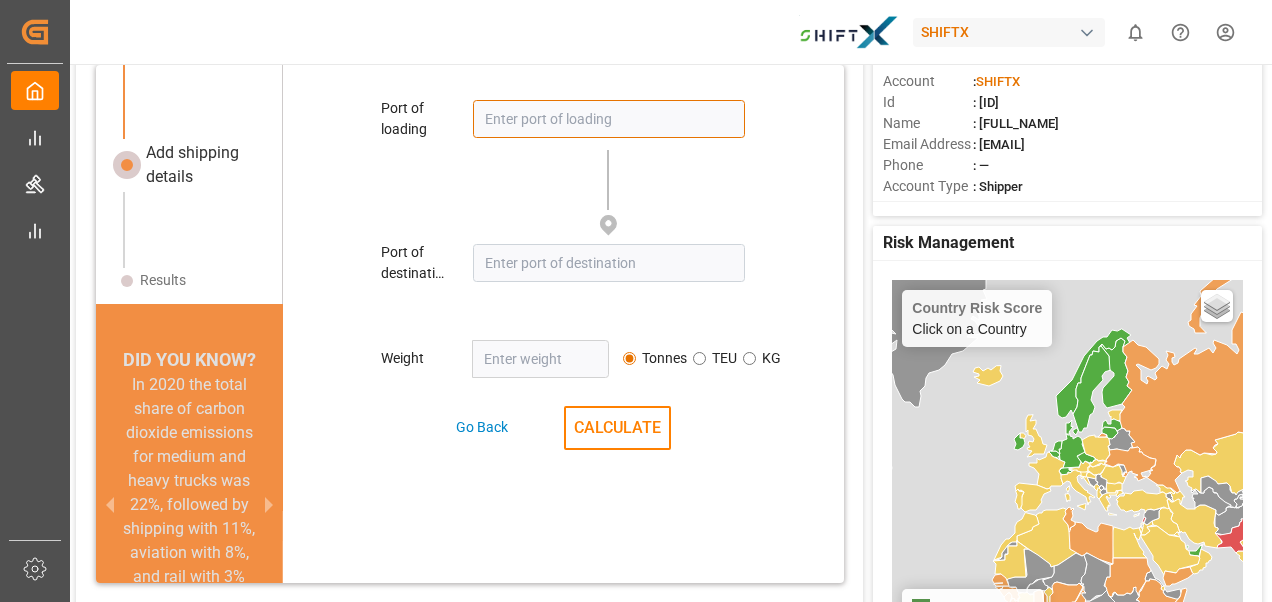 scroll, scrollTop: 0, scrollLeft: 0, axis: both 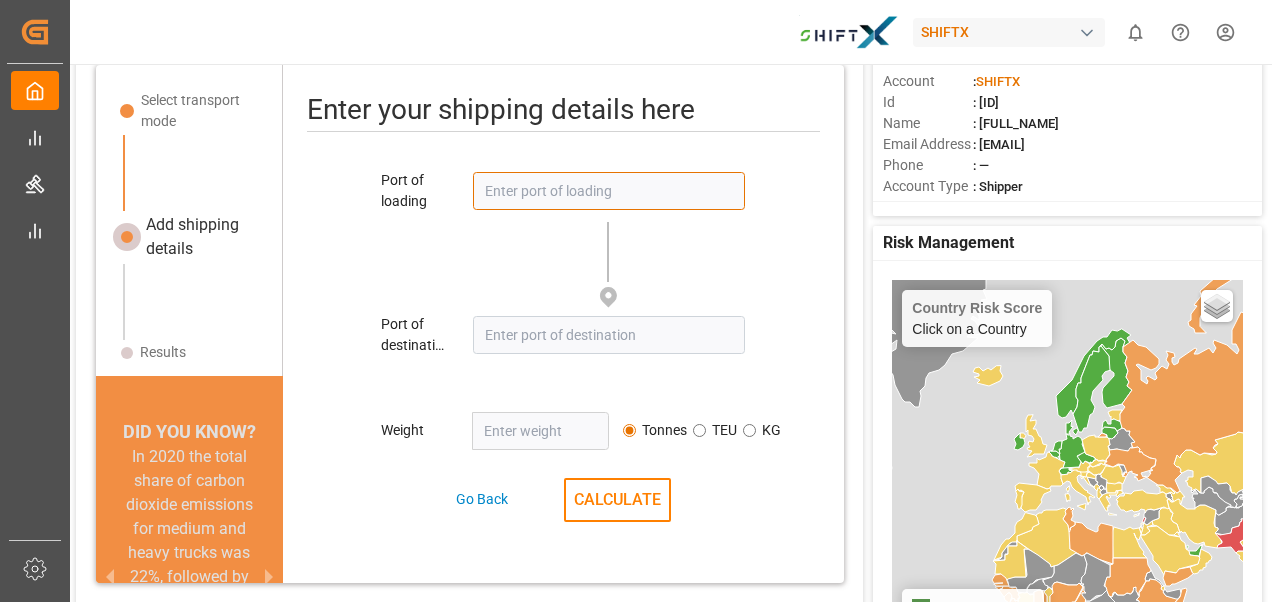 click at bounding box center (608, 191) 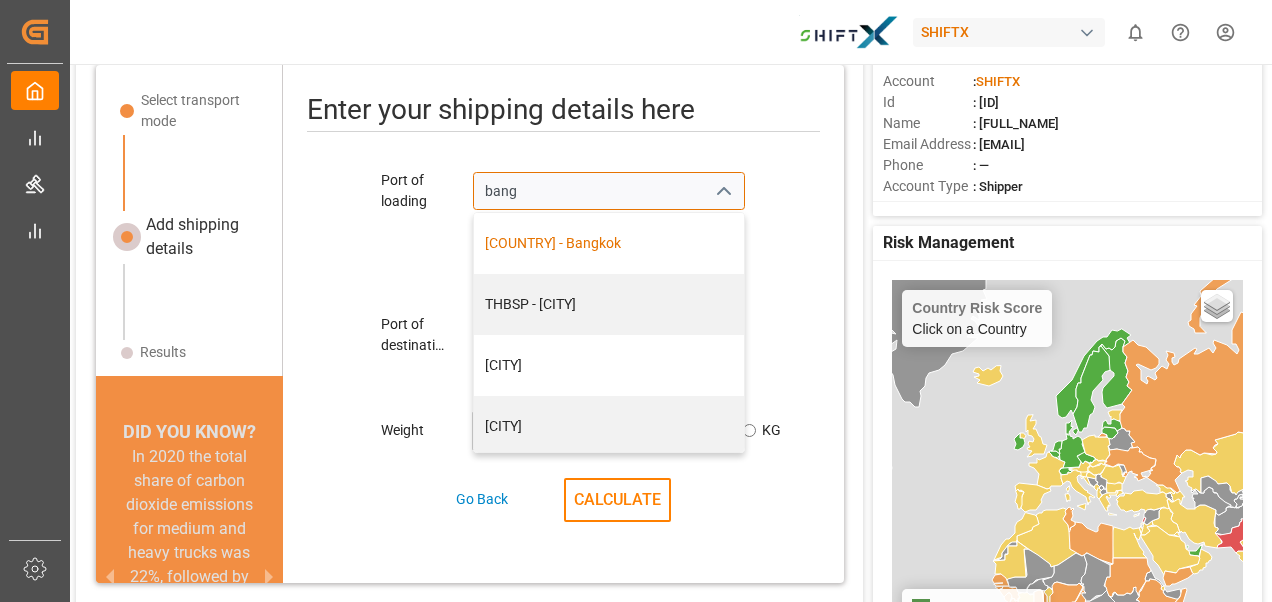 click on "[COUNTRY] - Bangkok" at bounding box center [609, 243] 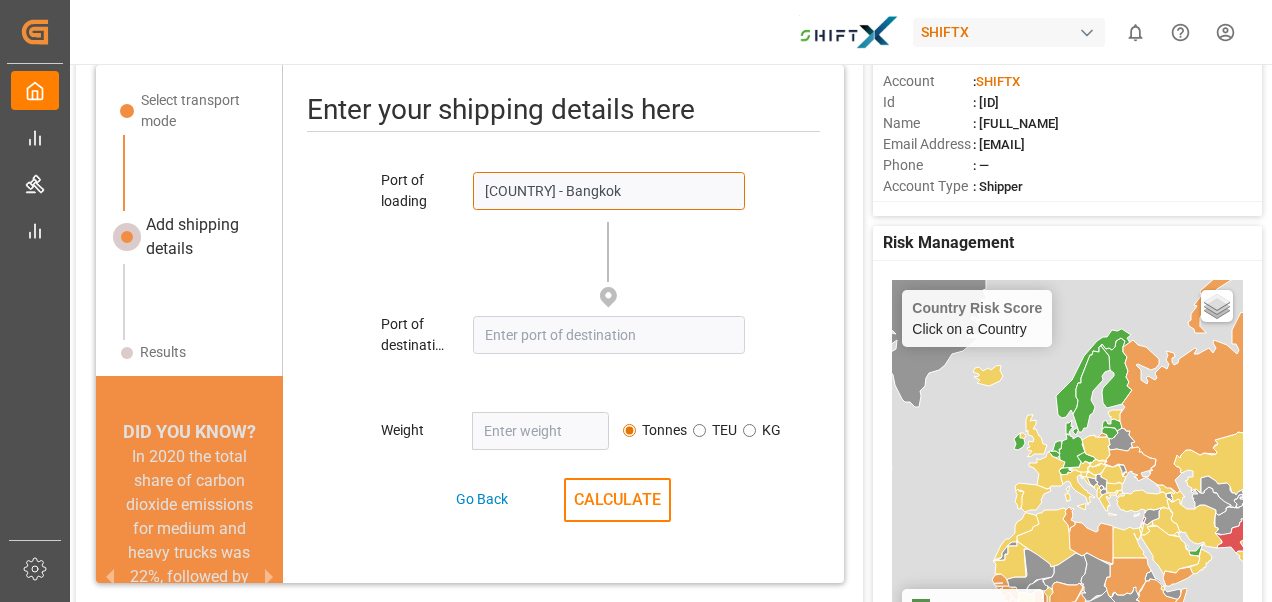 type on "[COUNTRY] - Bangkok" 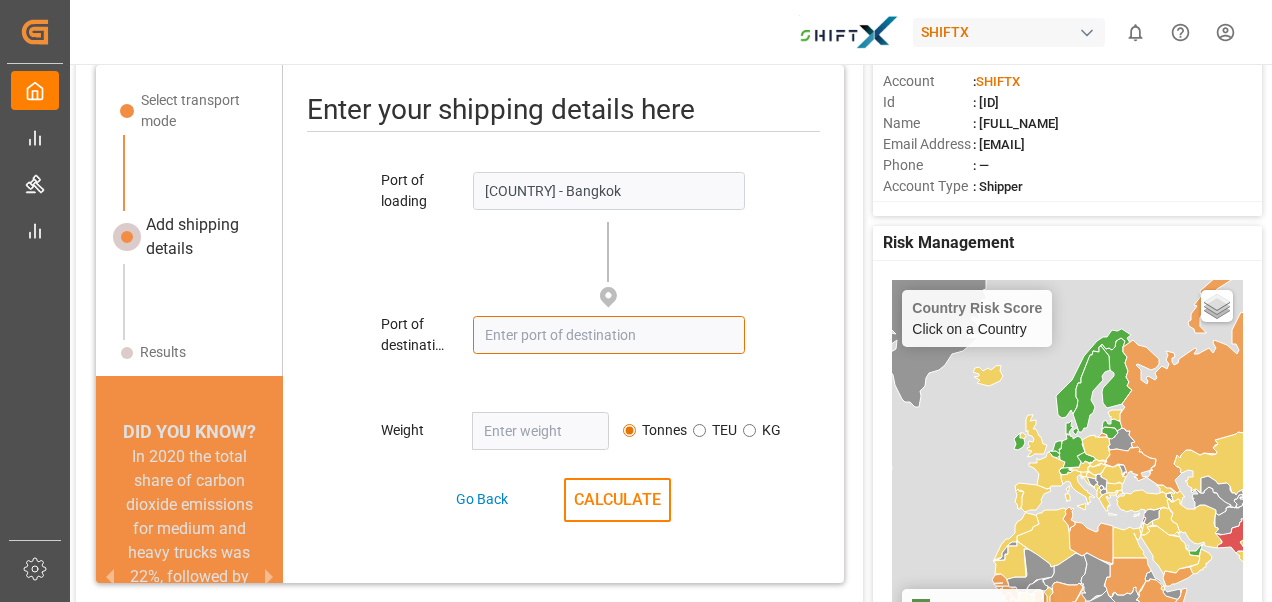 click at bounding box center (608, 335) 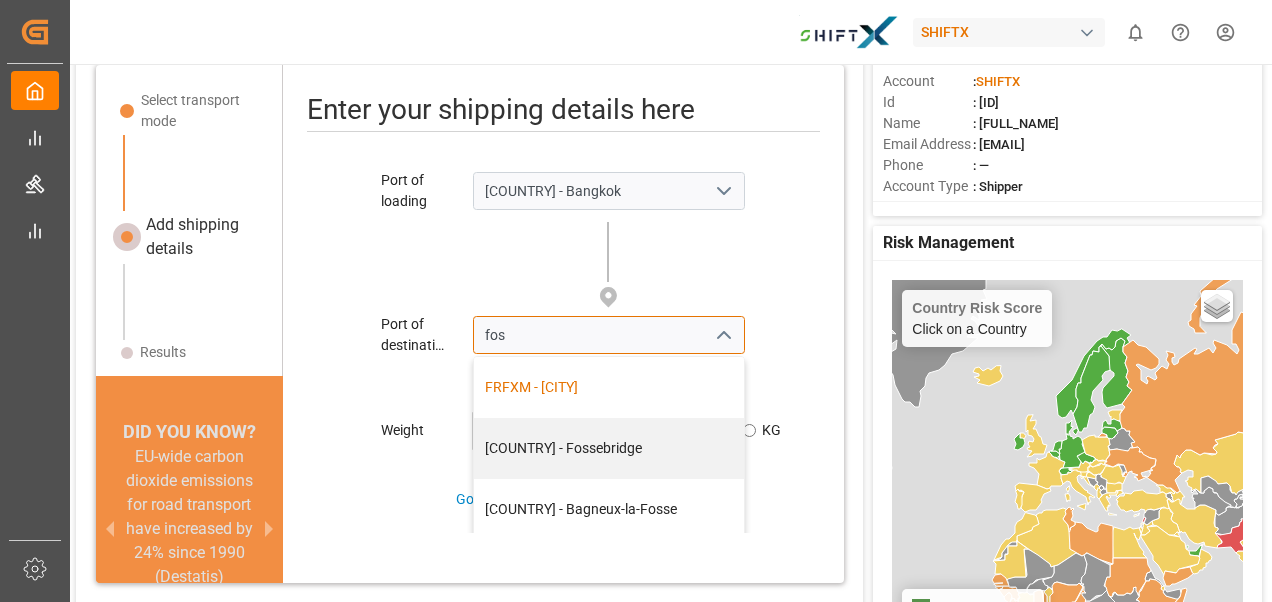 click on "FRFXM - [CITY]" at bounding box center [609, 387] 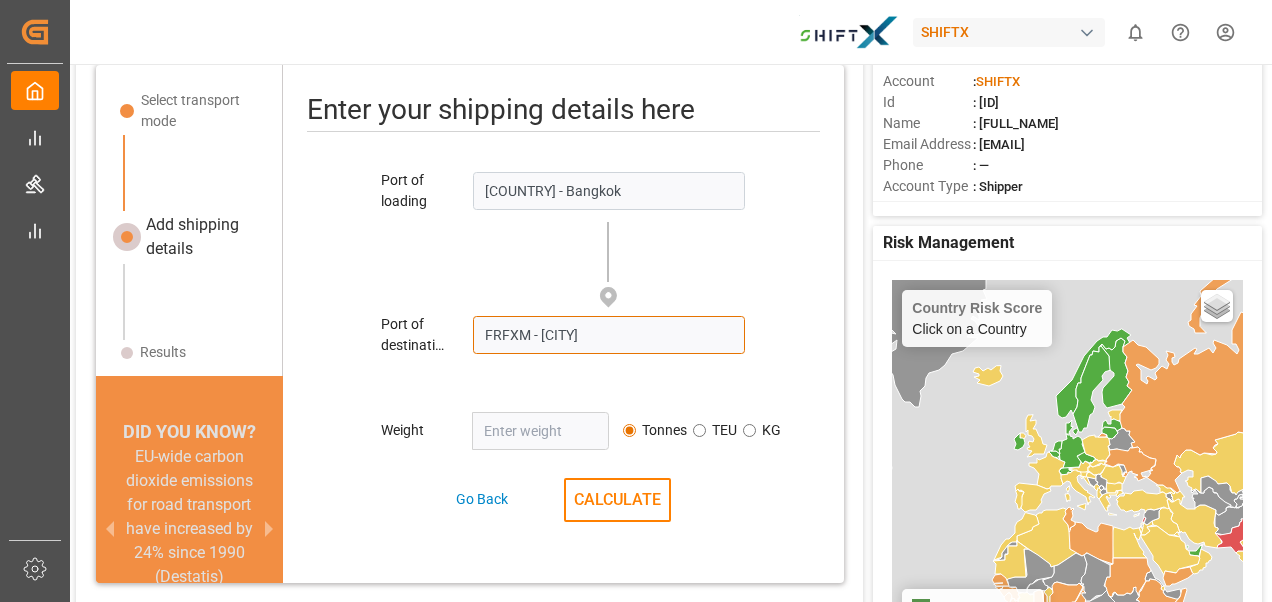 type on "FRFXM - [CITY]" 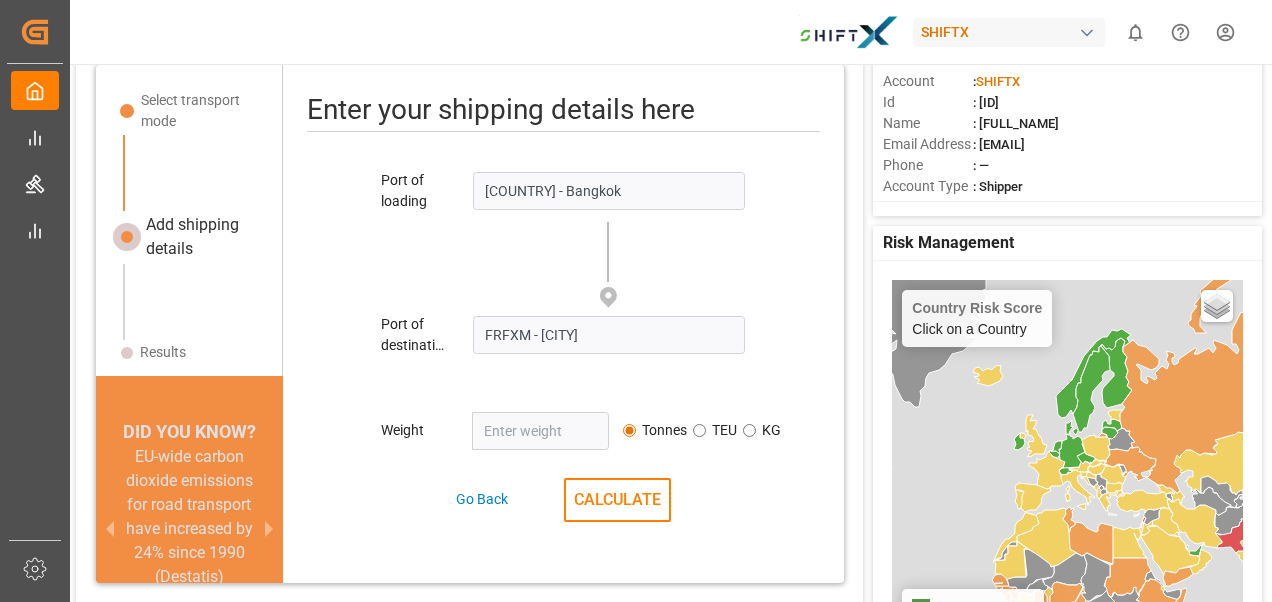 click on "KG" at bounding box center (749, 430) 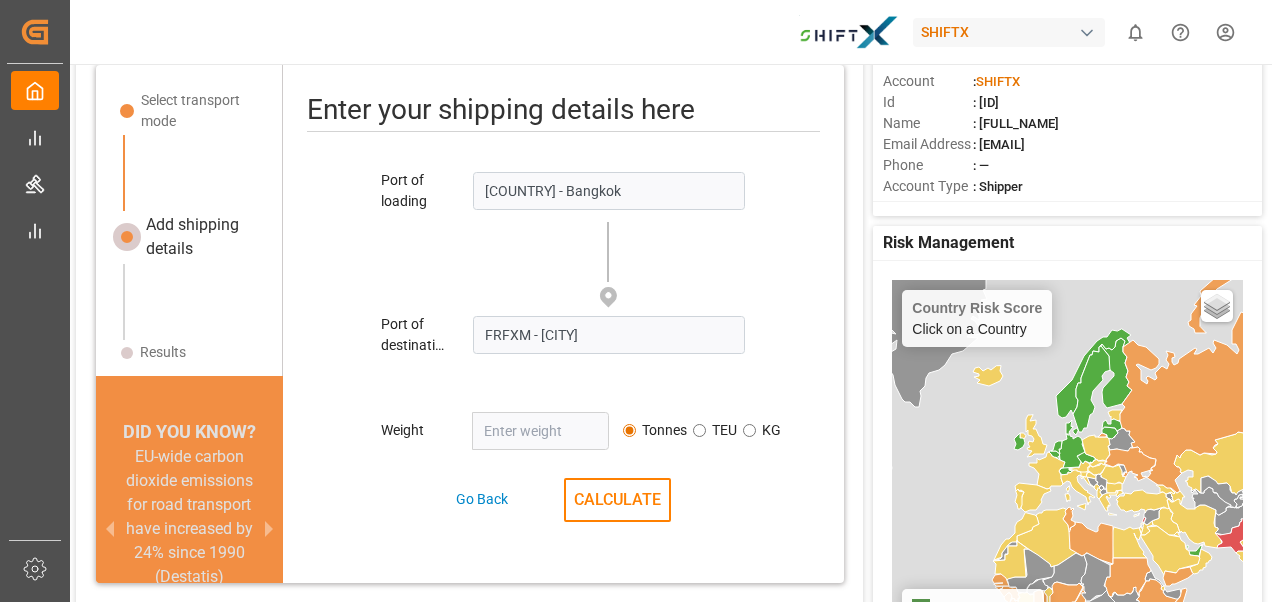 radio on "true" 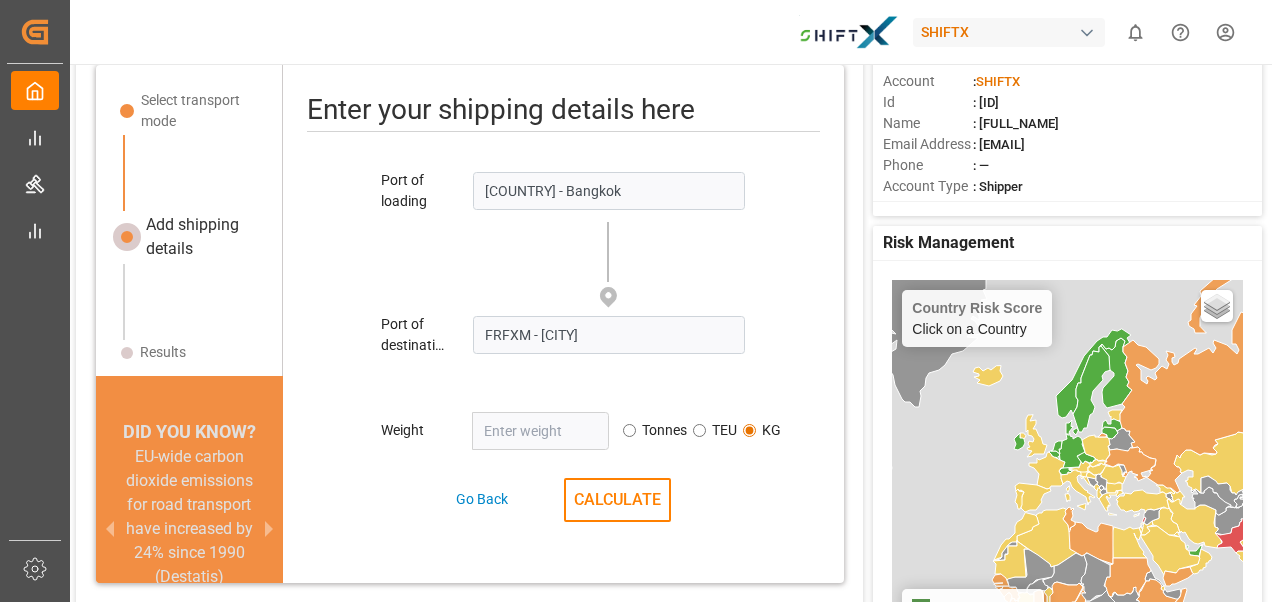 click at bounding box center [540, 431] 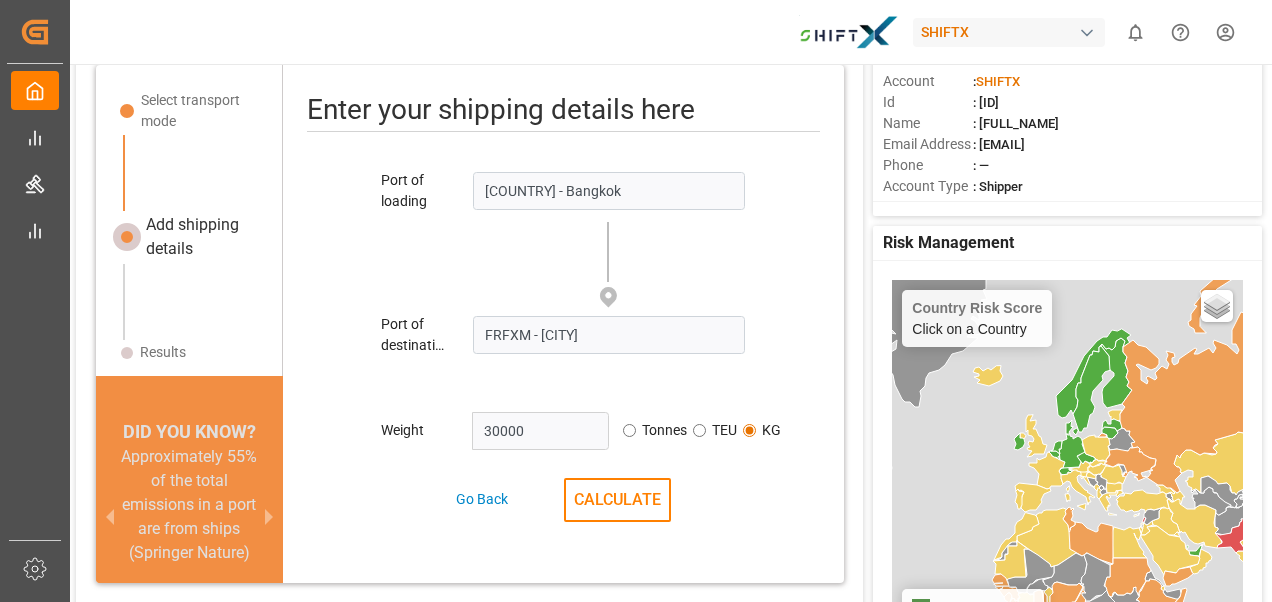 type on "30000" 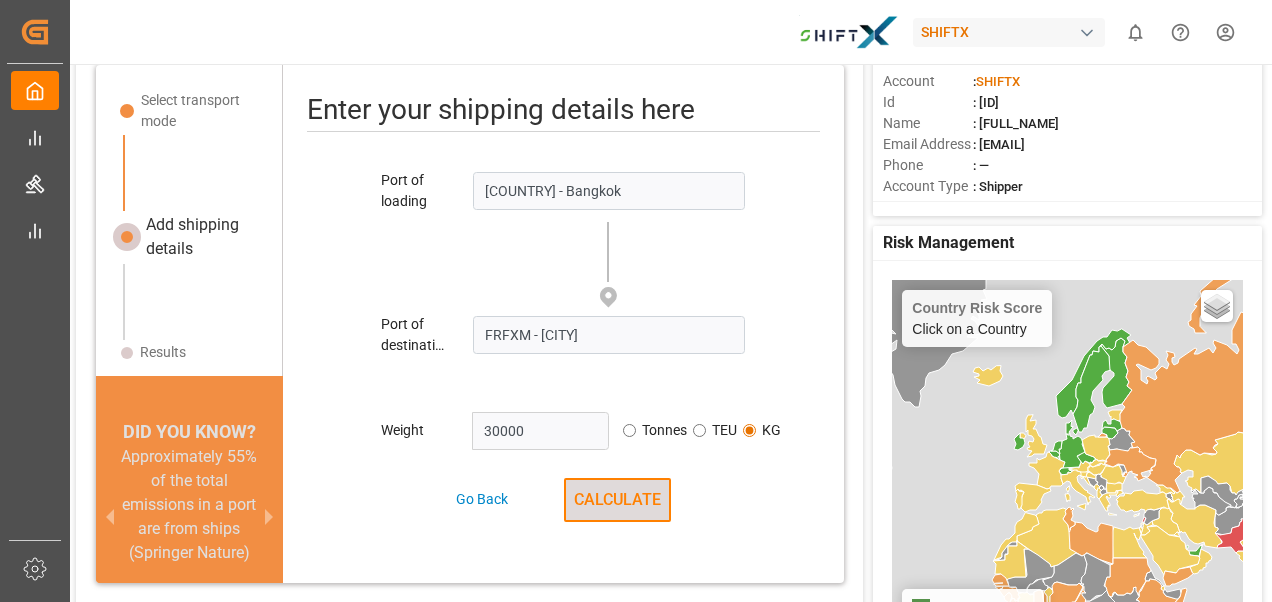 click on "CALCULATE" at bounding box center (617, 500) 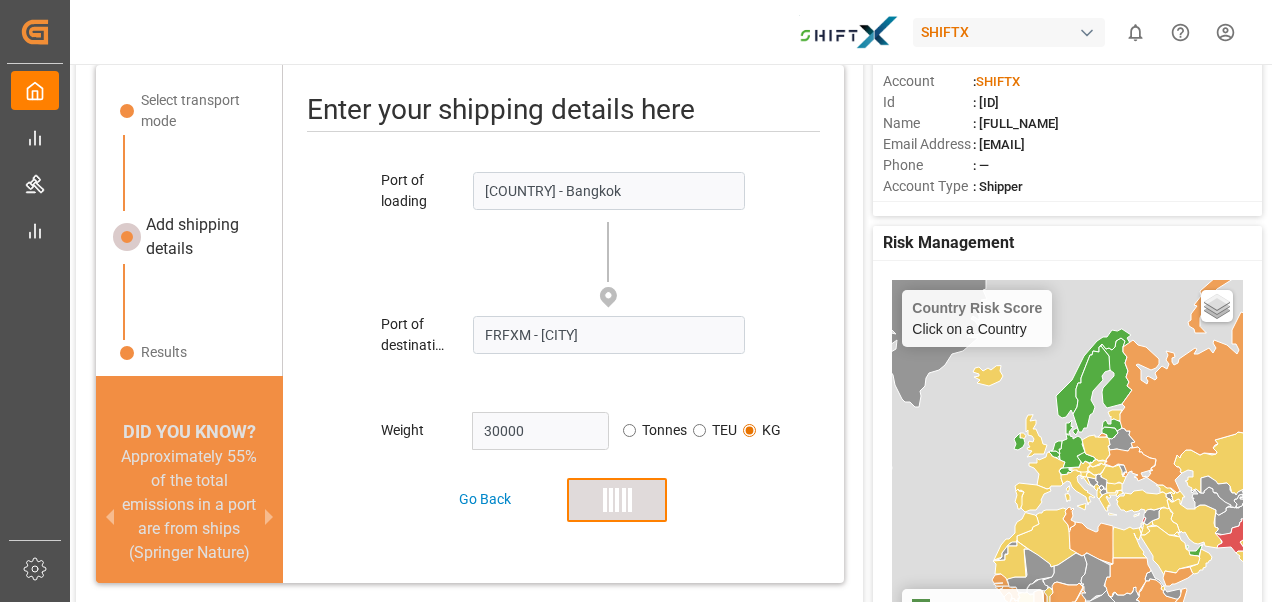 click at bounding box center [617, 500] 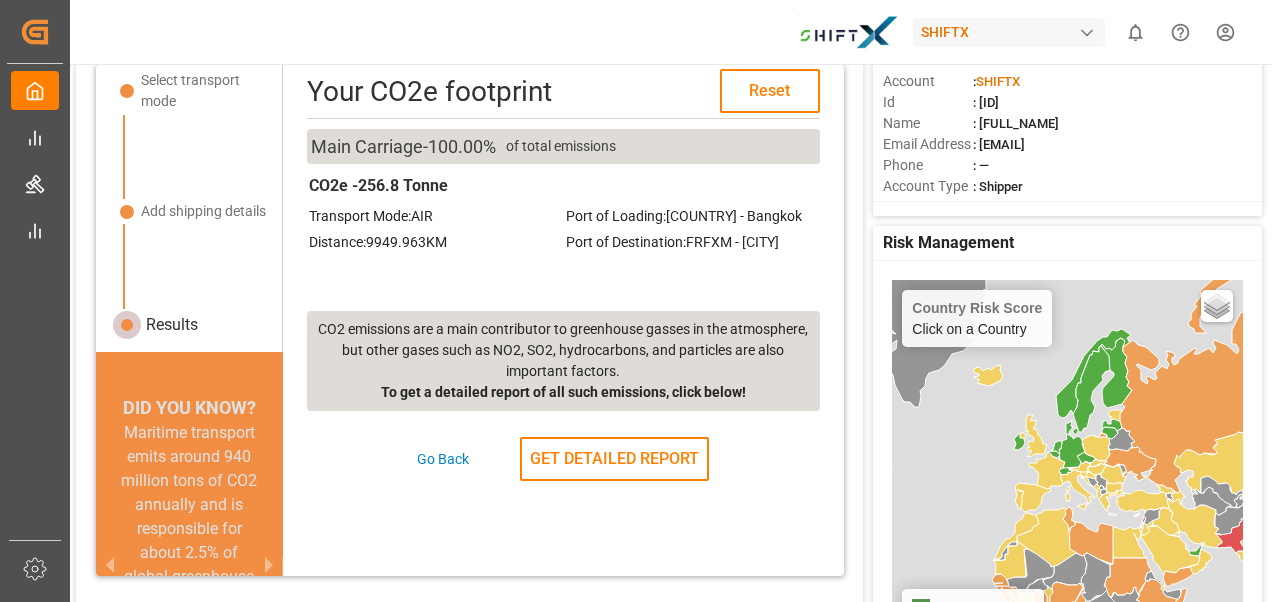 scroll, scrollTop: 0, scrollLeft: 0, axis: both 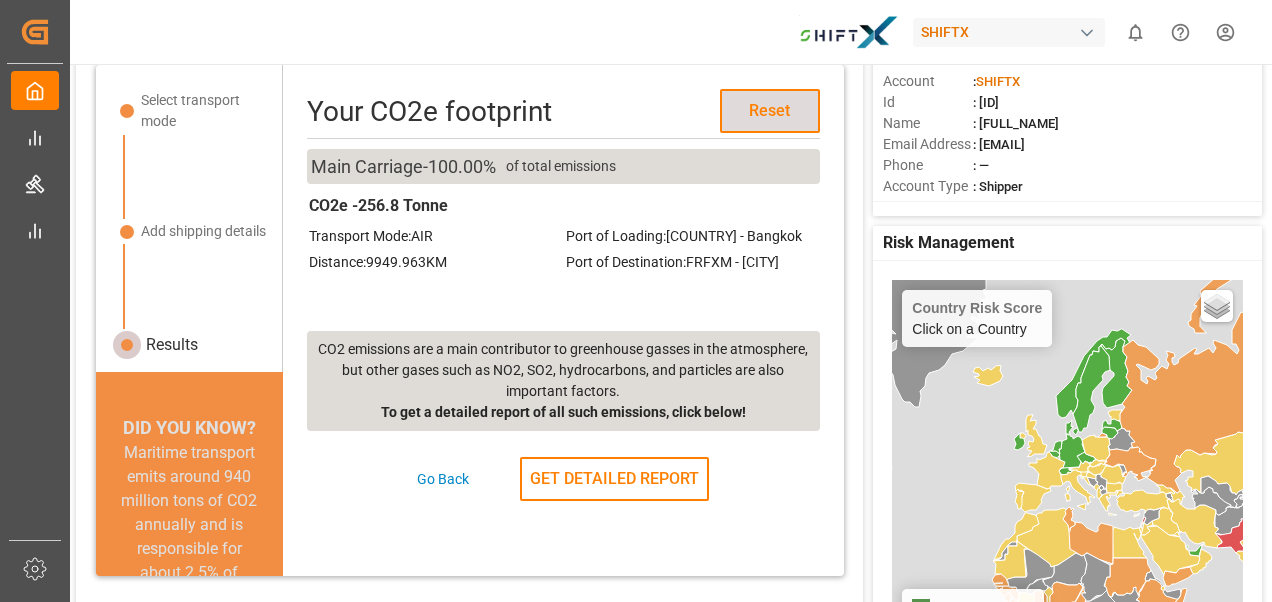 click on "Reset" at bounding box center [770, 111] 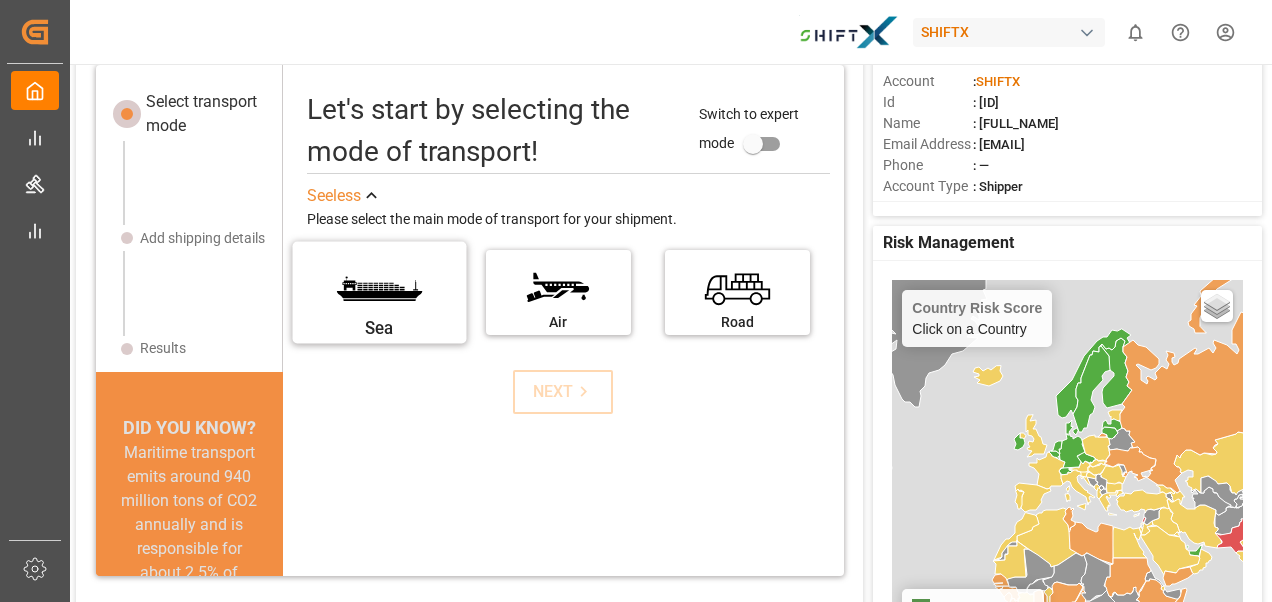 click on "Sea" at bounding box center [379, 285] 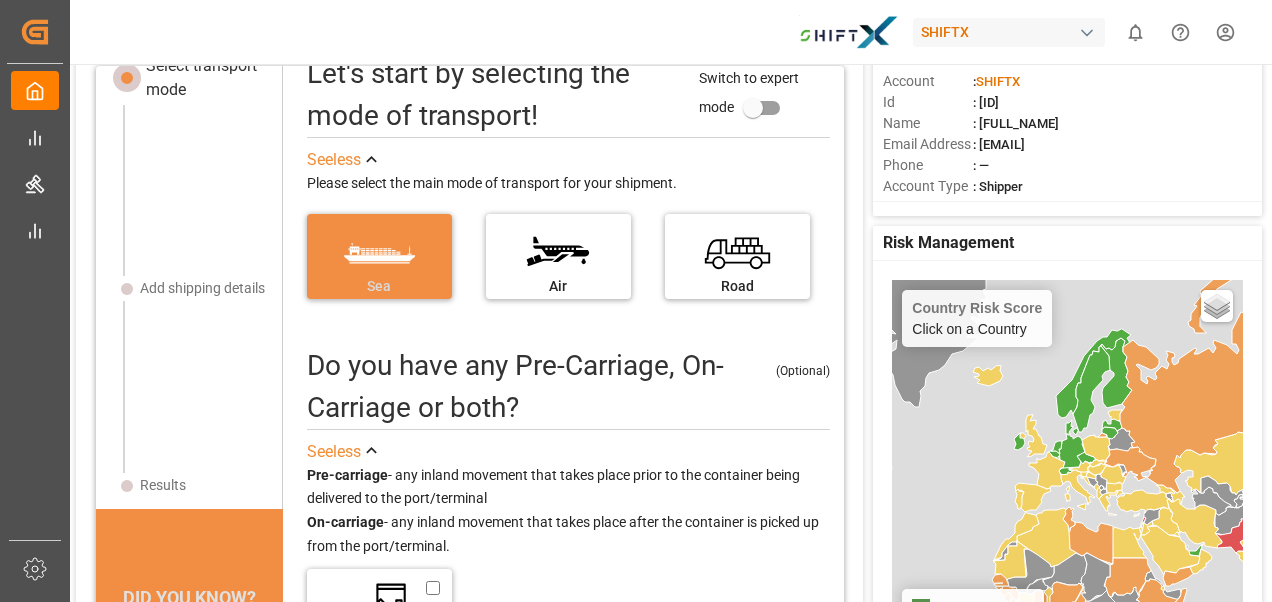 scroll, scrollTop: 54, scrollLeft: 0, axis: vertical 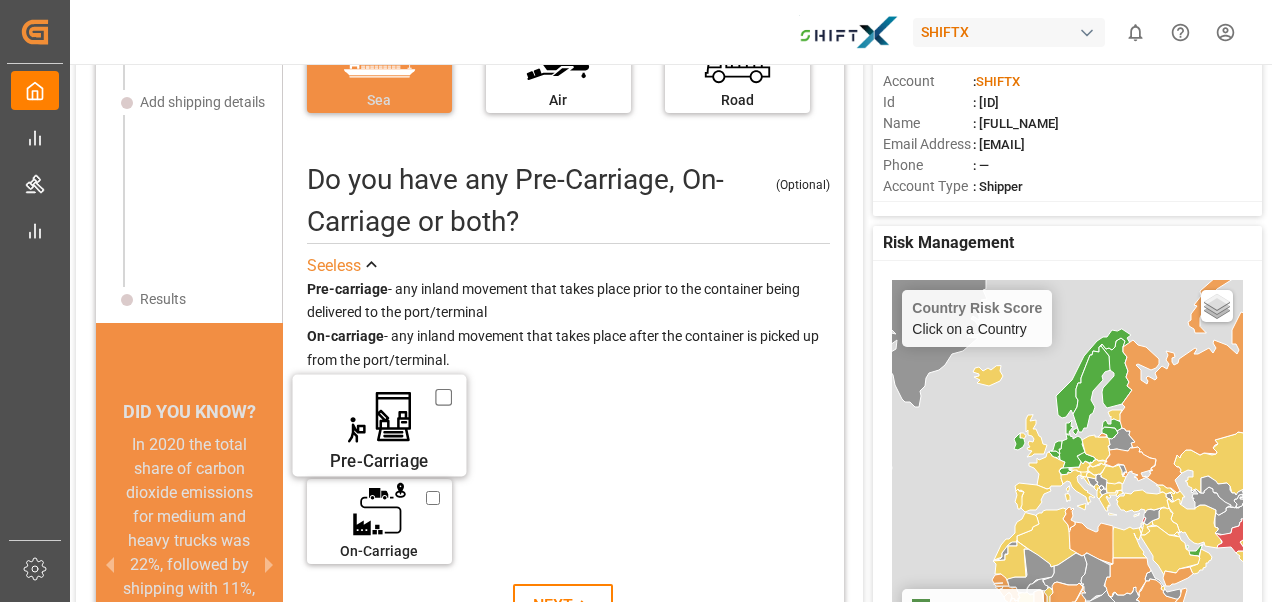 click on "Pre-Carriage" at bounding box center (379, 419) 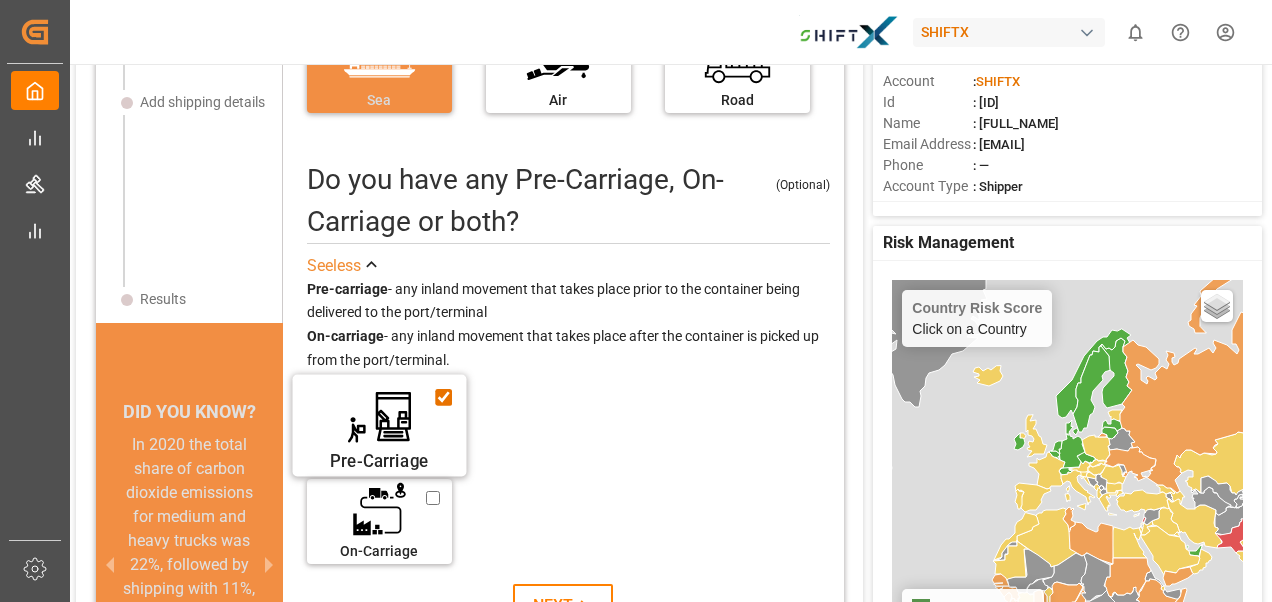 checkbox on "true" 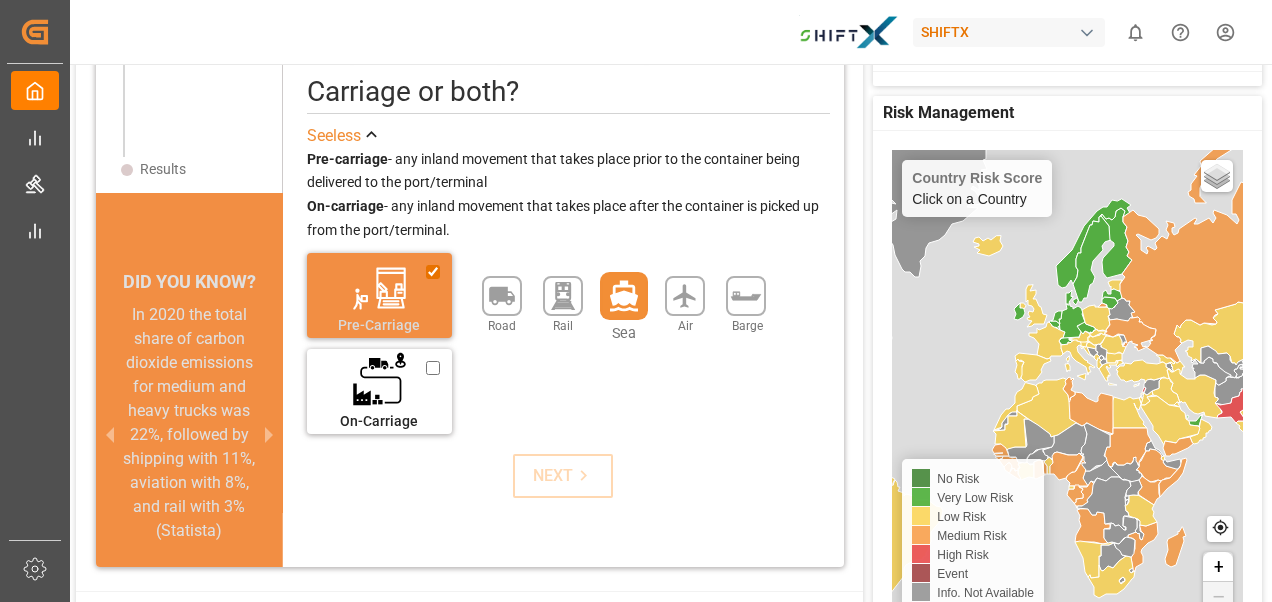 scroll, scrollTop: 229, scrollLeft: 0, axis: vertical 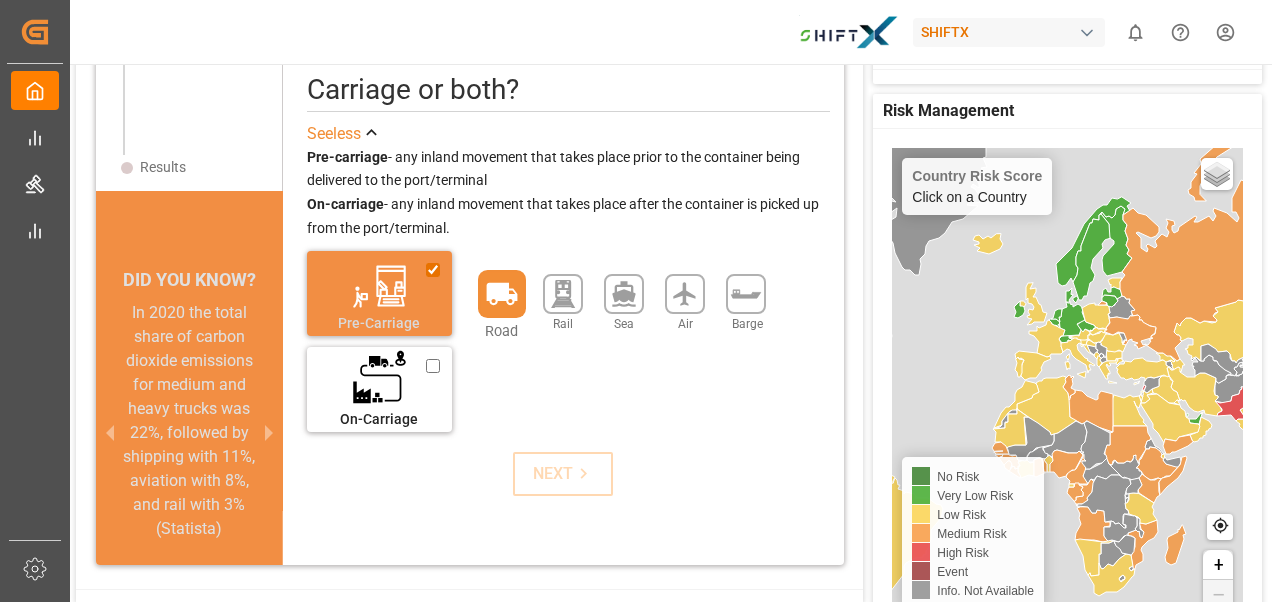 click 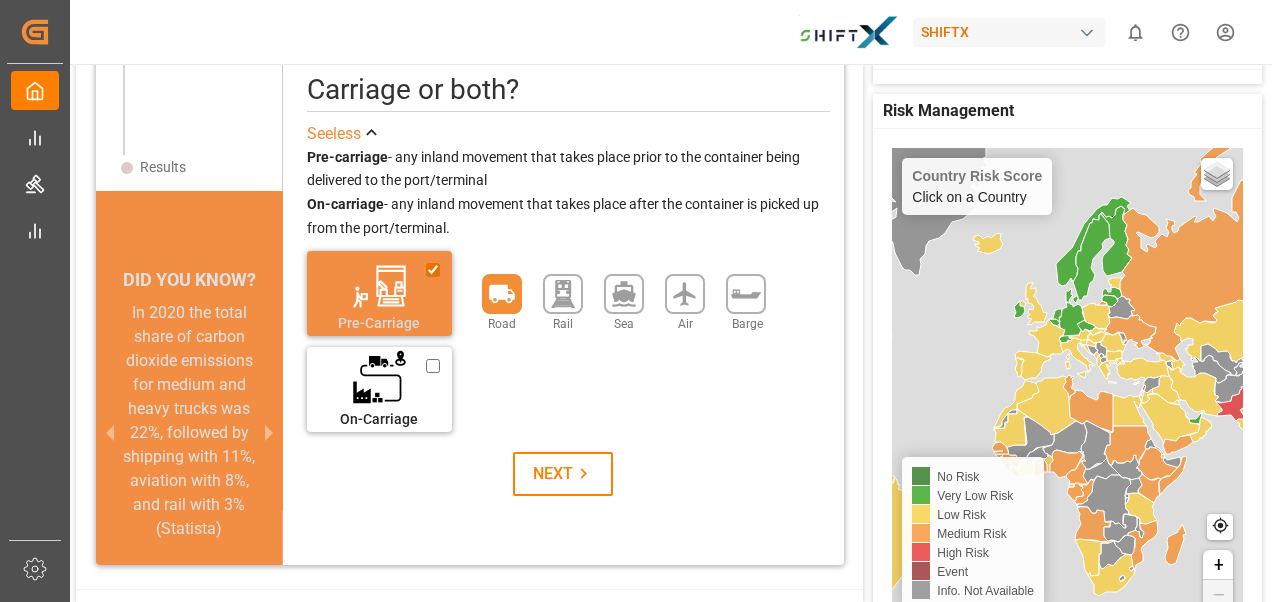 scroll, scrollTop: 20, scrollLeft: 0, axis: vertical 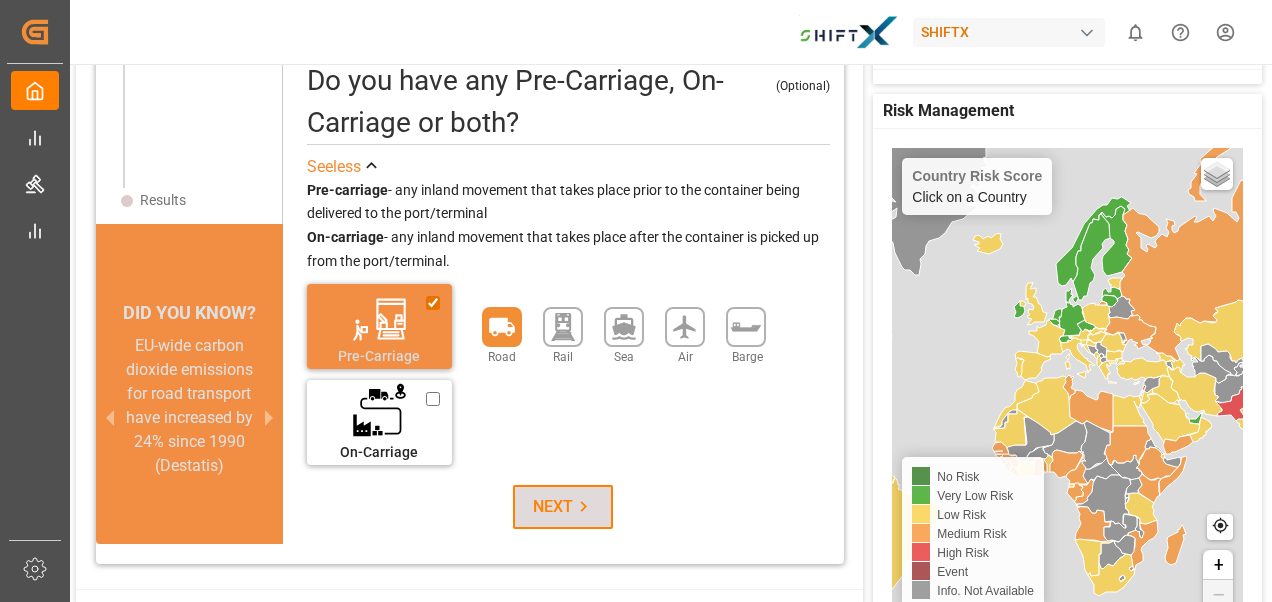 click on "NEXT" at bounding box center [563, 507] 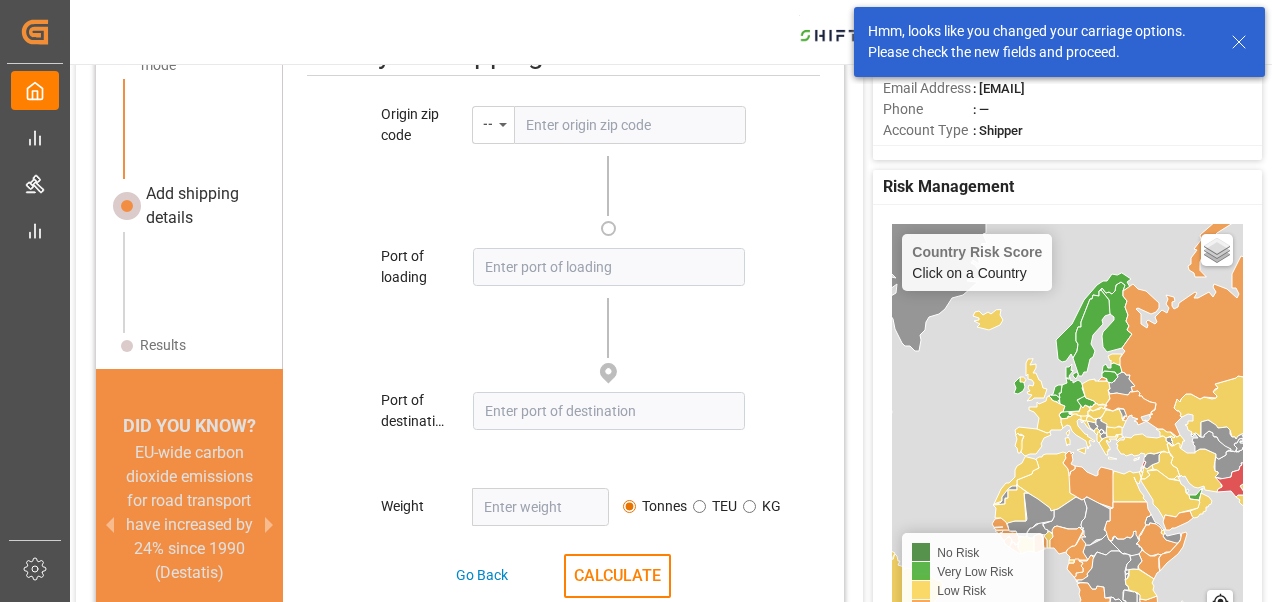 scroll, scrollTop: 154, scrollLeft: 0, axis: vertical 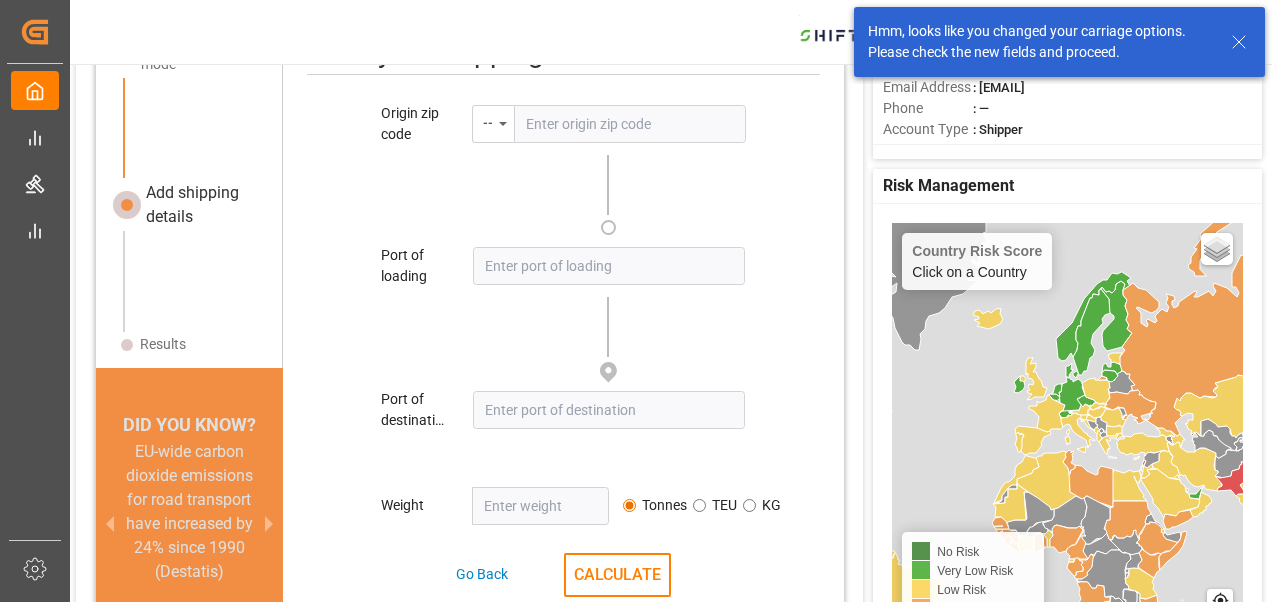 click on "Origin zip code -- Please enter the zip code" at bounding box center (563, 124) 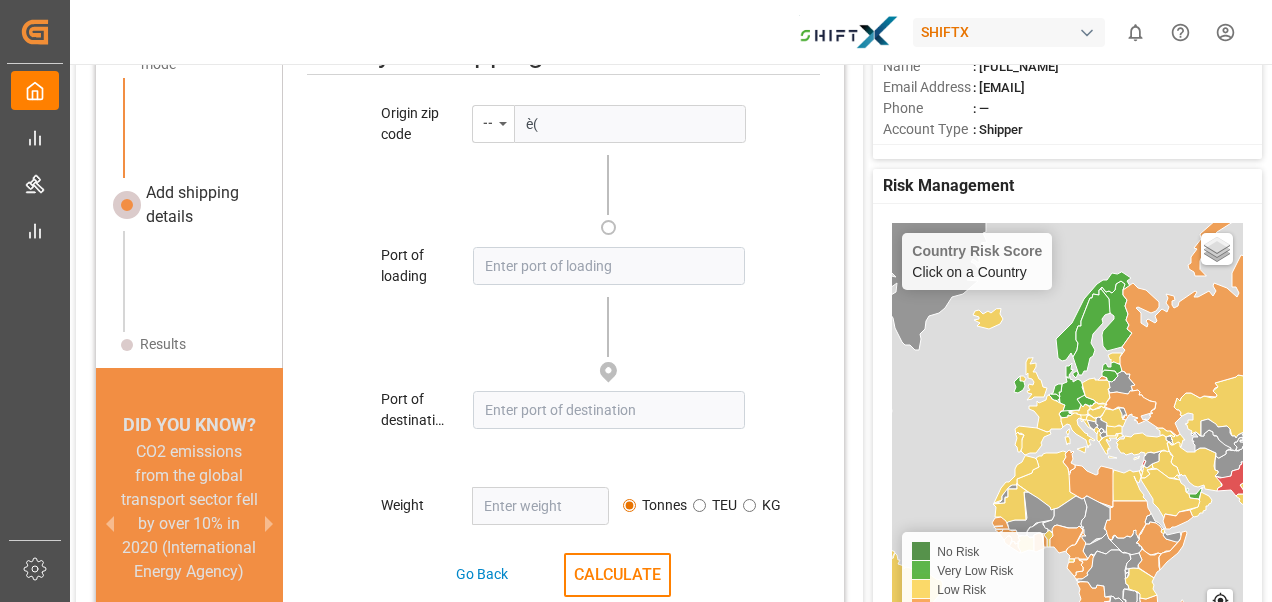 type on "è" 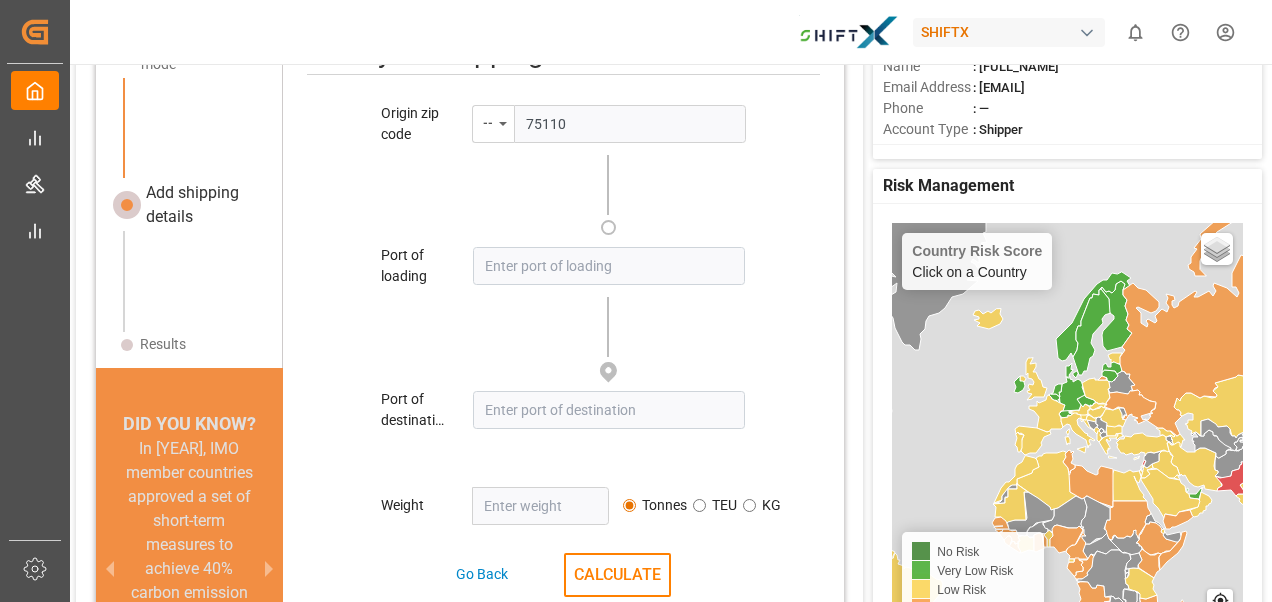 type on "75110" 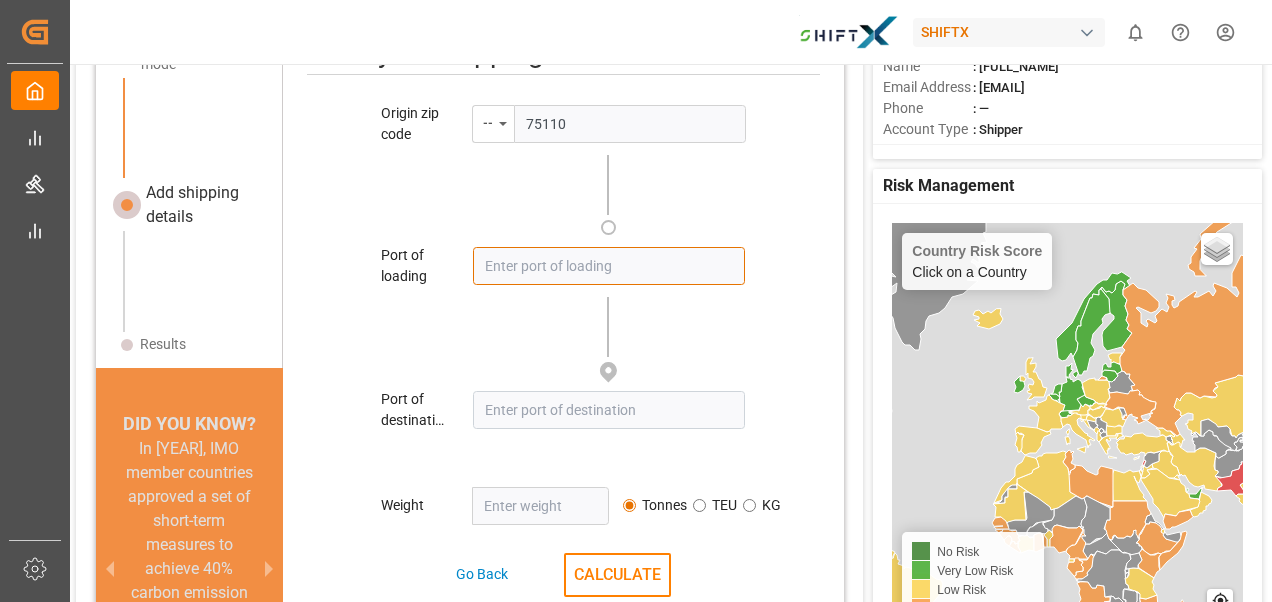 click at bounding box center (608, 266) 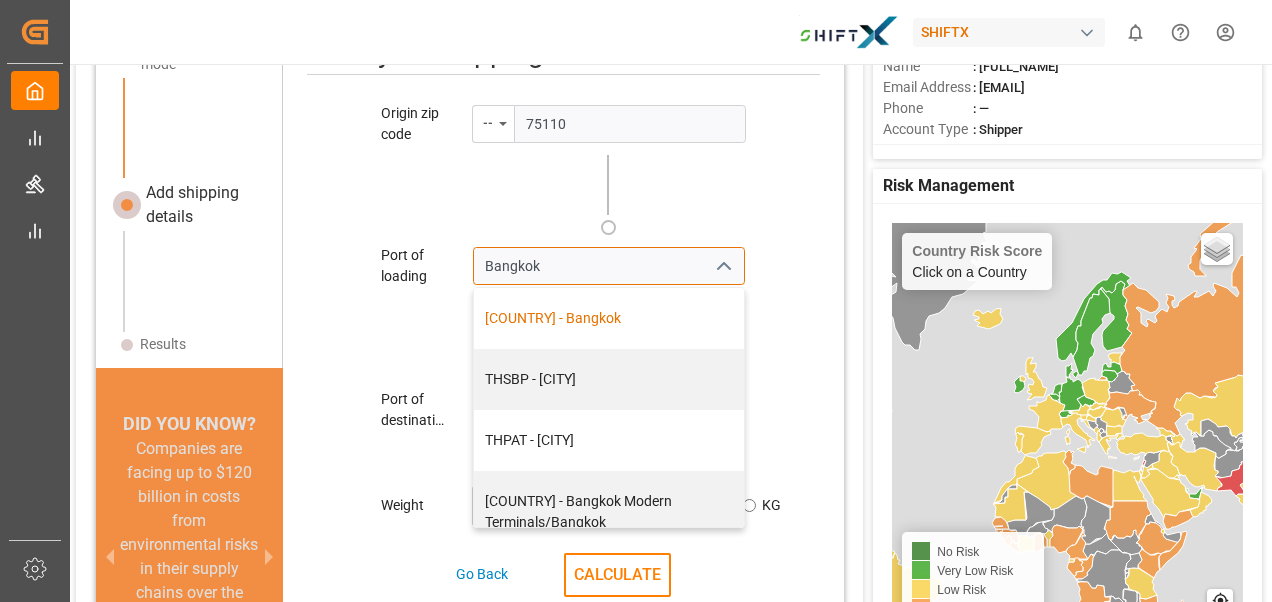 click on "[COUNTRY] - Bangkok" at bounding box center [609, 318] 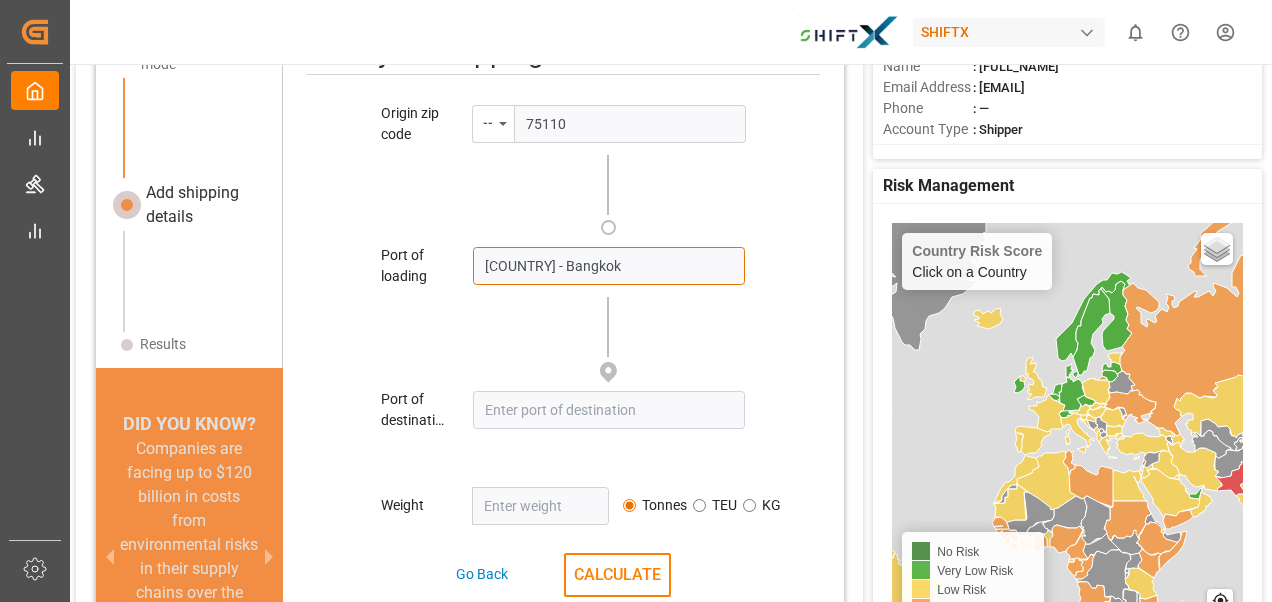 type on "[COUNTRY] - Bangkok" 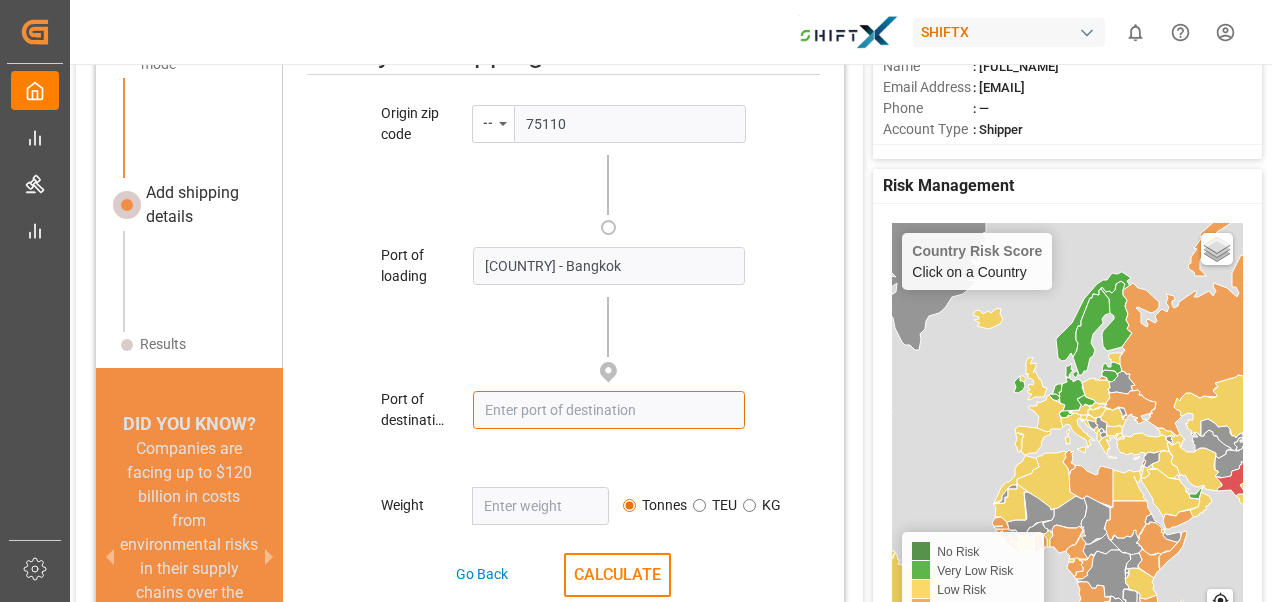 click at bounding box center (608, 410) 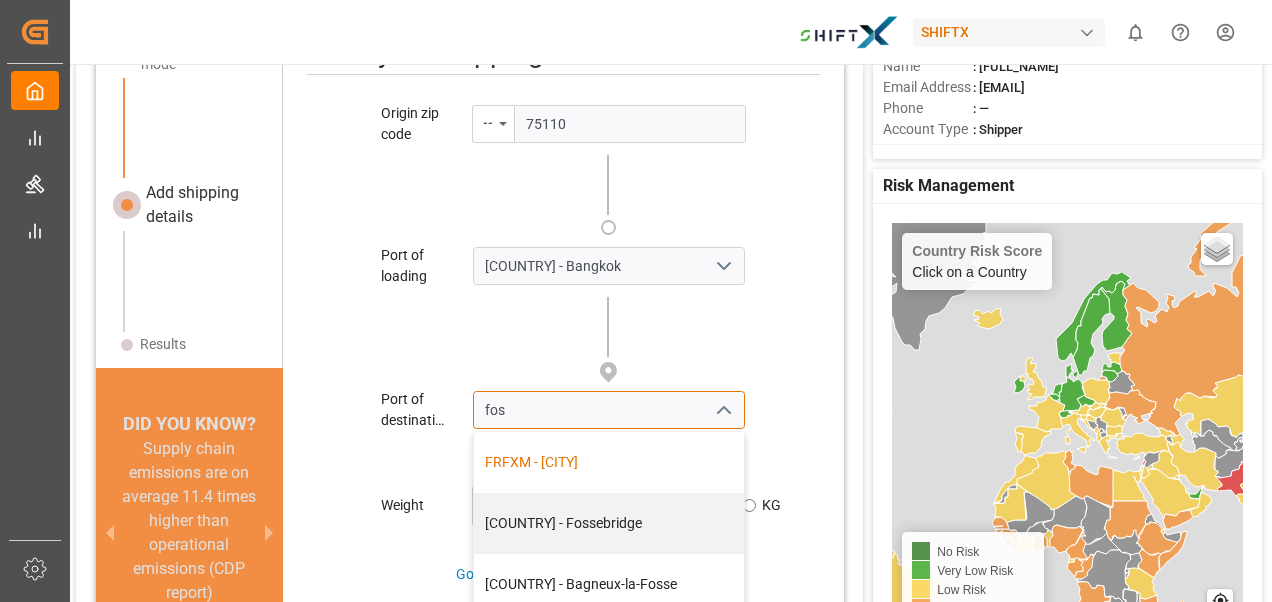 click on "FRFXM - [CITY]" at bounding box center (609, 462) 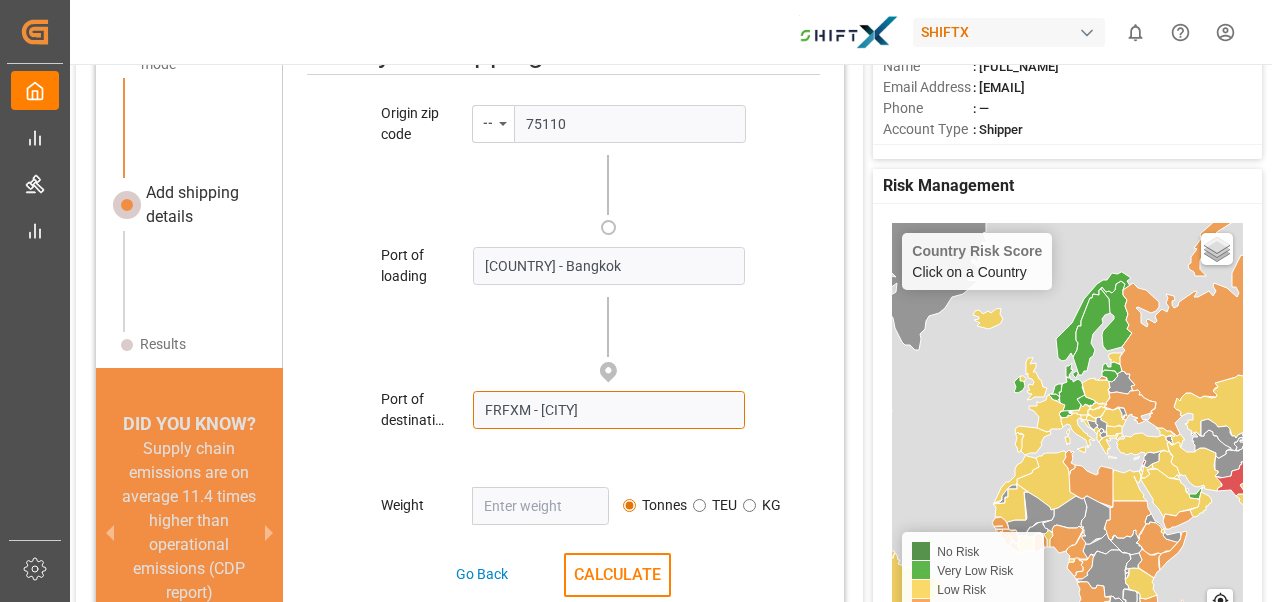 type on "FRFXM - [CITY]" 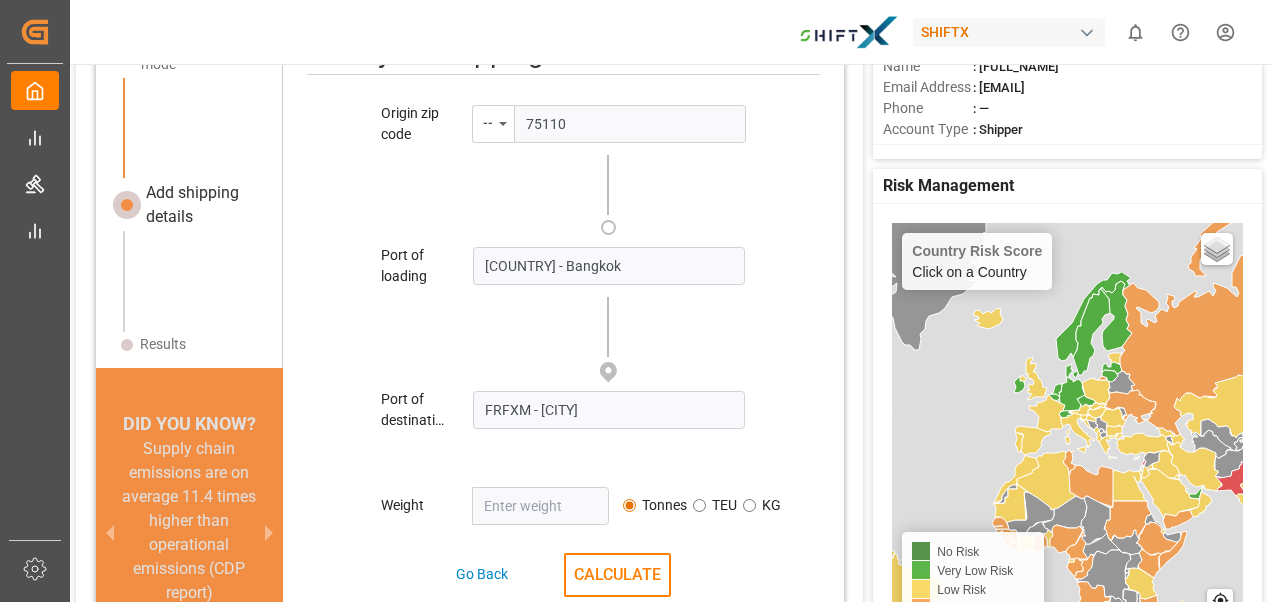 click at bounding box center [540, 506] 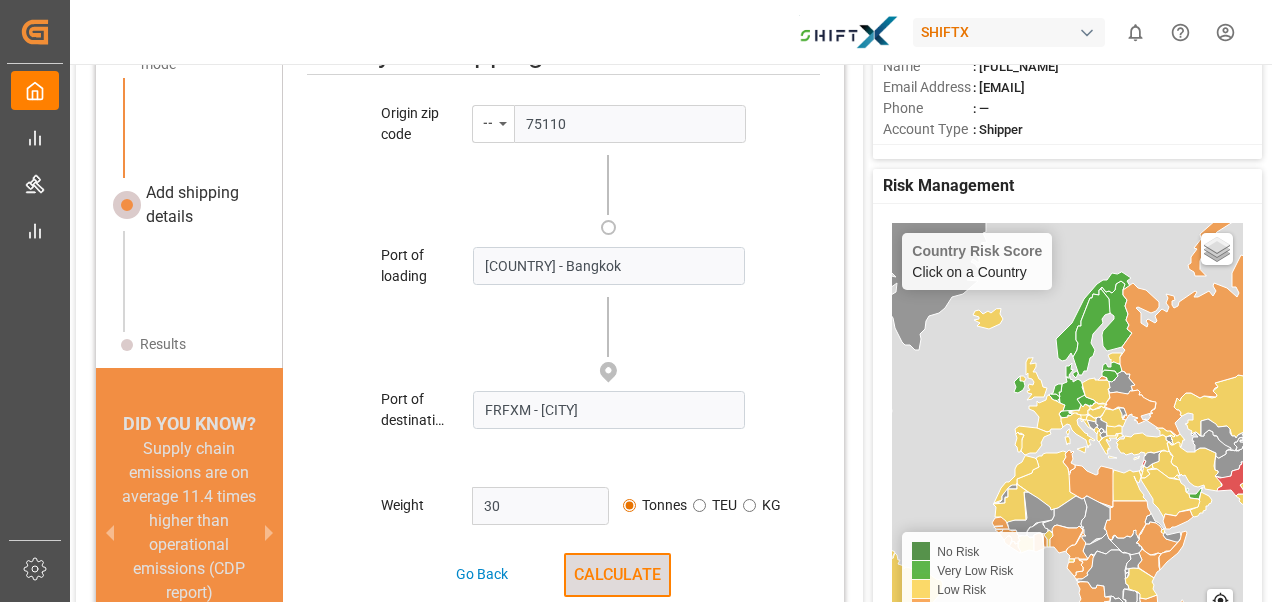 type on "30" 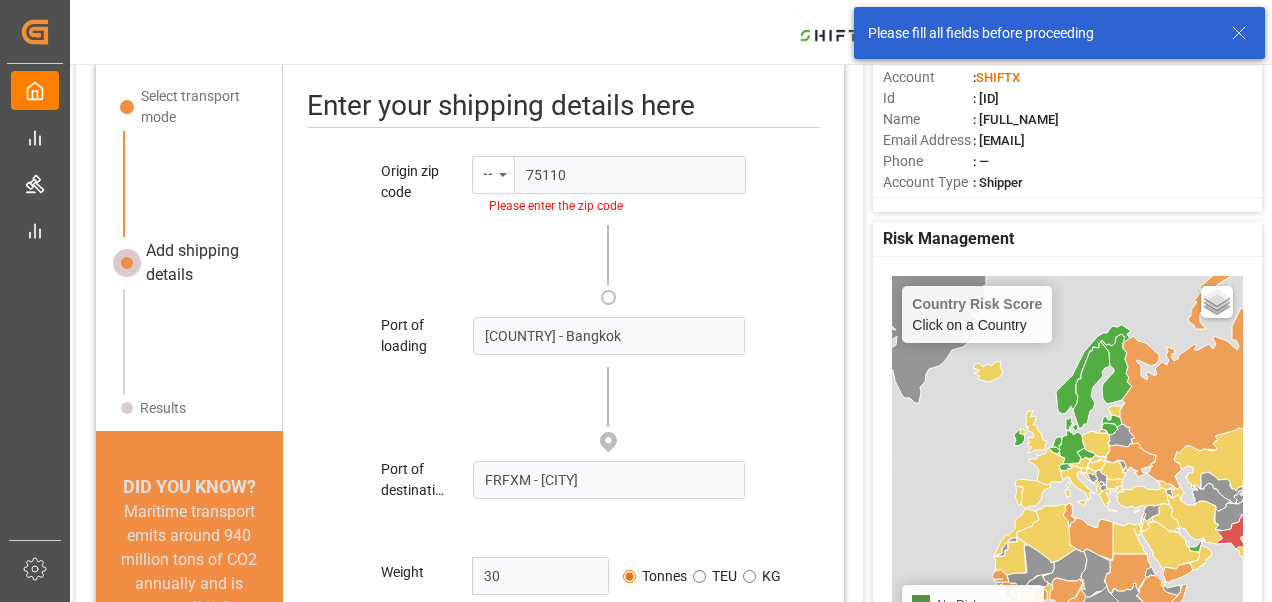 scroll, scrollTop: 97, scrollLeft: 0, axis: vertical 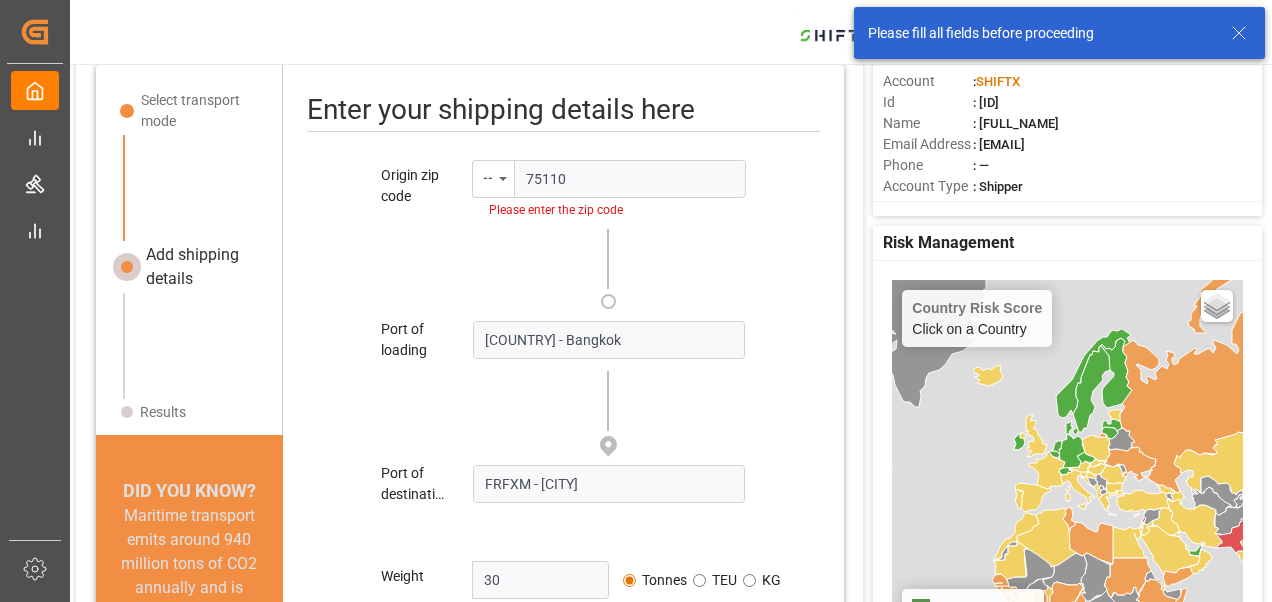 click on "75110" at bounding box center (629, 179) 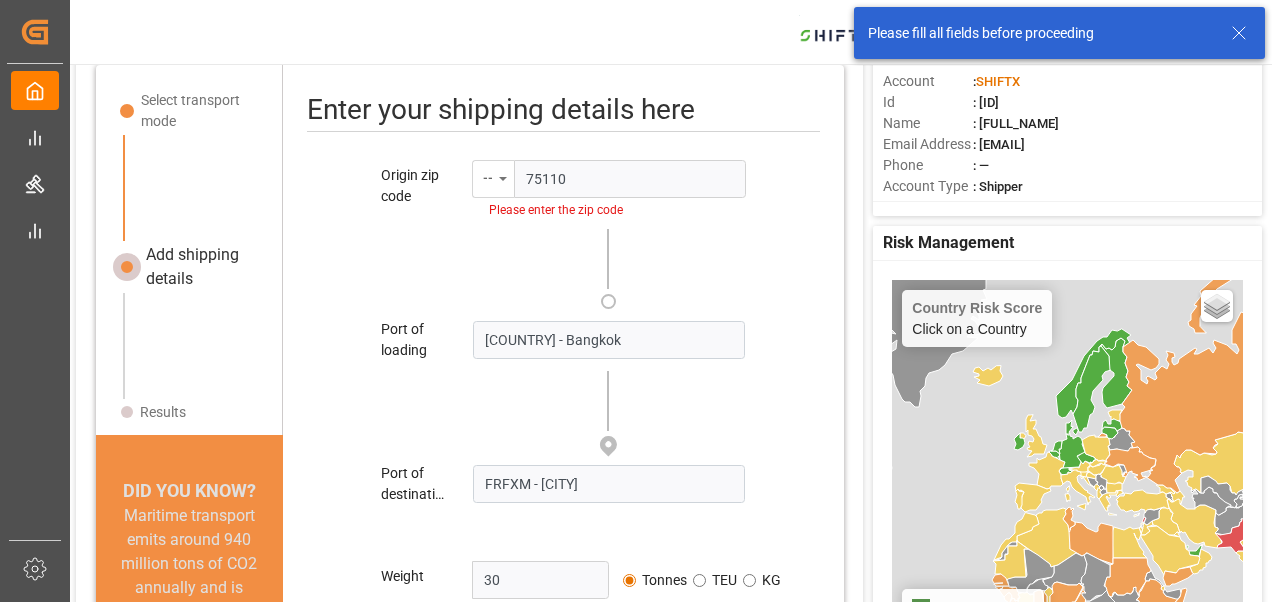 click on "--" at bounding box center [488, 175] 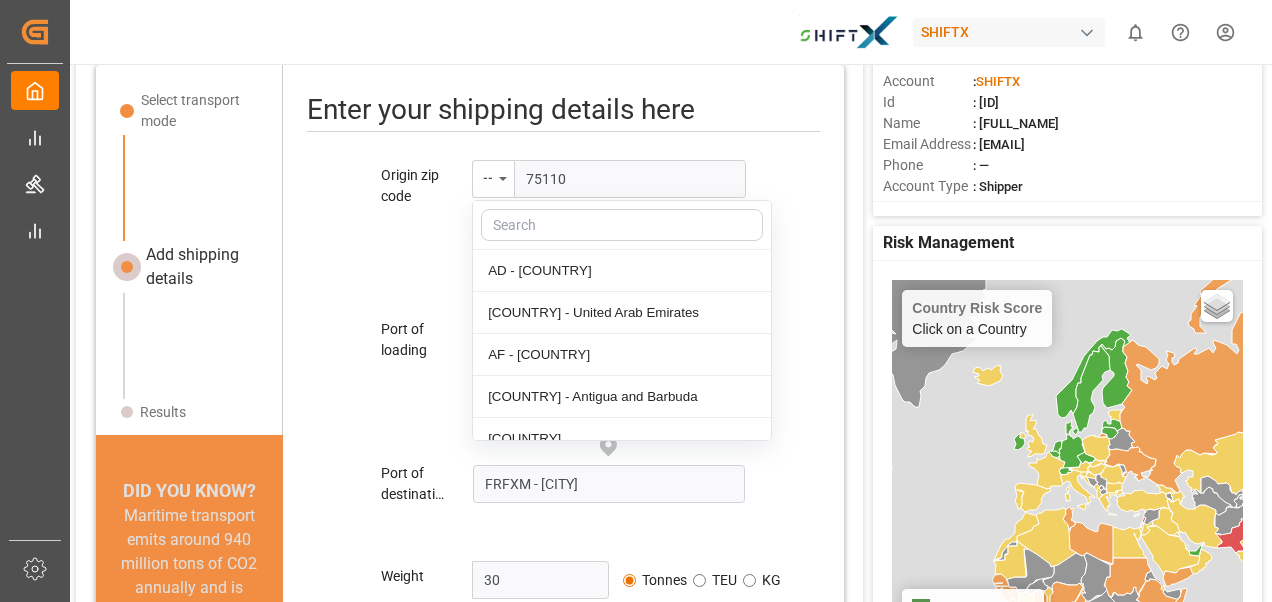 click at bounding box center [622, 225] 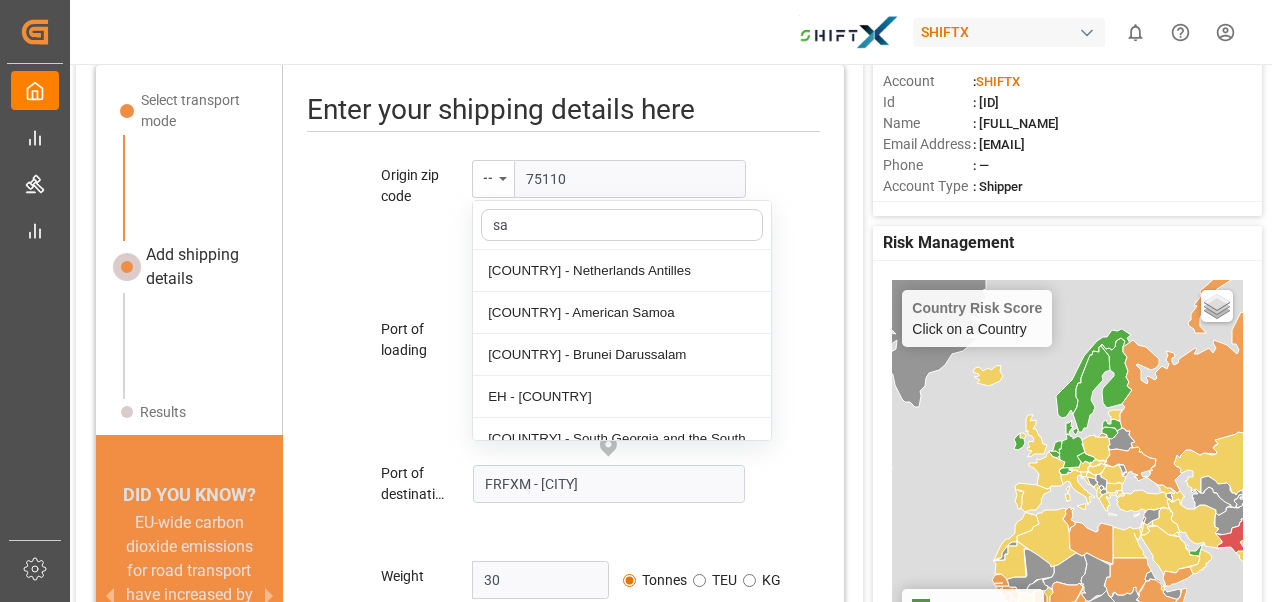 type on "s" 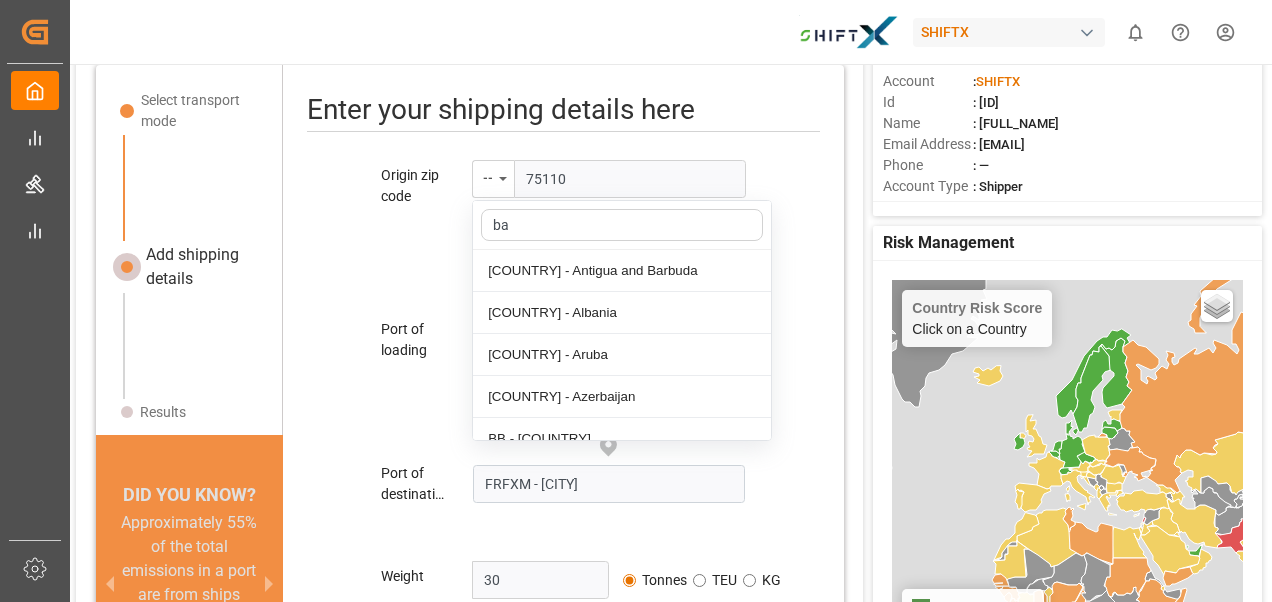 type on "b" 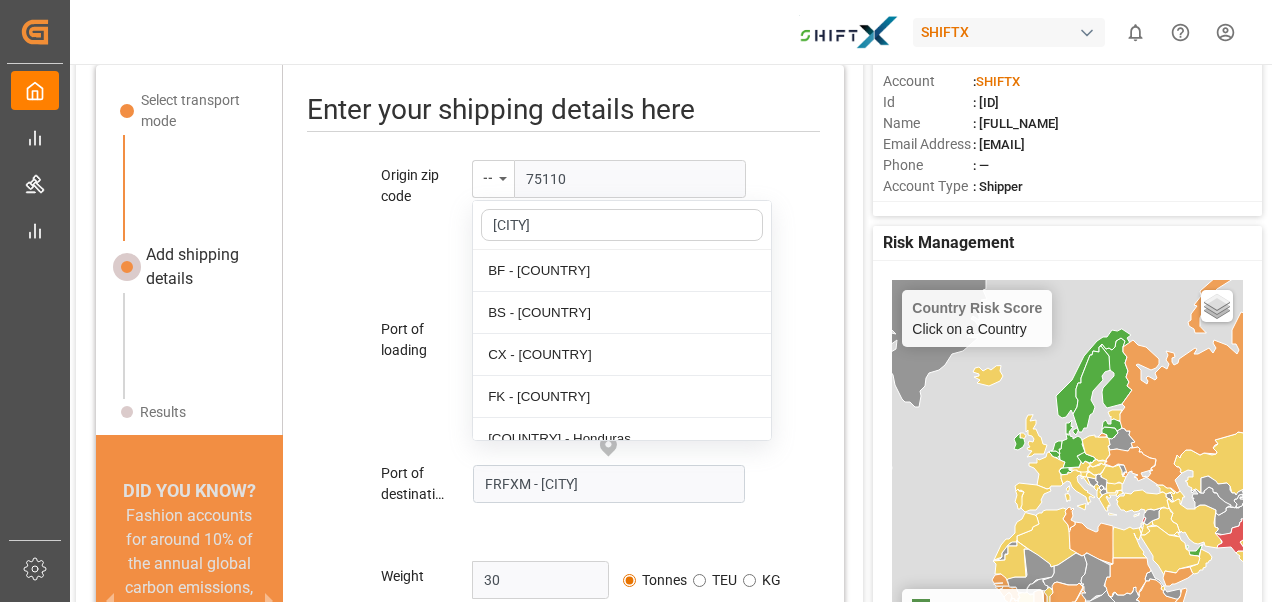 type on "A" 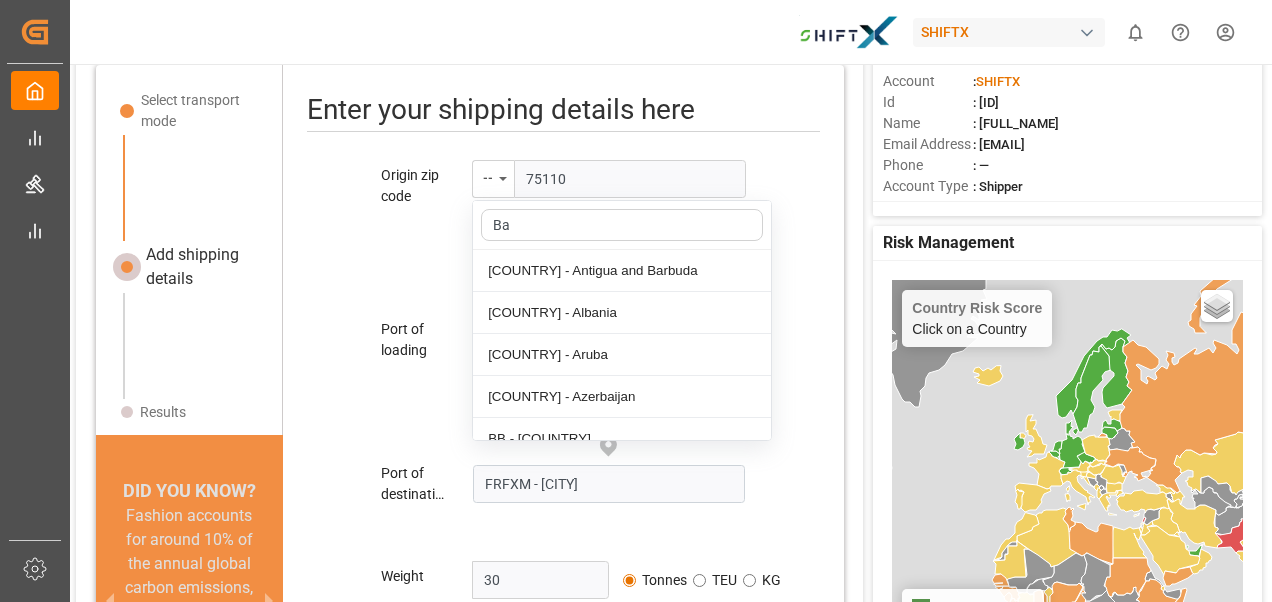 type on "B" 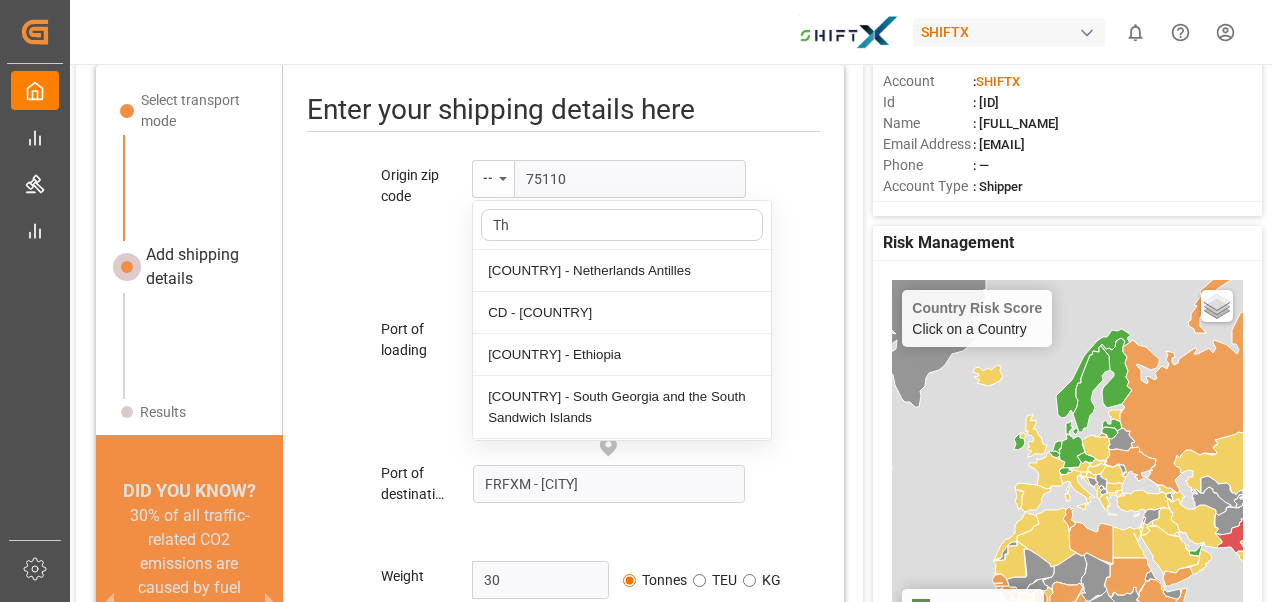type on "Tha" 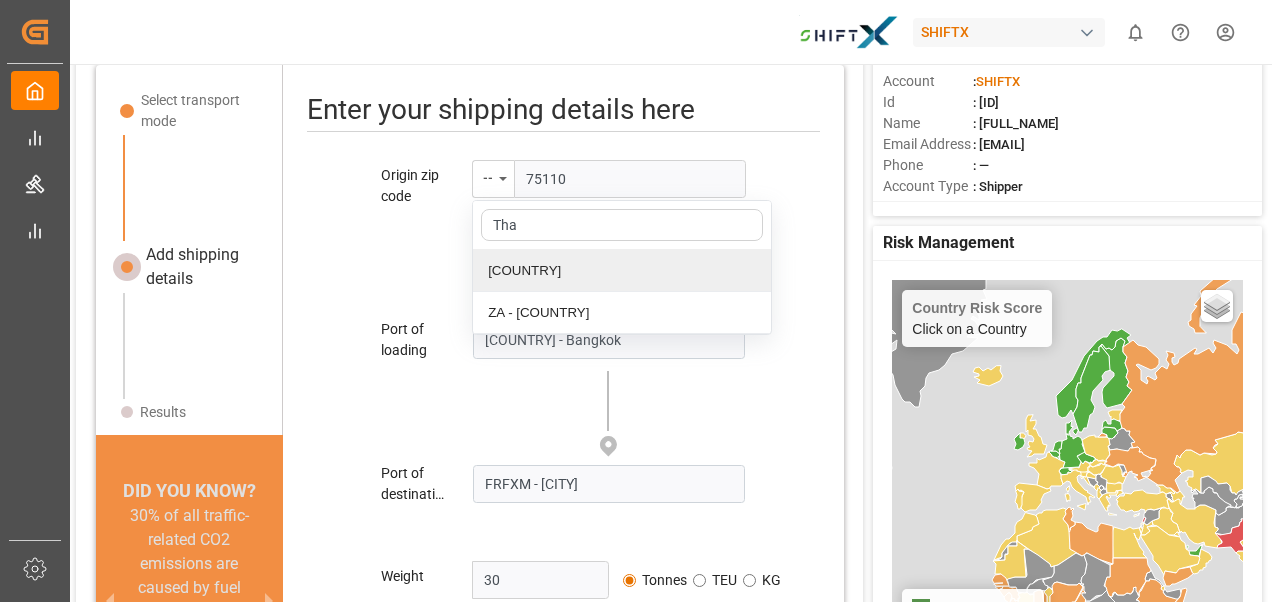 click on "[COUNTRY]" at bounding box center (622, 271) 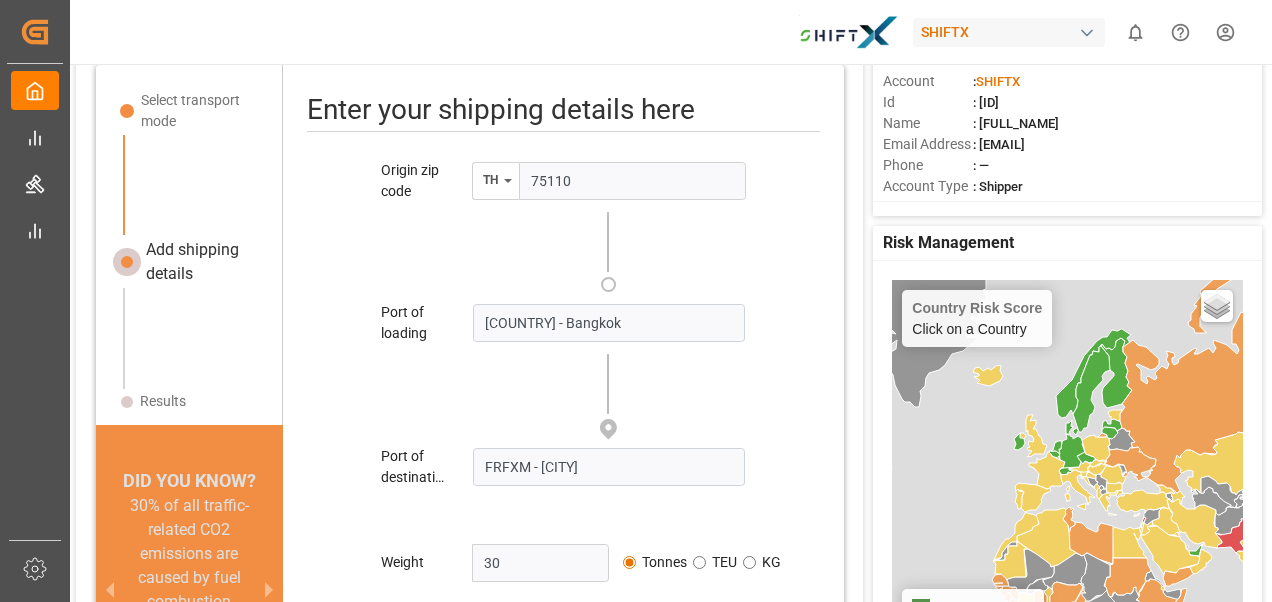 scroll, scrollTop: 21, scrollLeft: 0, axis: vertical 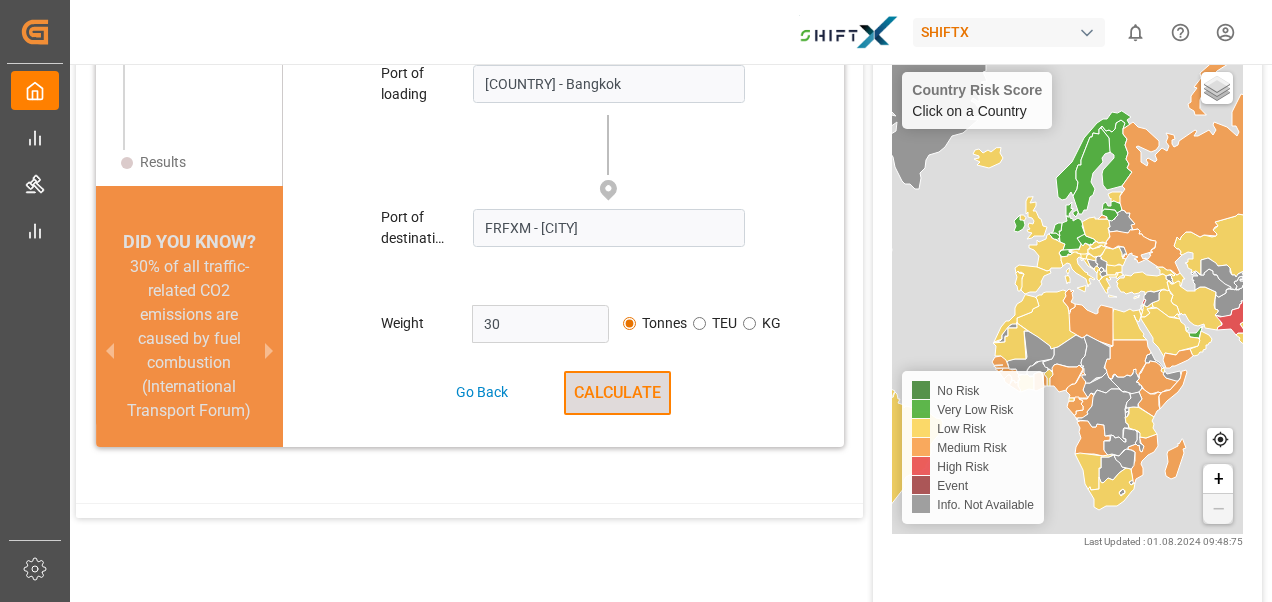 click on "CALCULATE" at bounding box center (617, 393) 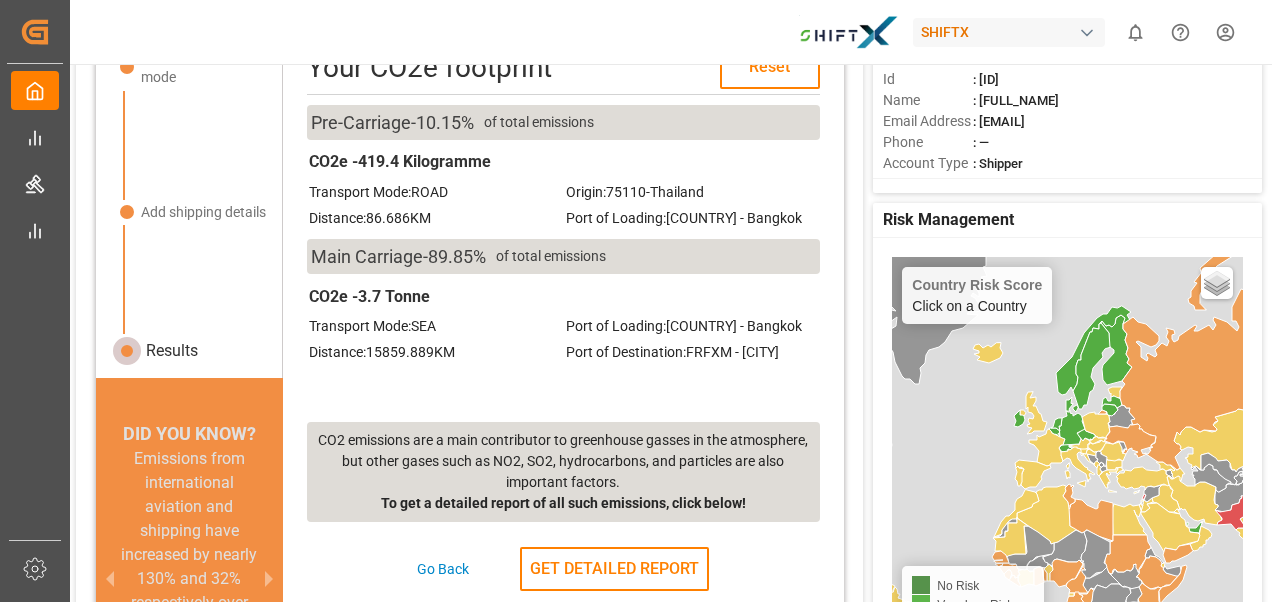 scroll, scrollTop: 97, scrollLeft: 0, axis: vertical 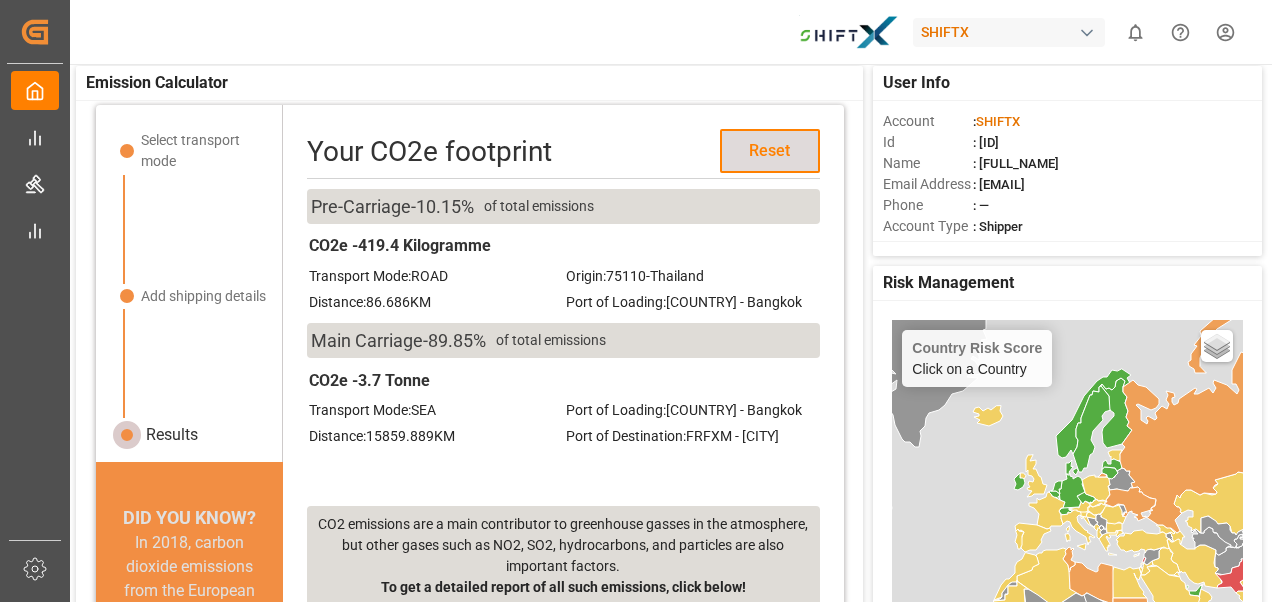 click on "Reset" at bounding box center [770, 151] 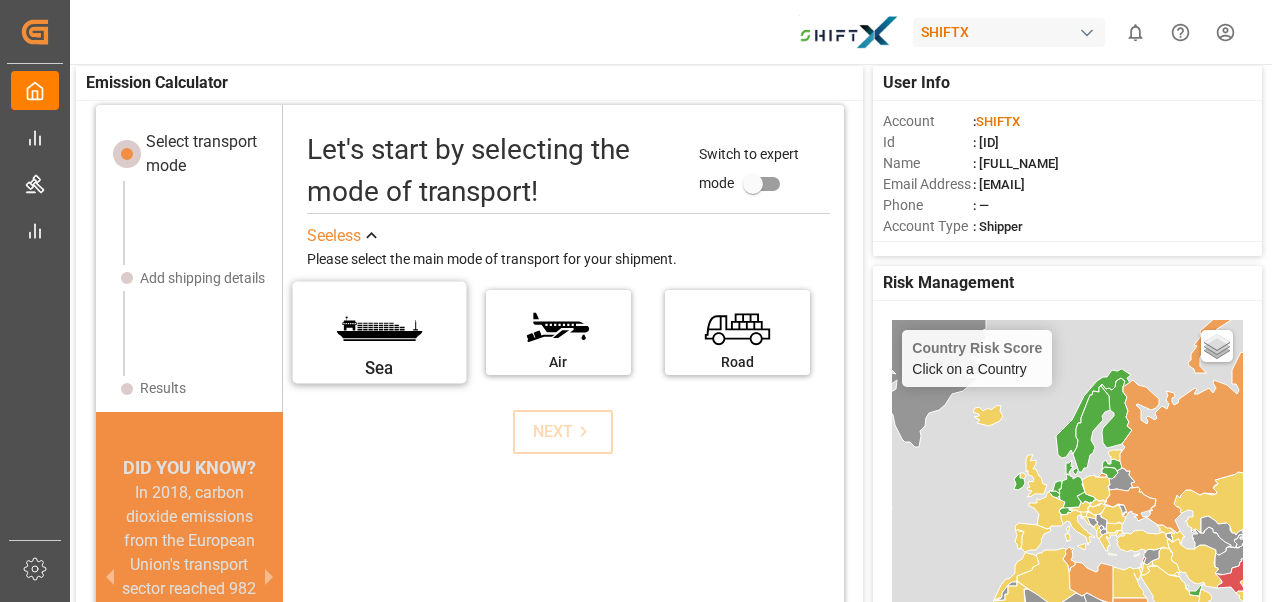 click on "Sea" at bounding box center (379, 367) 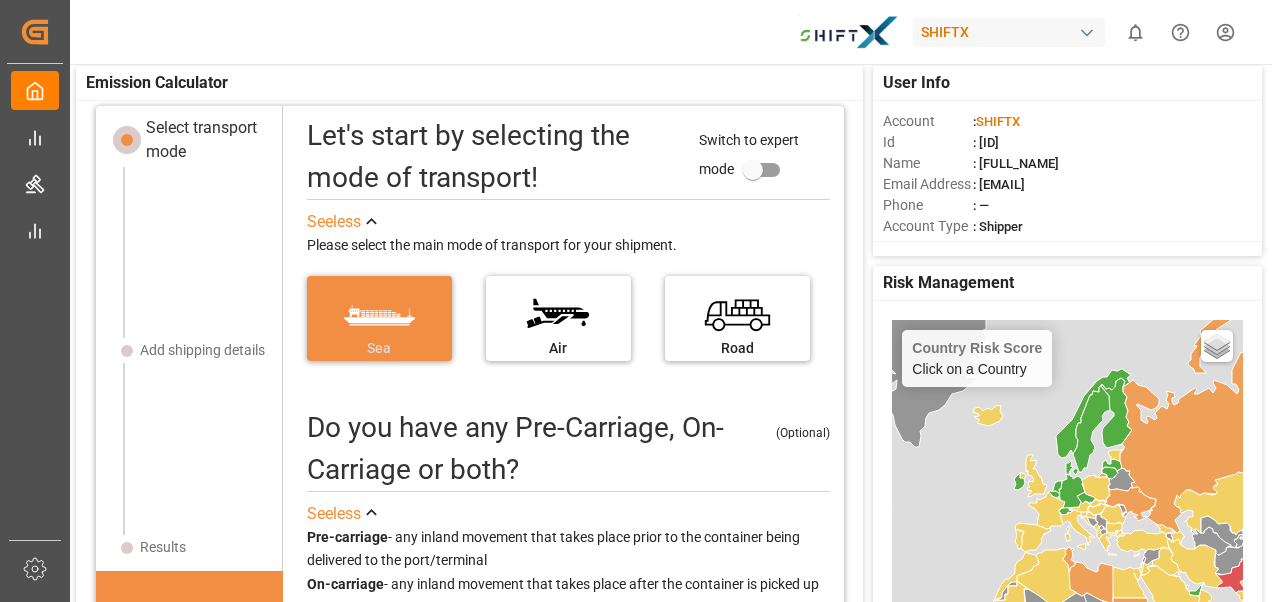 scroll, scrollTop: 20, scrollLeft: 0, axis: vertical 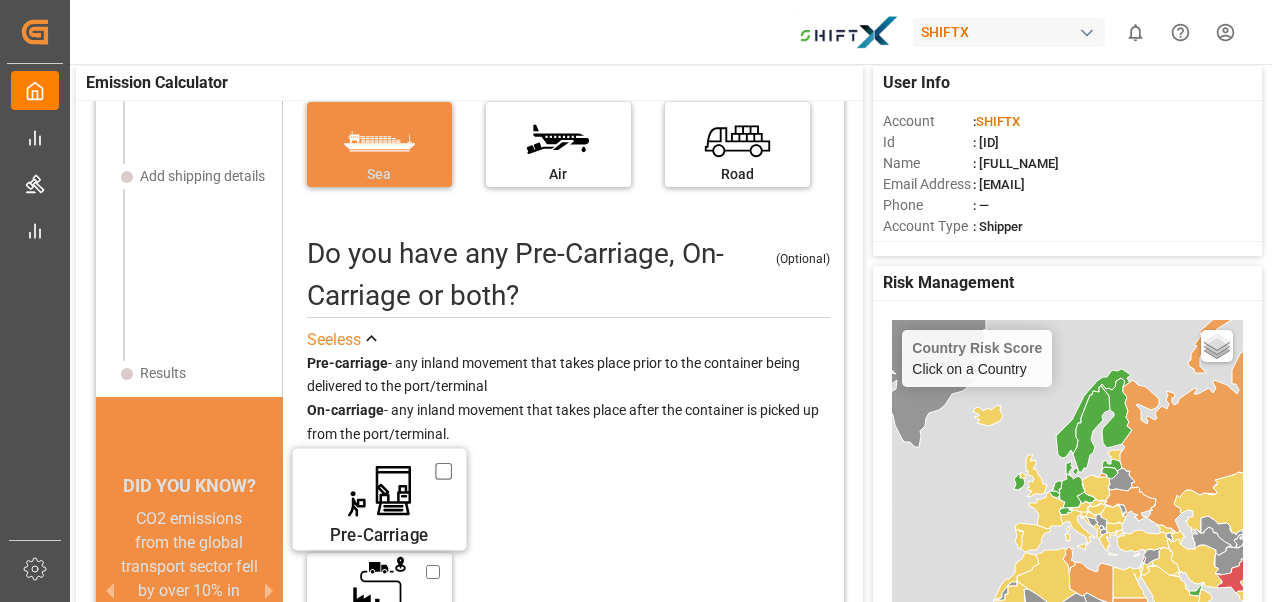 click on "Pre-Carriage" at bounding box center [379, 493] 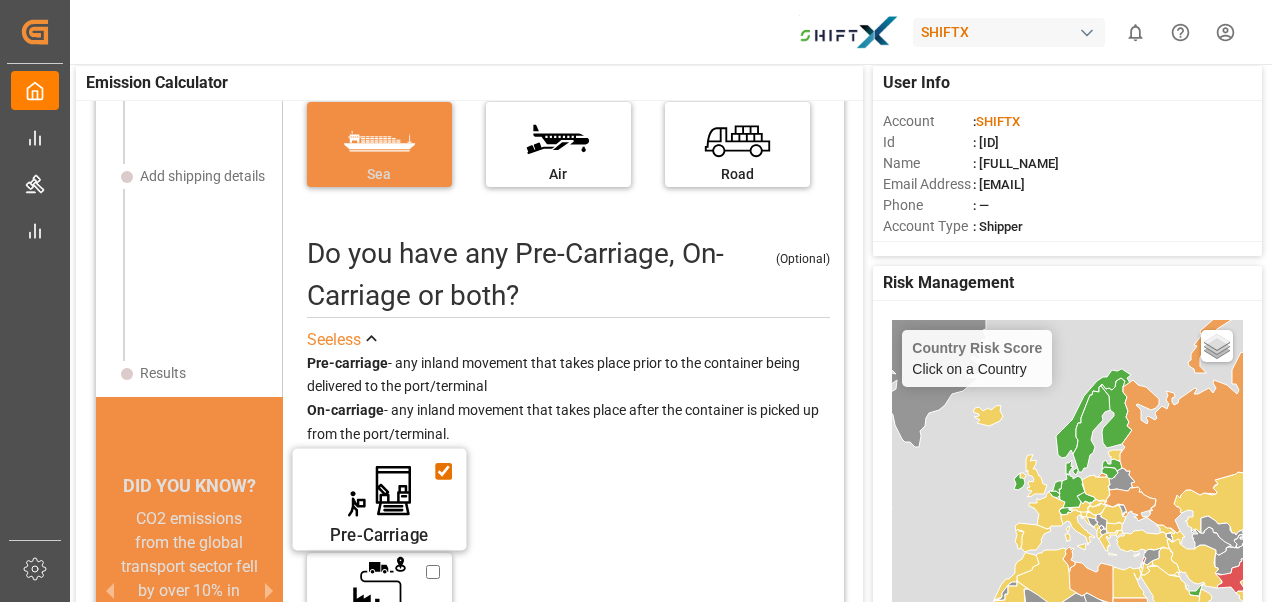 checkbox on "true" 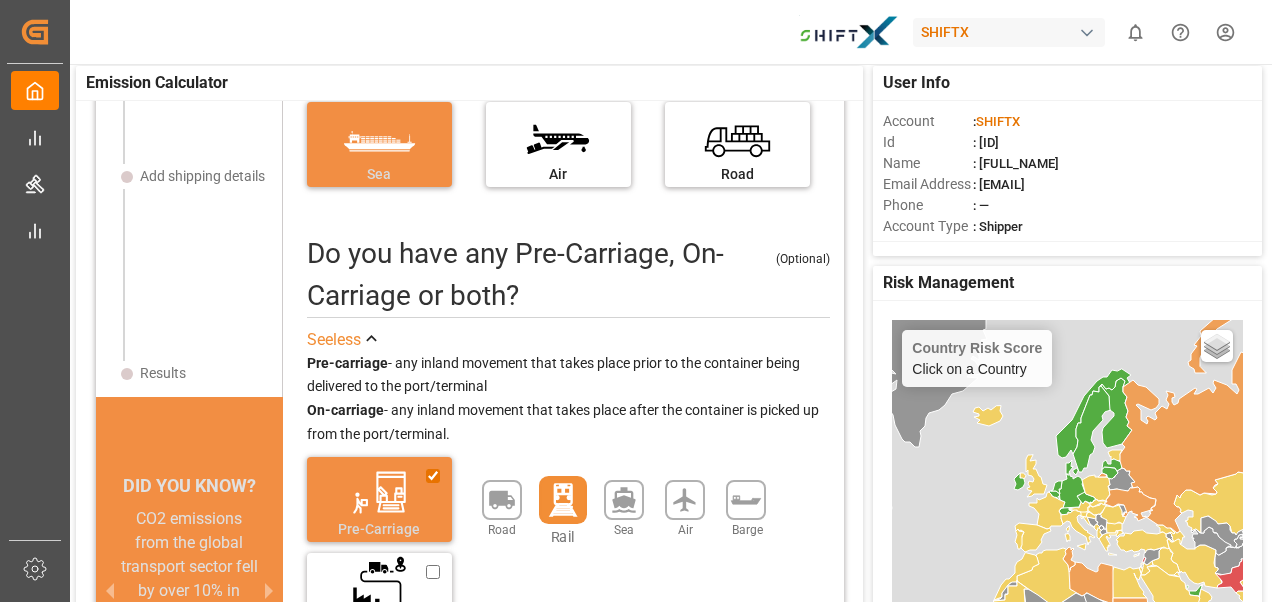 click 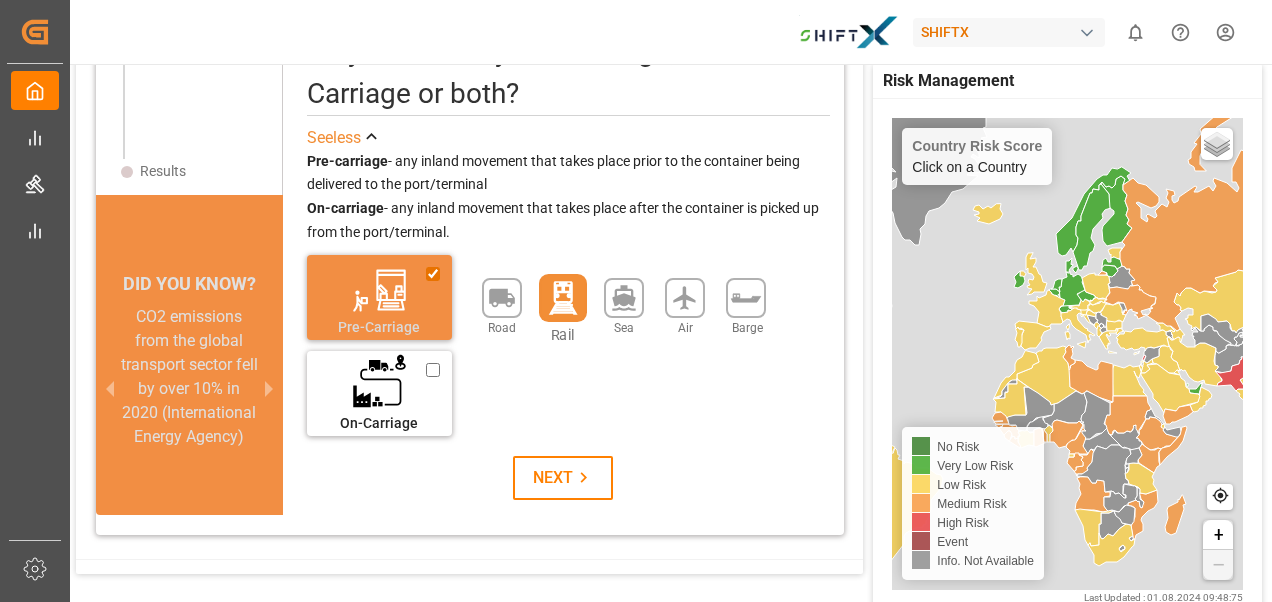 scroll, scrollTop: 261, scrollLeft: 0, axis: vertical 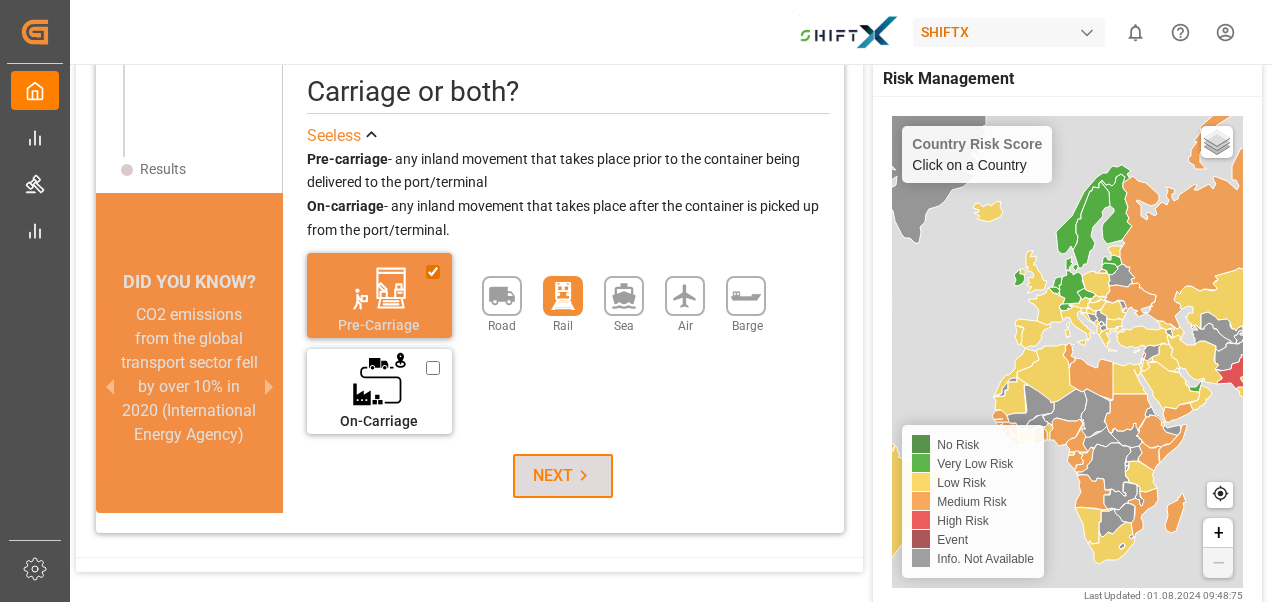 click on "NEXT" at bounding box center (563, 476) 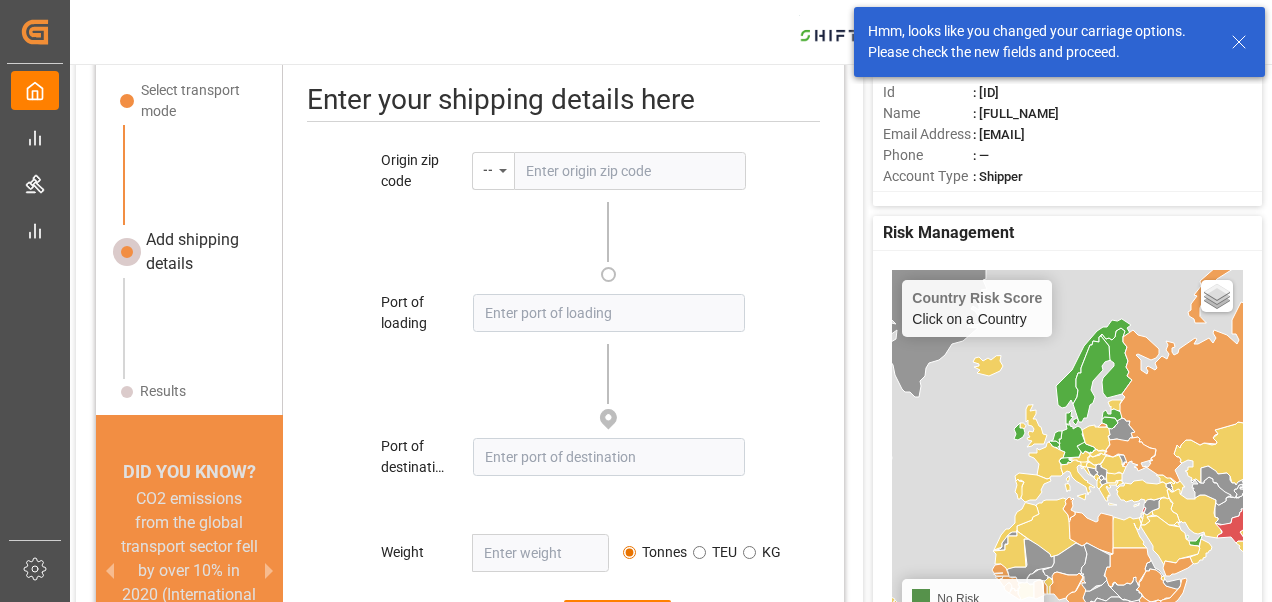 scroll, scrollTop: 97, scrollLeft: 0, axis: vertical 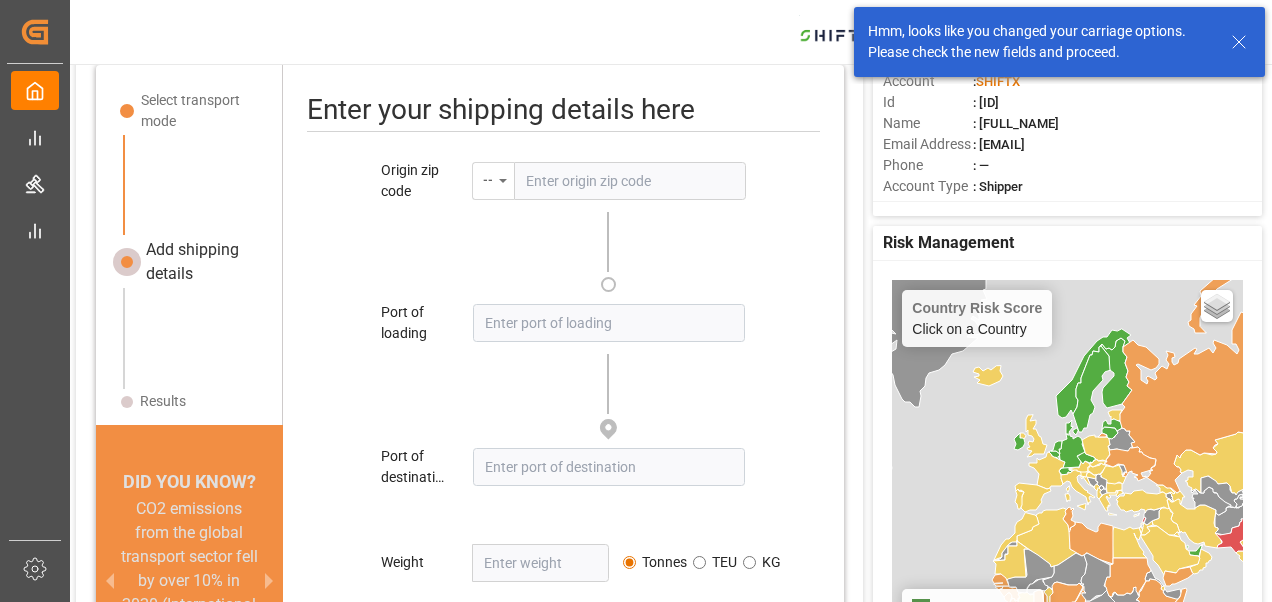 click at bounding box center [503, 181] 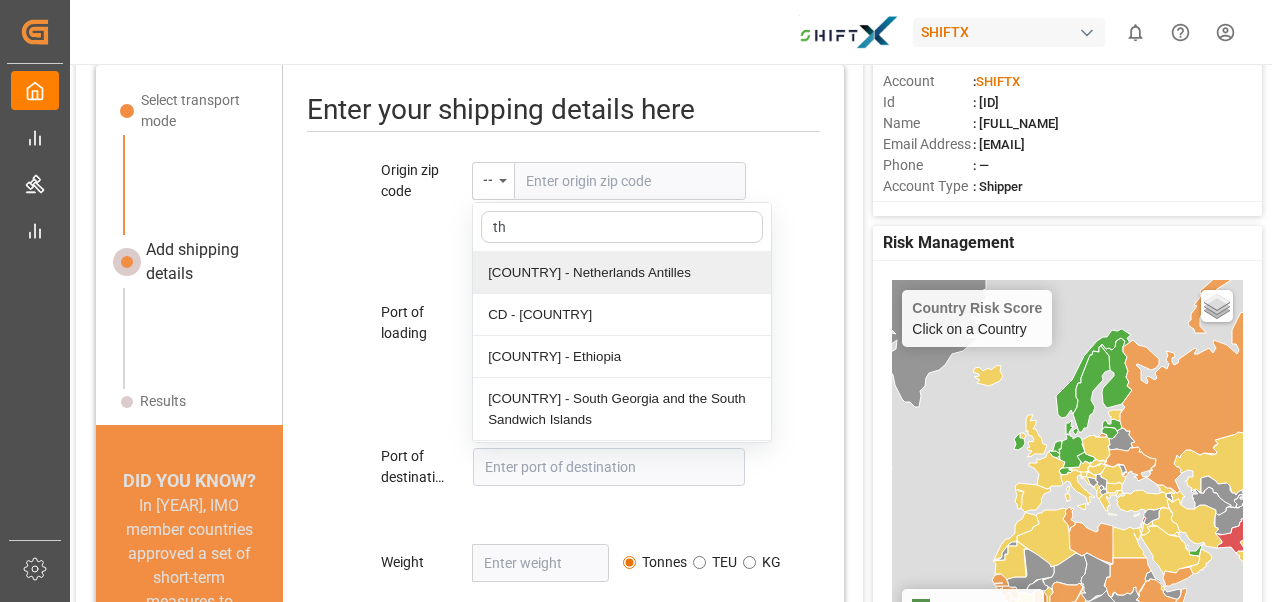 type on "t" 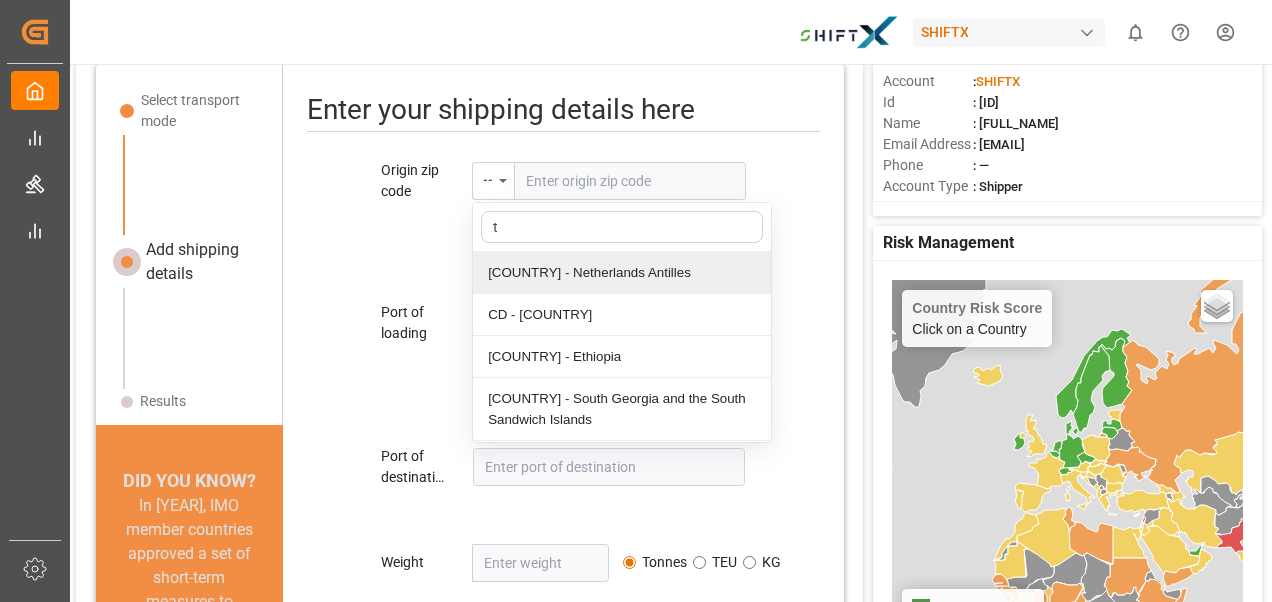 type 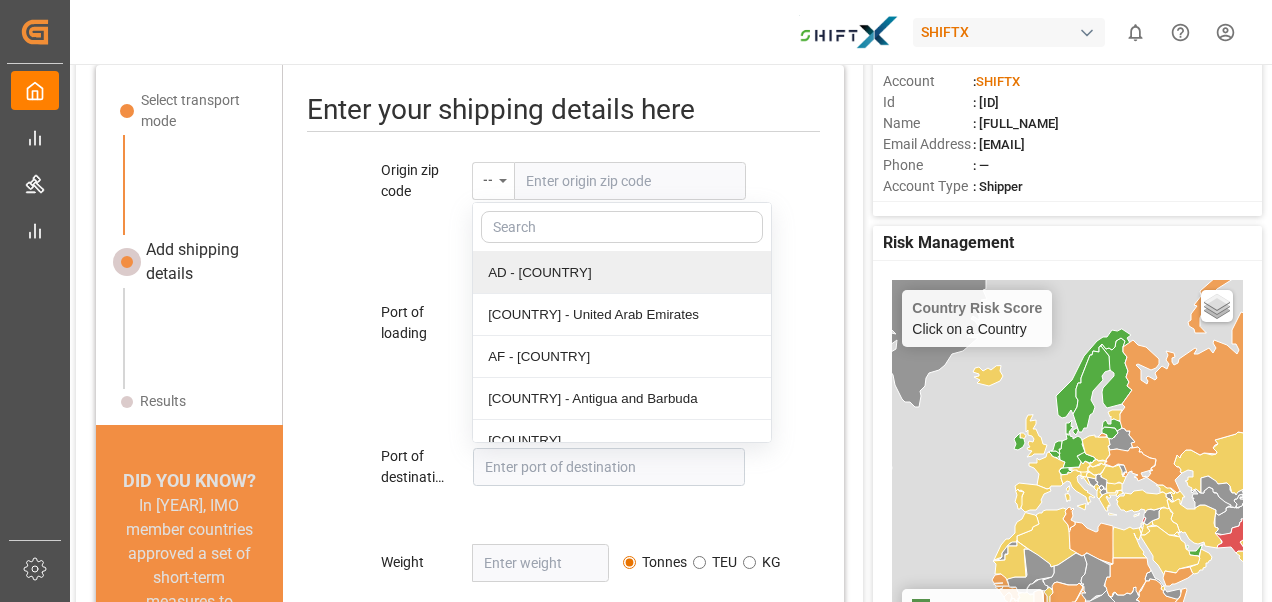 click on "--" at bounding box center (493, 181) 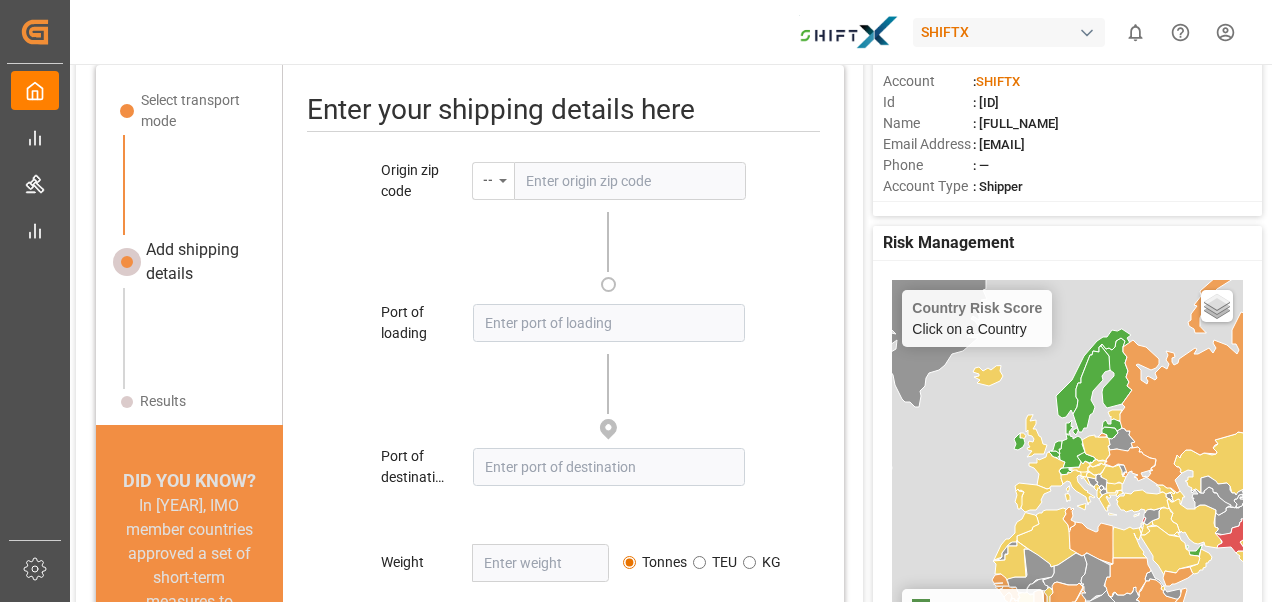 click on "--" at bounding box center [493, 181] 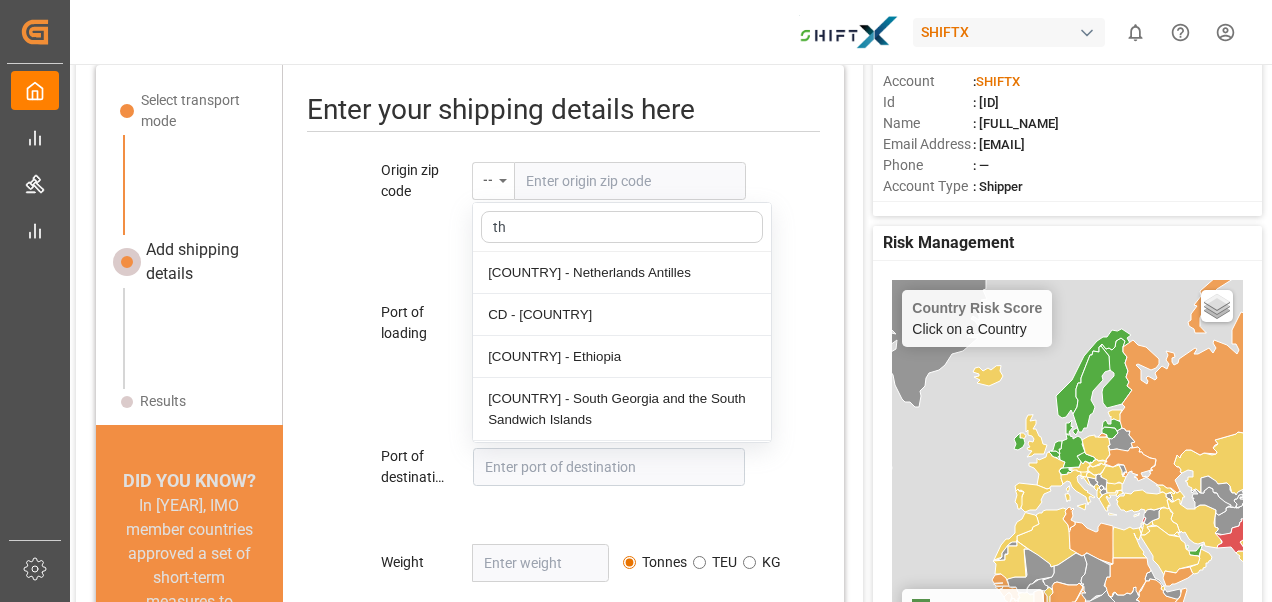 type on "tha" 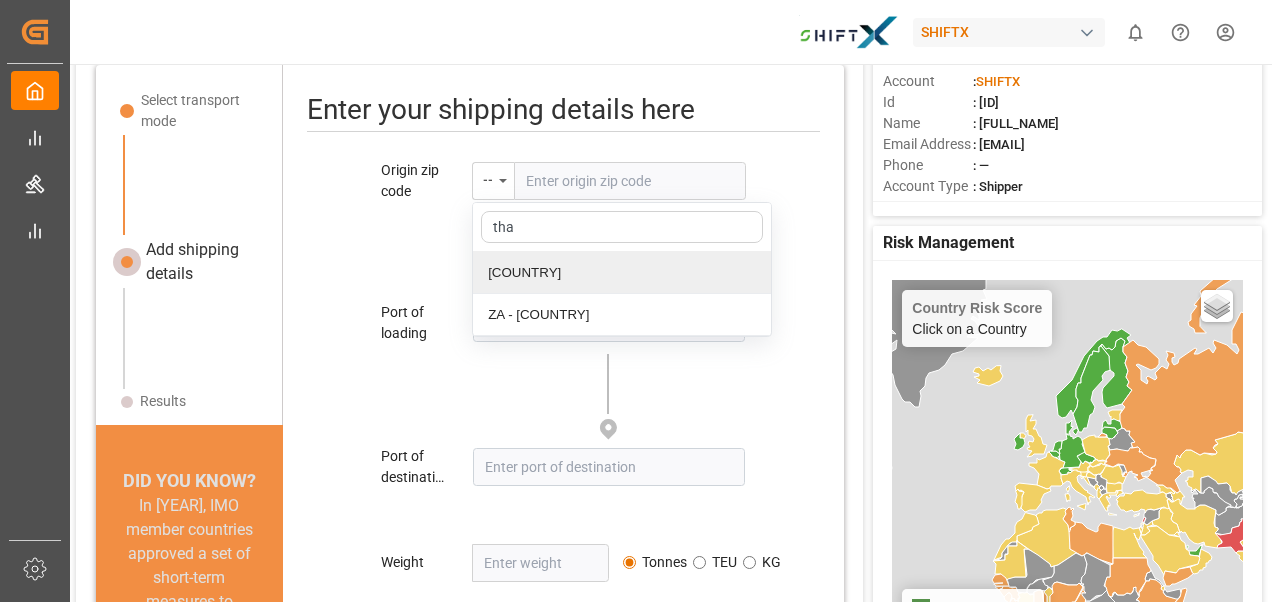 click on "[COUNTRY]" at bounding box center [622, 273] 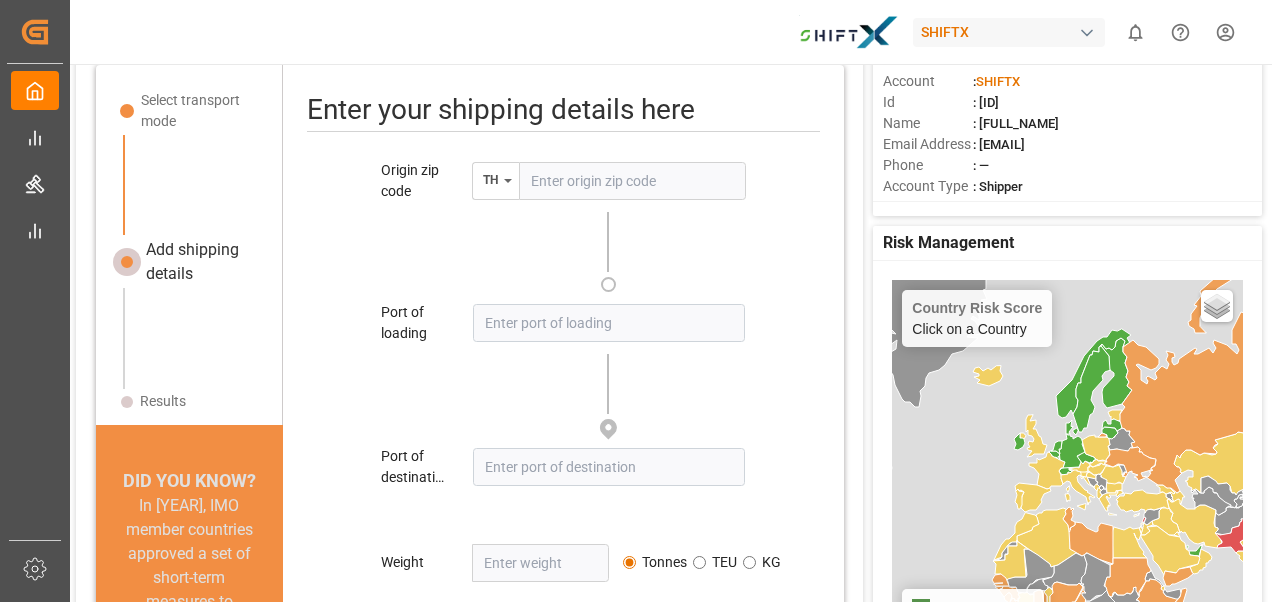 click at bounding box center [632, 181] 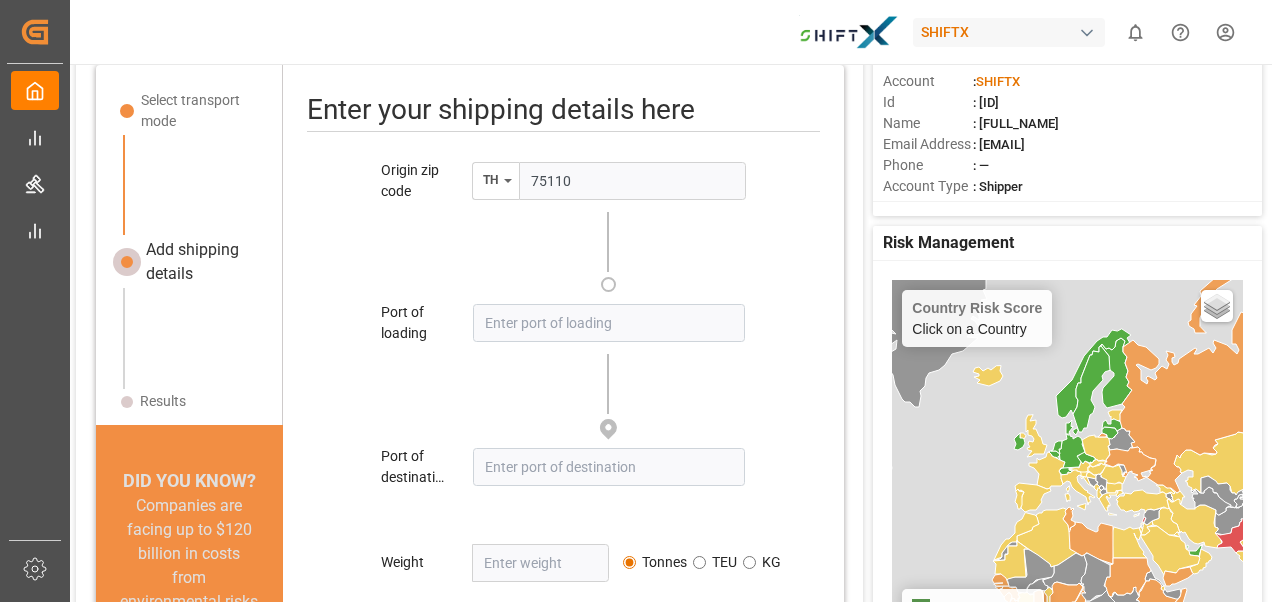 type on "75110" 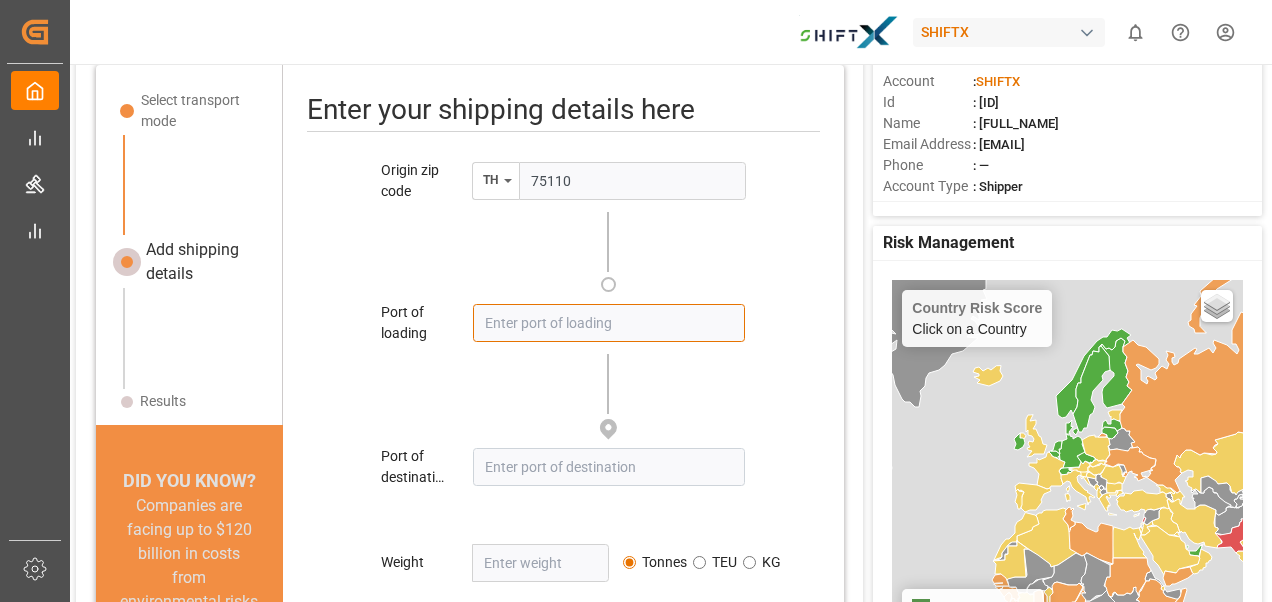 click at bounding box center [608, 323] 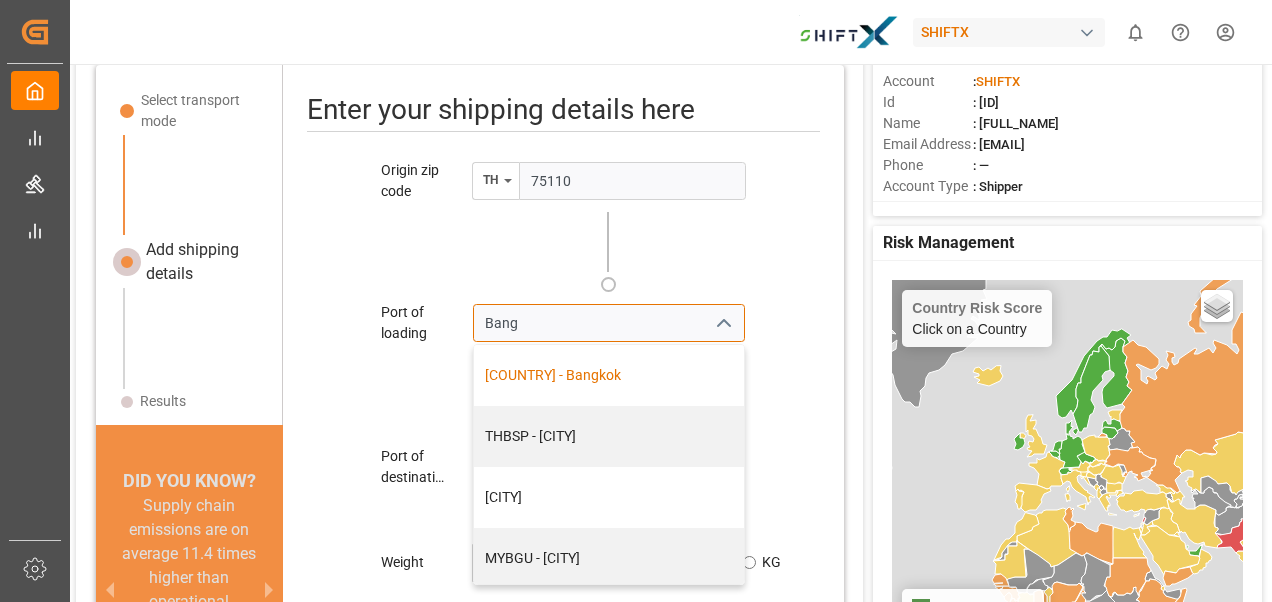click on "[COUNTRY] - Bangkok" at bounding box center (609, 375) 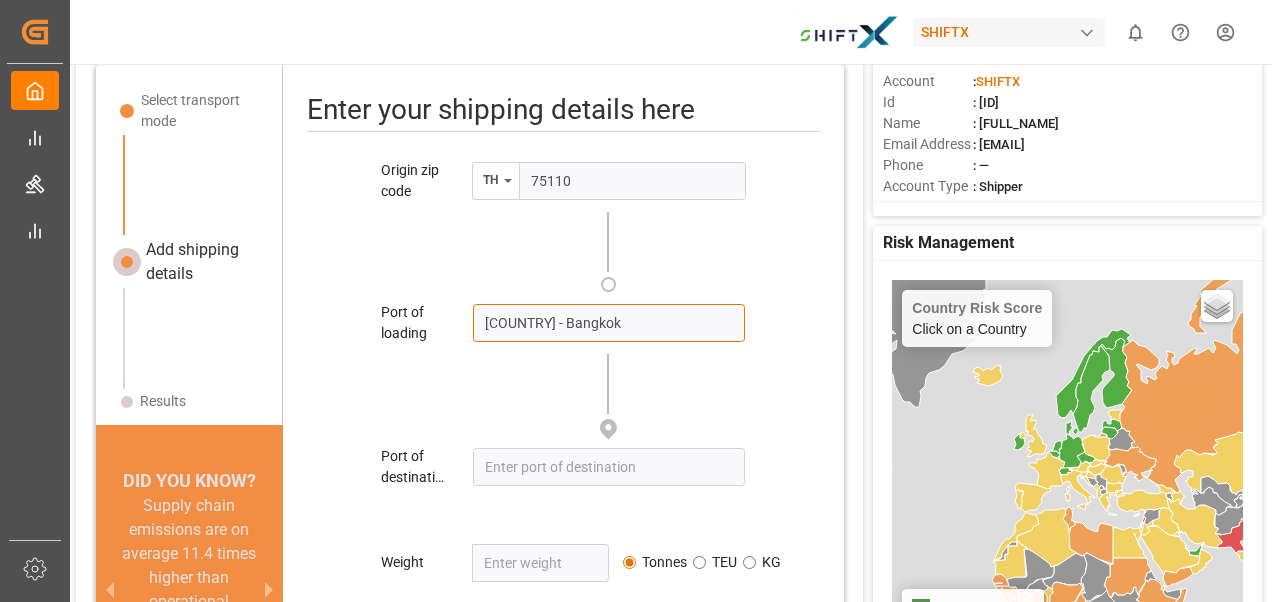 type on "[COUNTRY] - Bangkok" 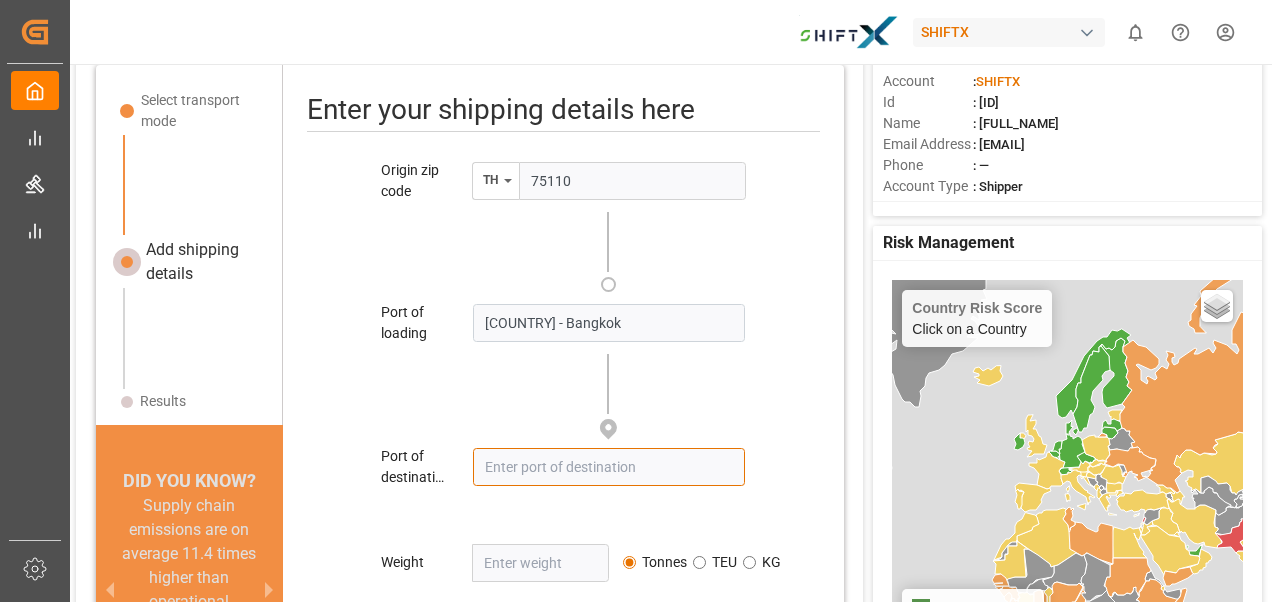 click at bounding box center [608, 467] 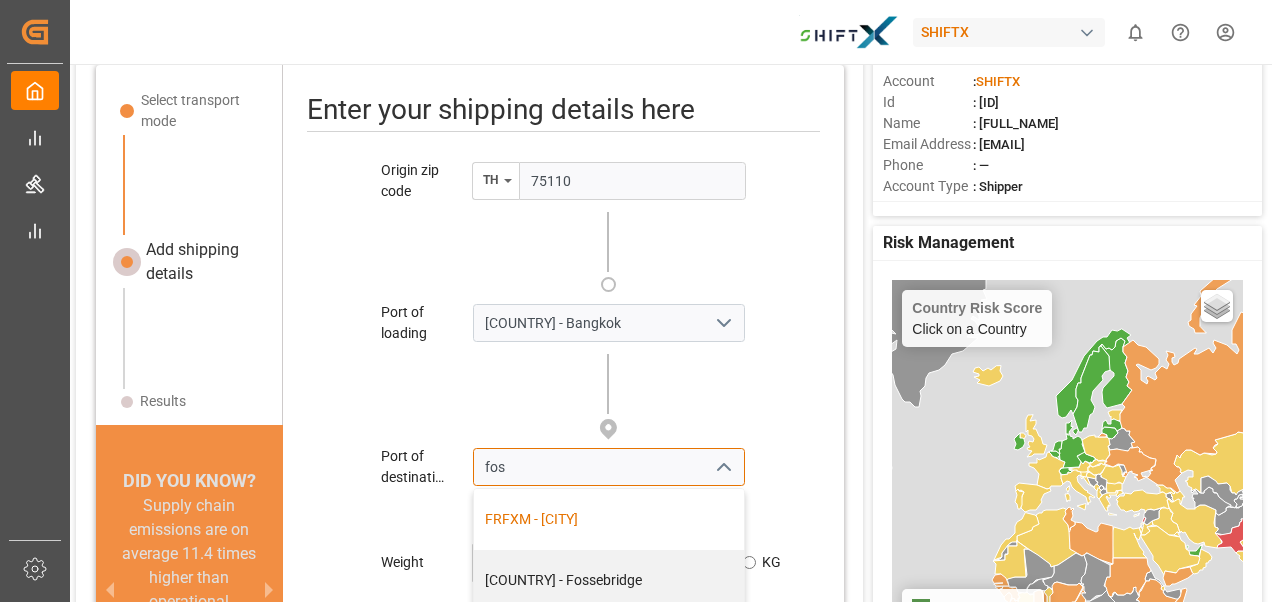 click on "FRFXM - [CITY]" at bounding box center [609, 519] 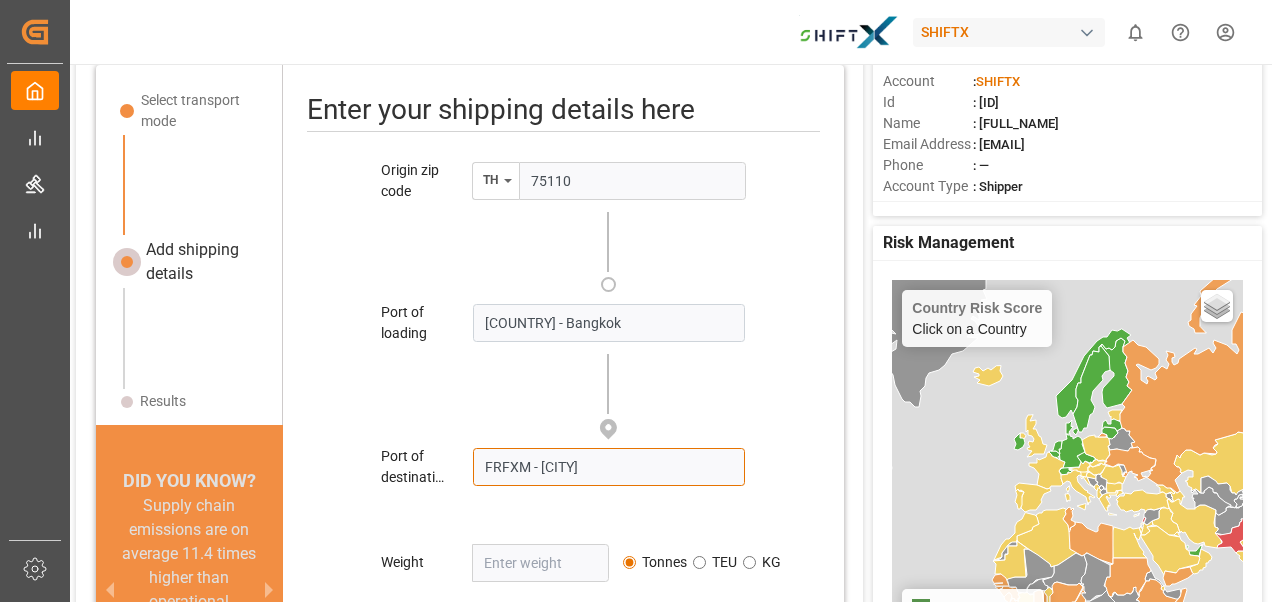 scroll, scrollTop: 21, scrollLeft: 0, axis: vertical 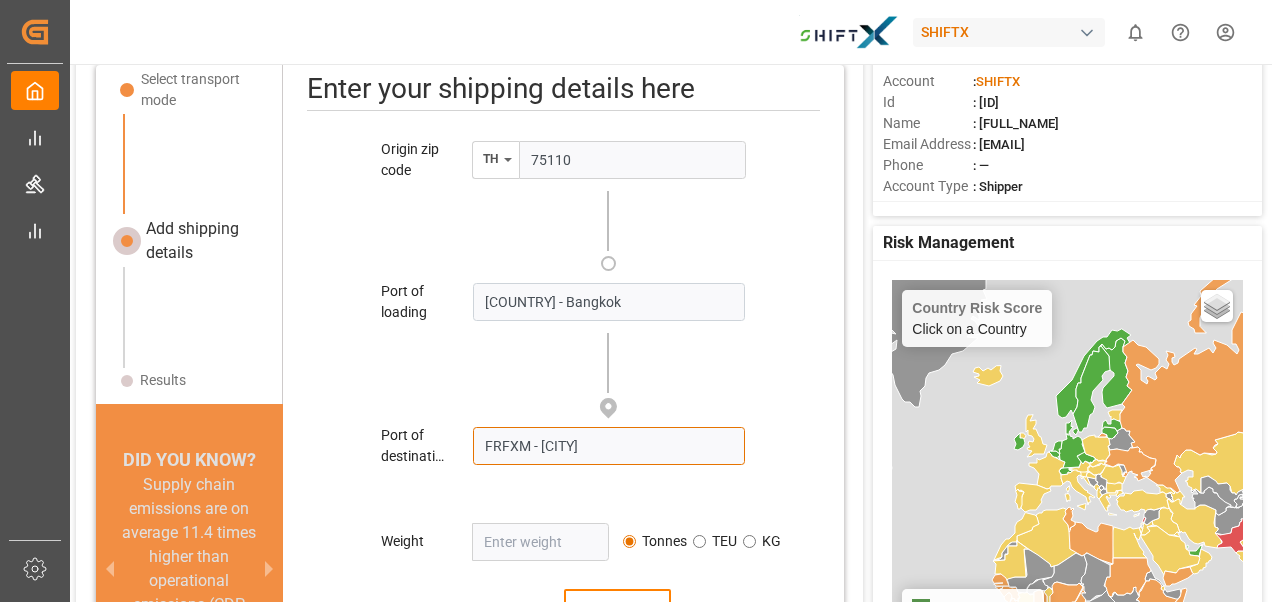 type on "FRFXM - [CITY]" 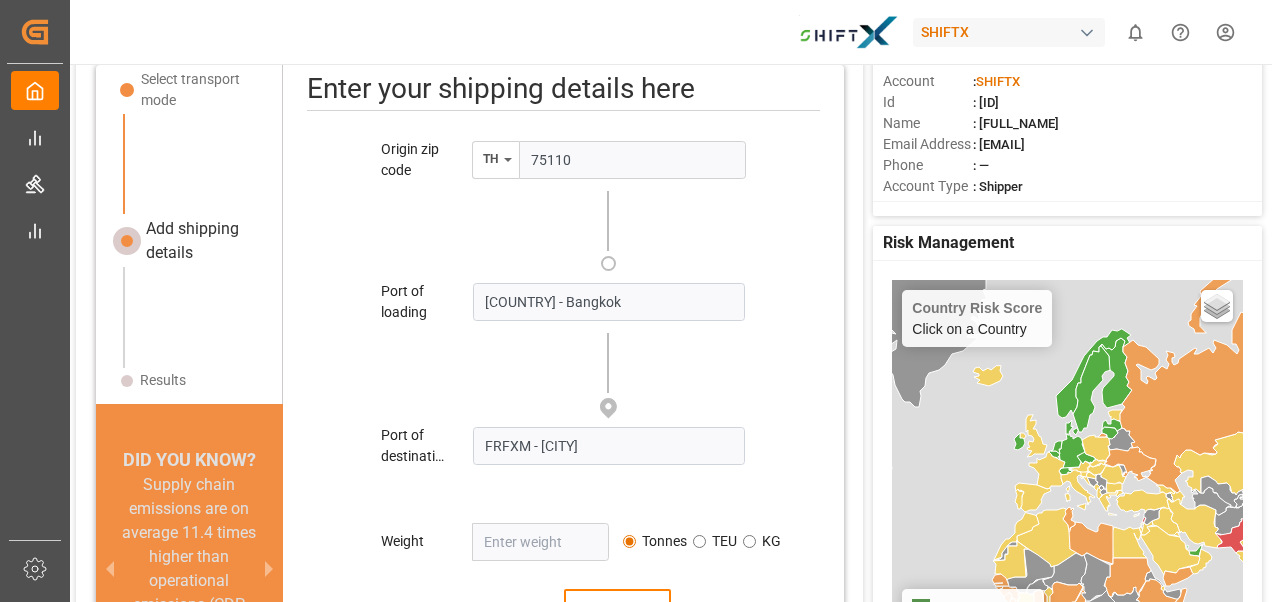 click at bounding box center (540, 542) 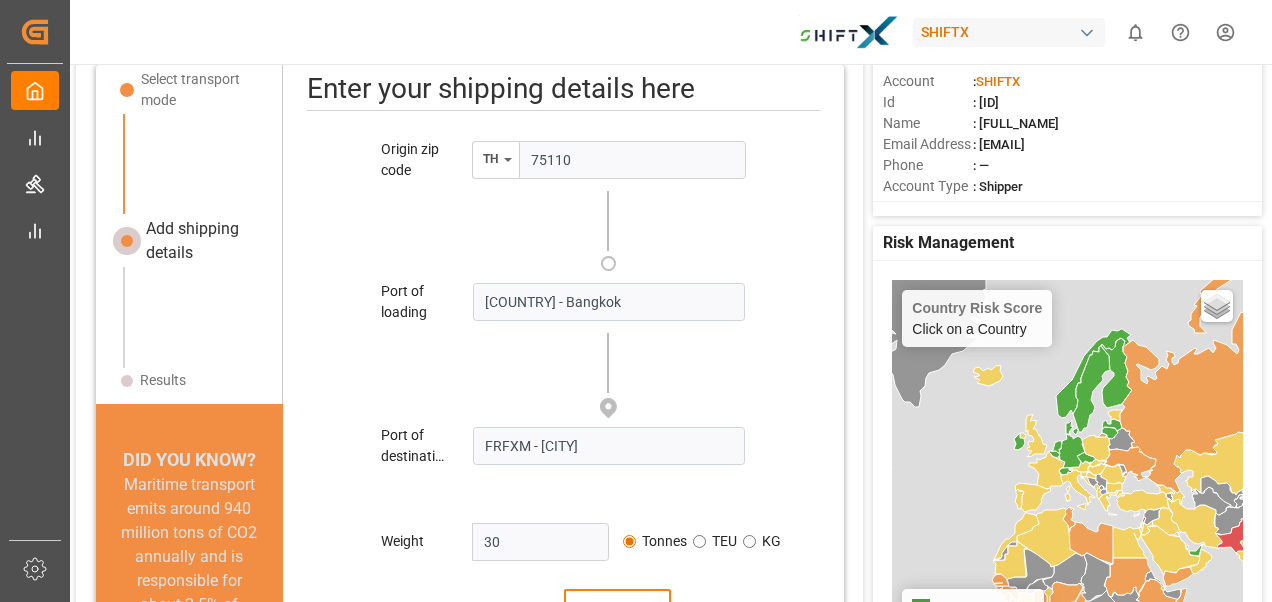 type on "30" 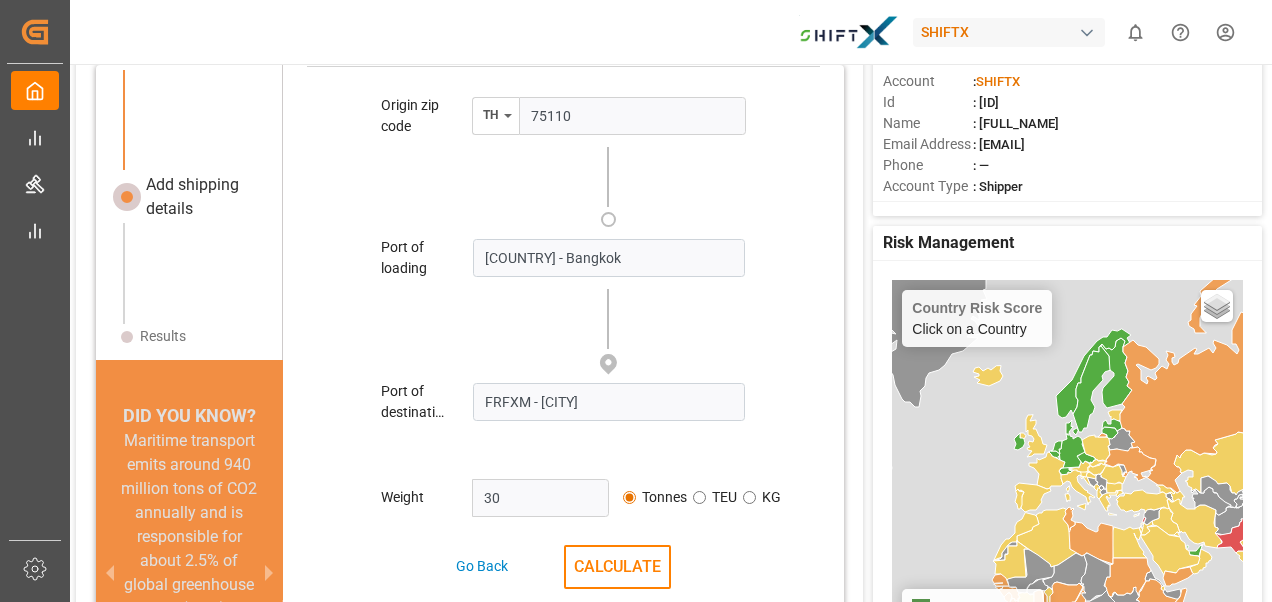 scroll, scrollTop: 117, scrollLeft: 0, axis: vertical 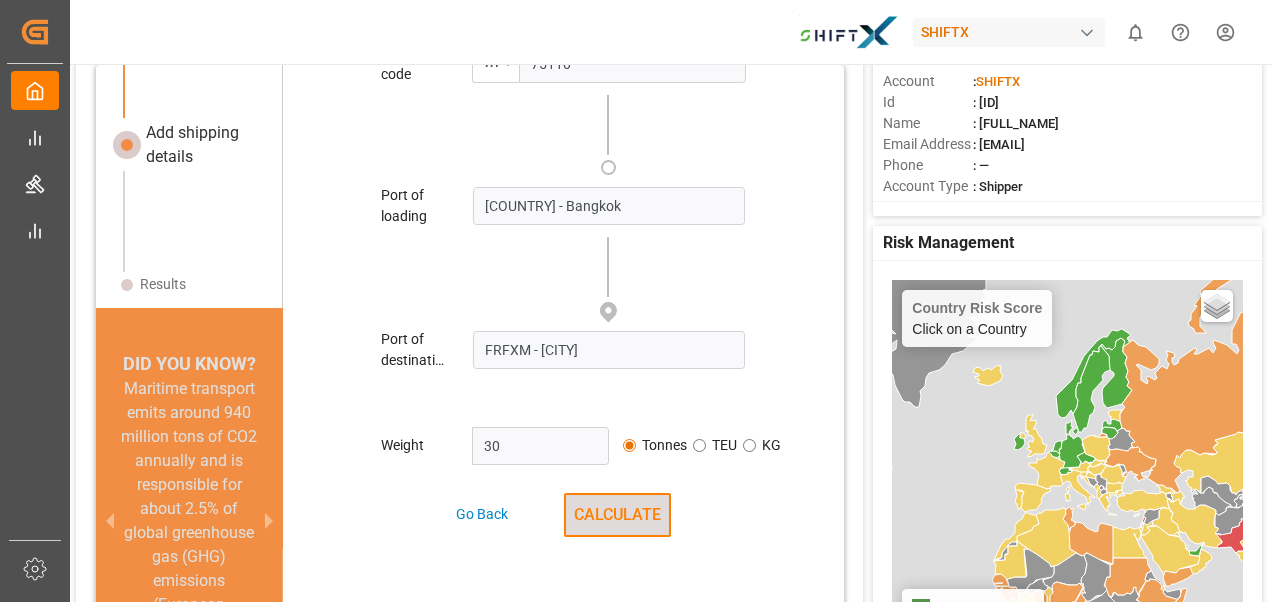 click on "CALCULATE" at bounding box center (617, 515) 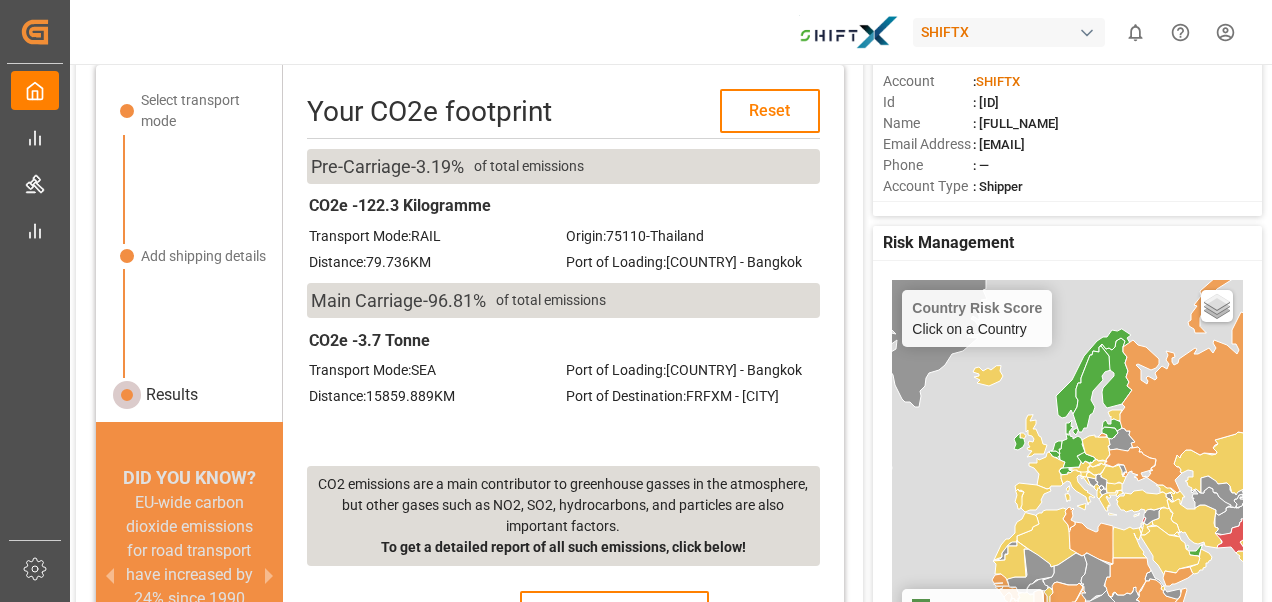 scroll, scrollTop: 0, scrollLeft: 0, axis: both 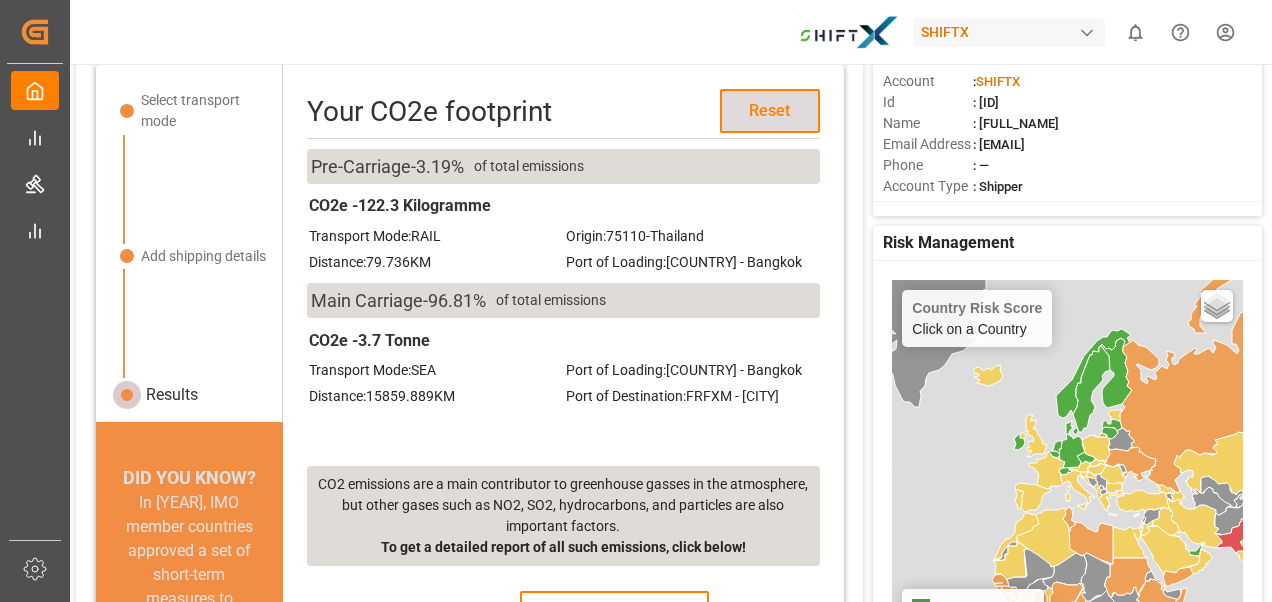 click on "Reset" at bounding box center (770, 111) 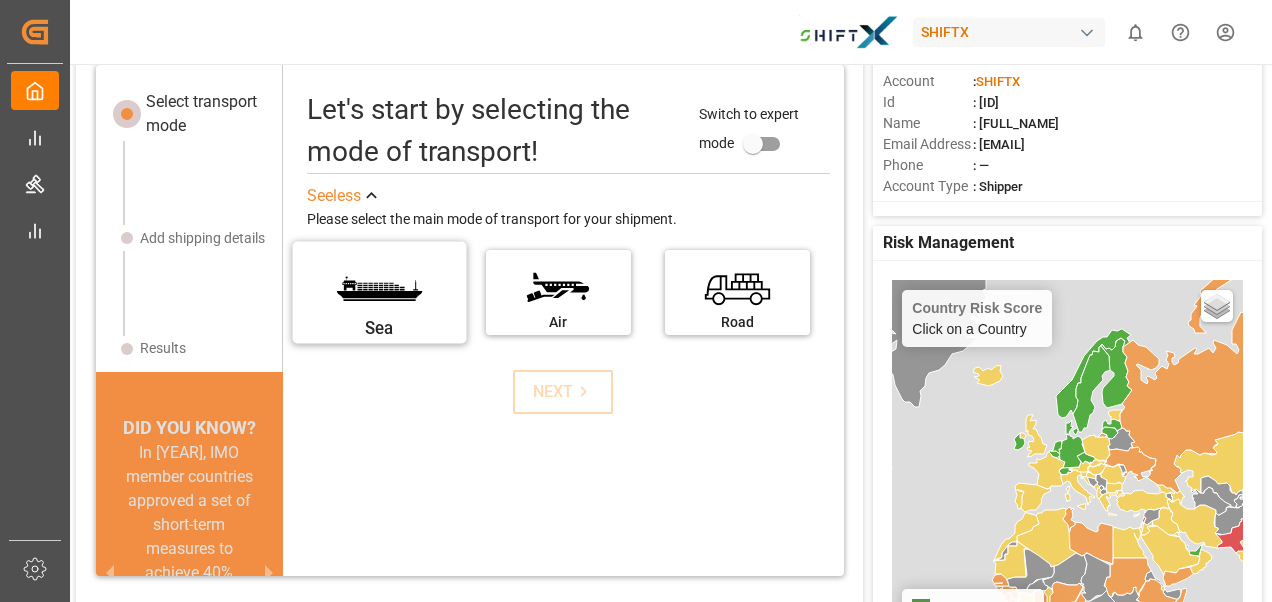 click on "Sea" at bounding box center [379, 285] 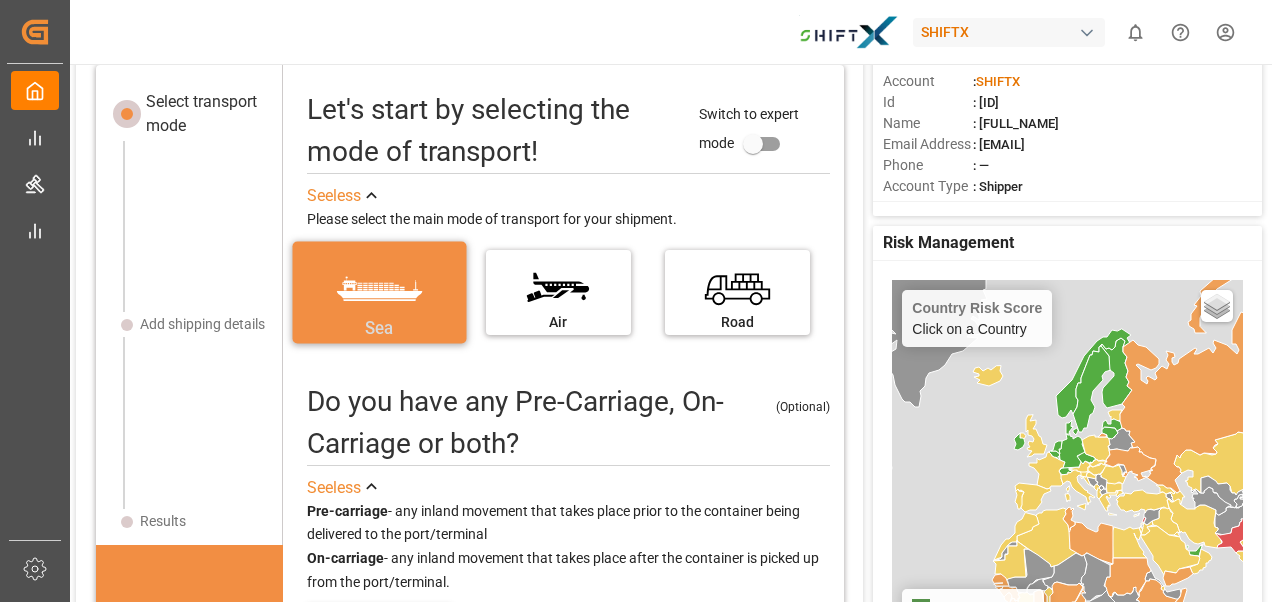 scroll, scrollTop: 11, scrollLeft: 0, axis: vertical 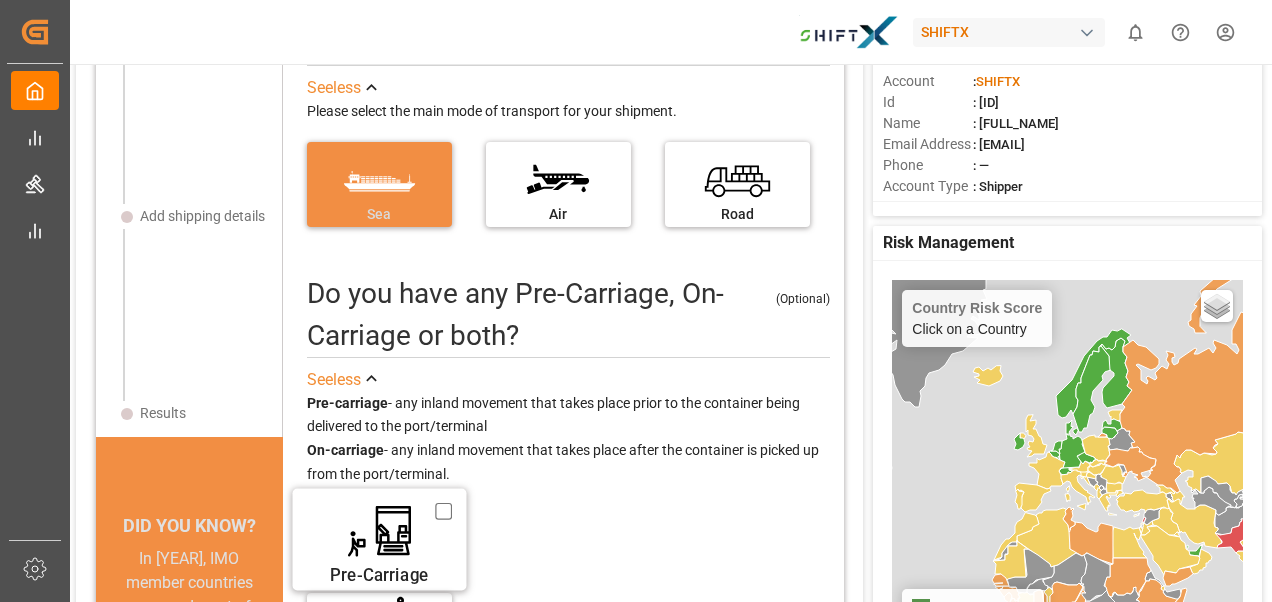 click on "Pre-Carriage" at bounding box center (379, 533) 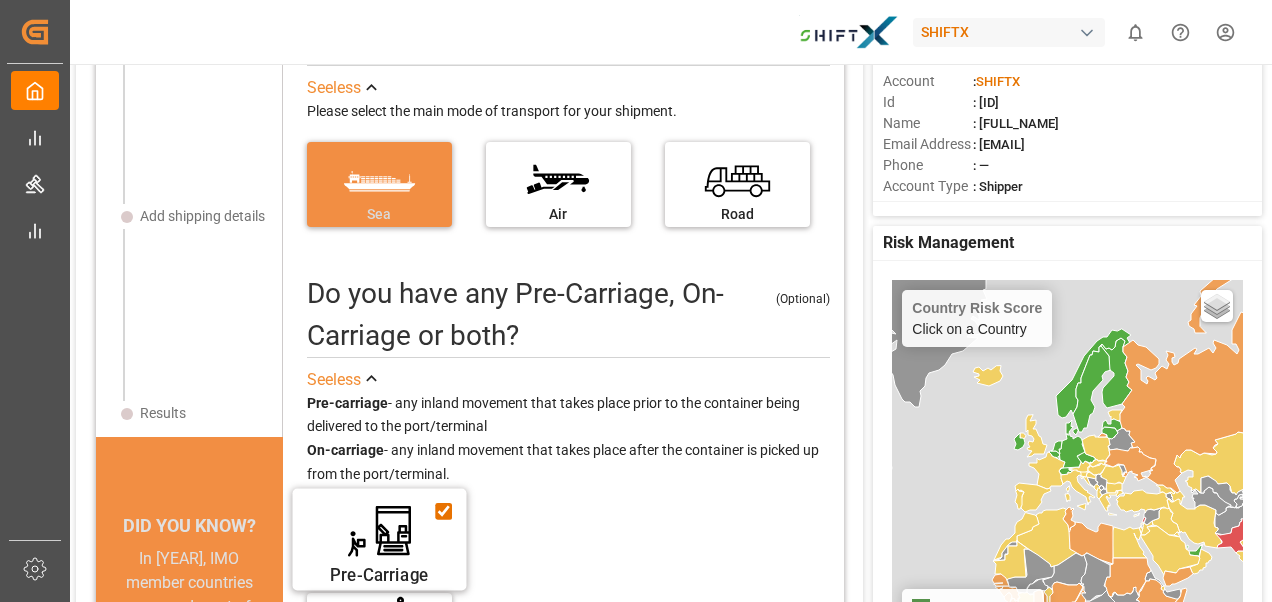 checkbox on "true" 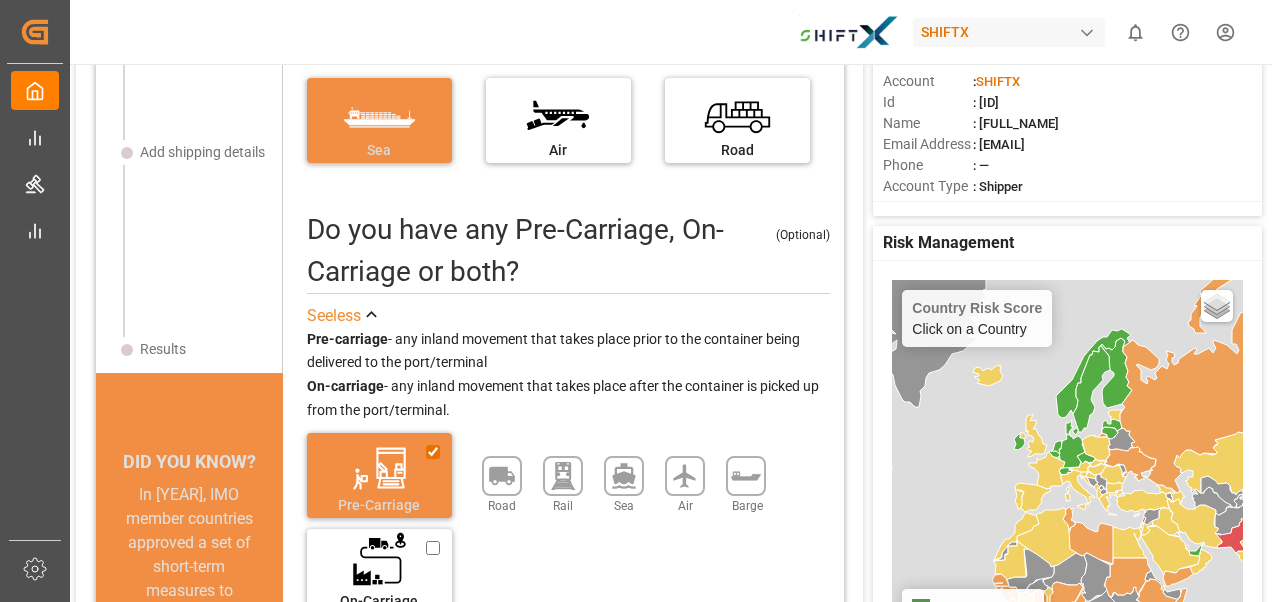 scroll, scrollTop: 123, scrollLeft: 0, axis: vertical 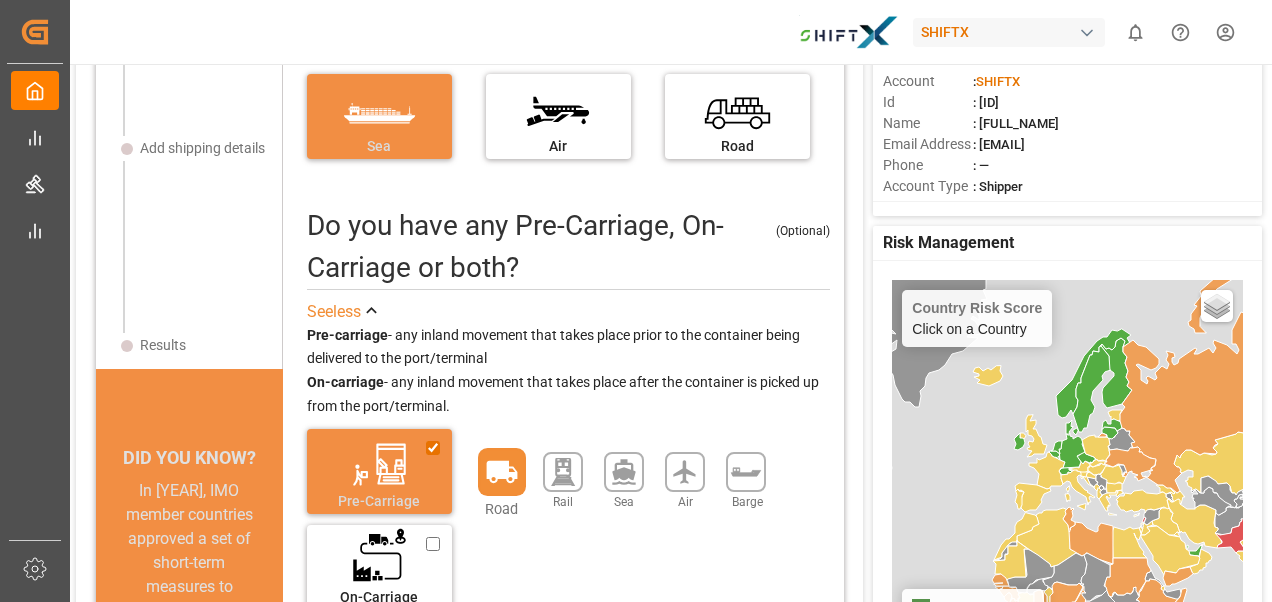 click 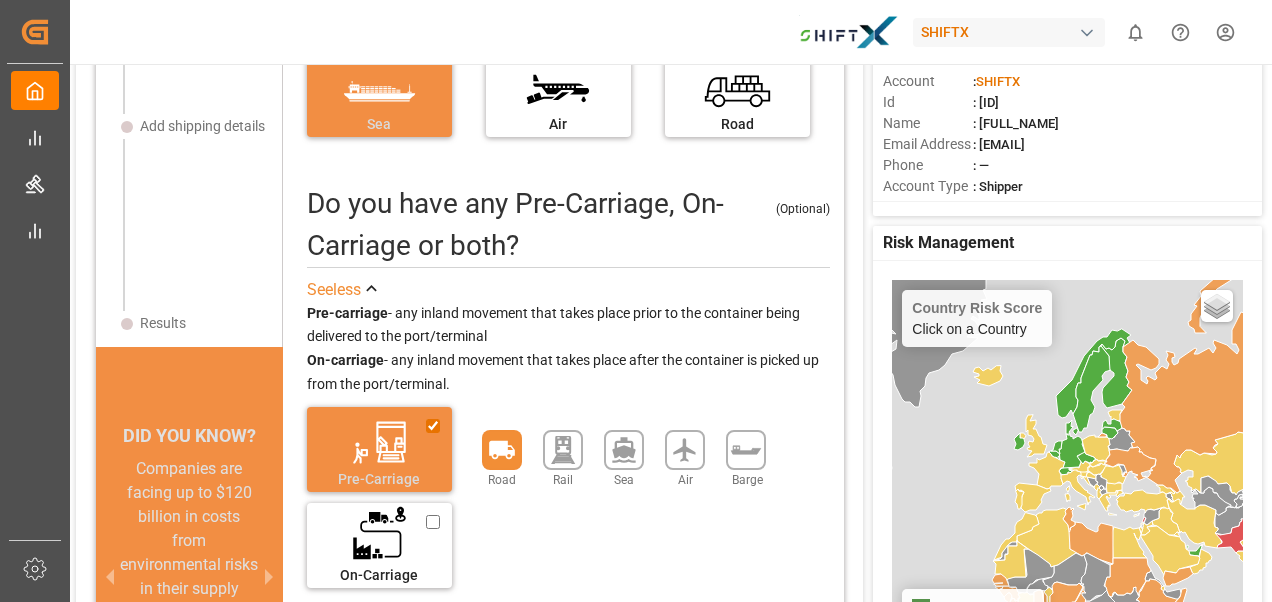 scroll, scrollTop: 38, scrollLeft: 0, axis: vertical 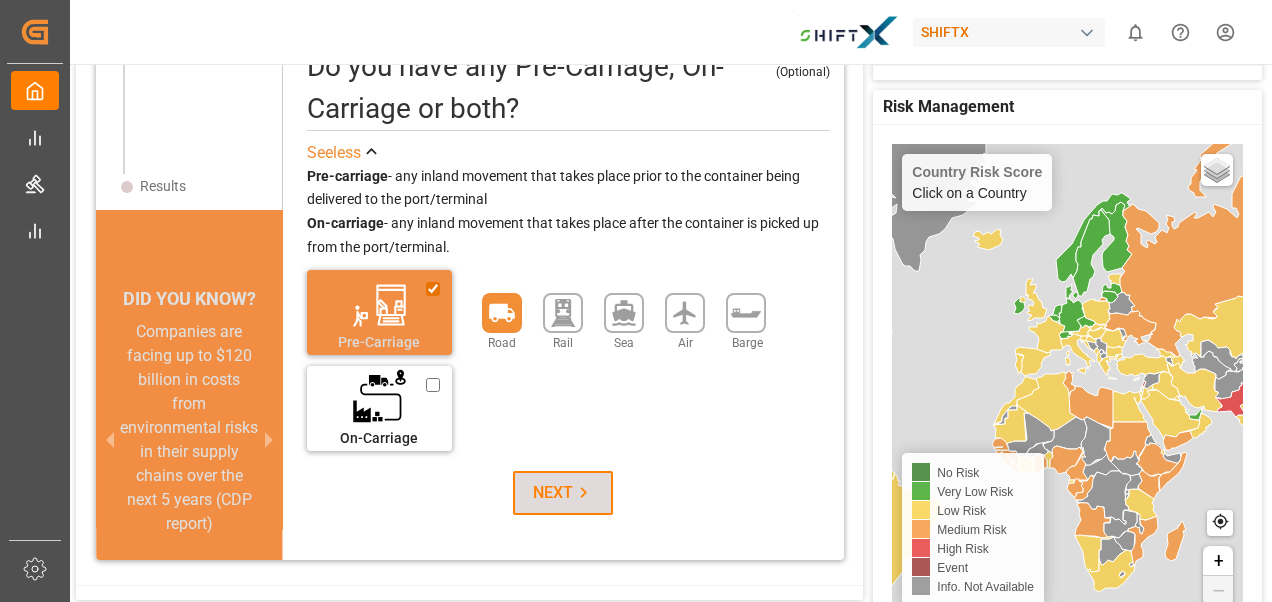 click 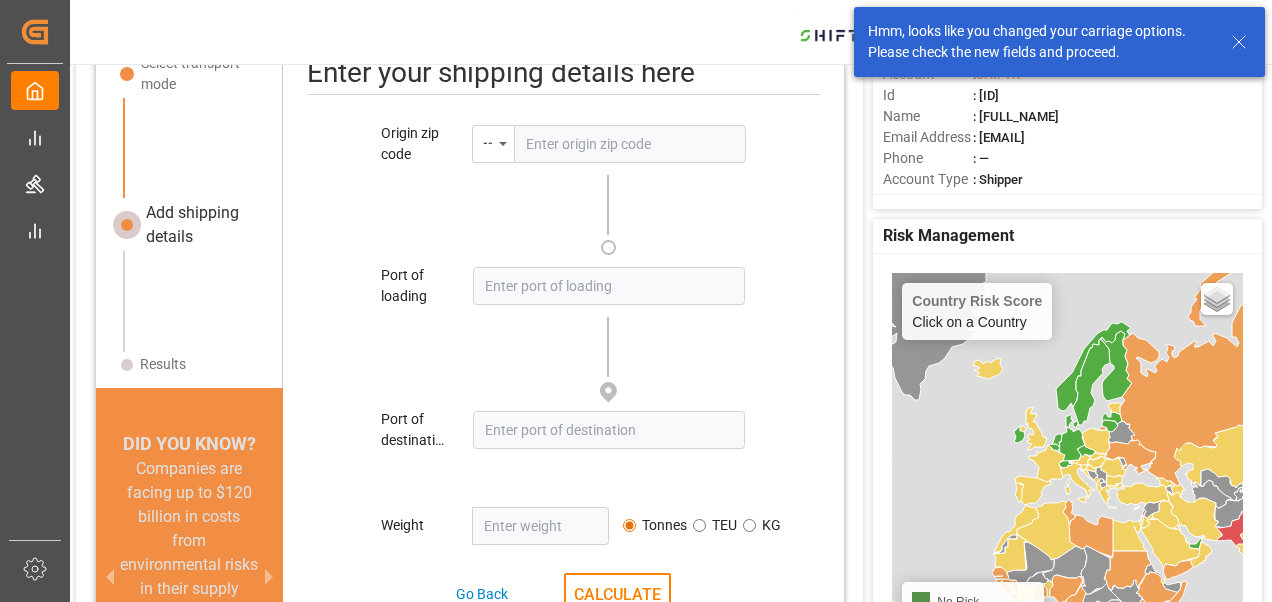 scroll, scrollTop: 97, scrollLeft: 0, axis: vertical 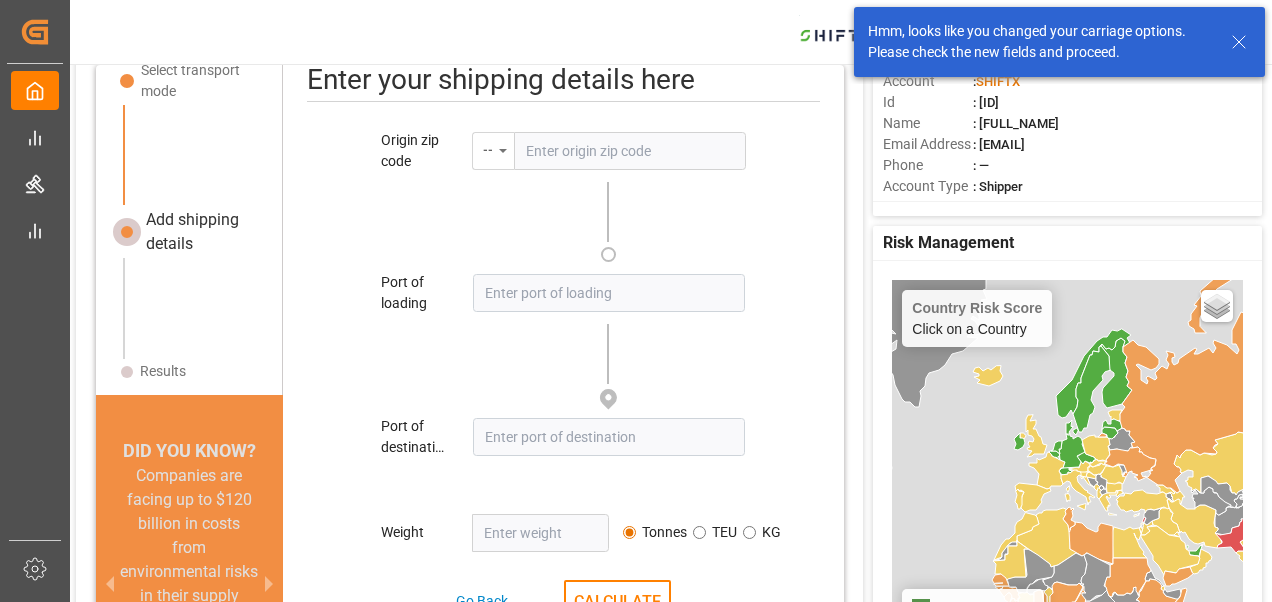 click on "--" at bounding box center [493, 151] 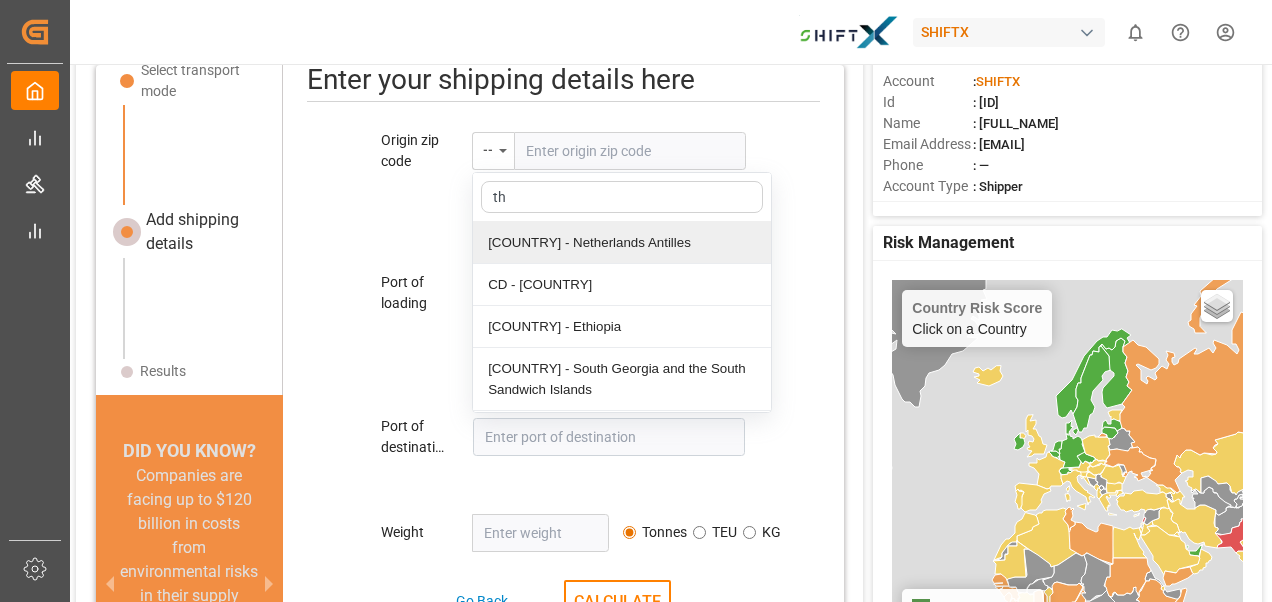 type on "tha" 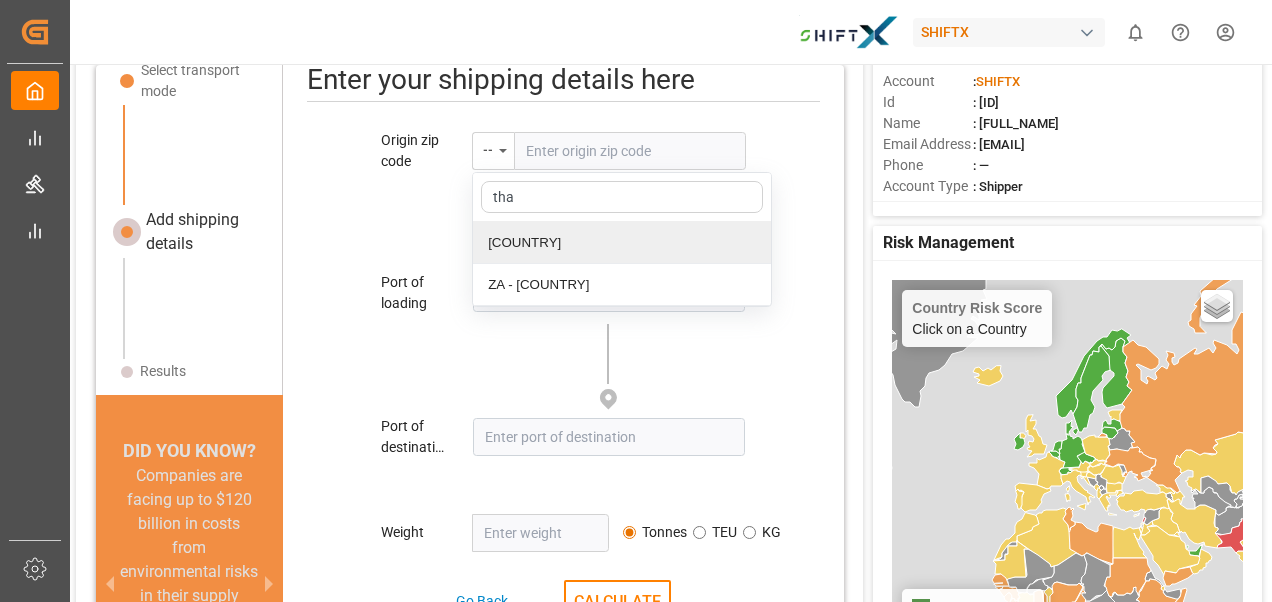 click on "[COUNTRY]" at bounding box center [622, 243] 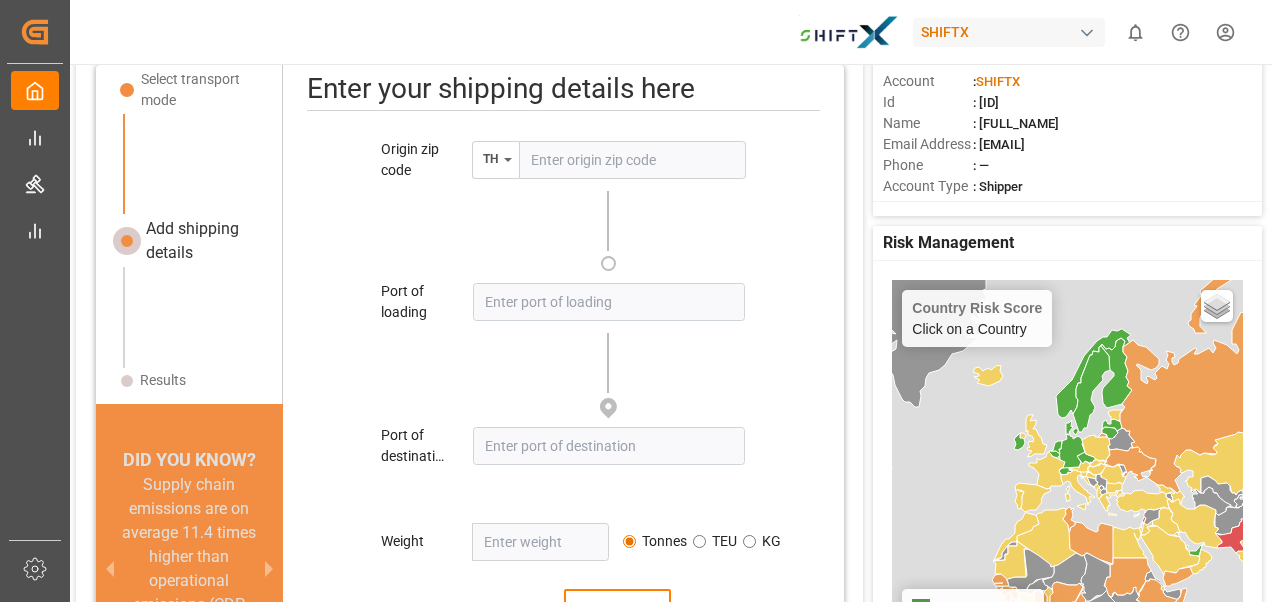 scroll, scrollTop: 21, scrollLeft: 0, axis: vertical 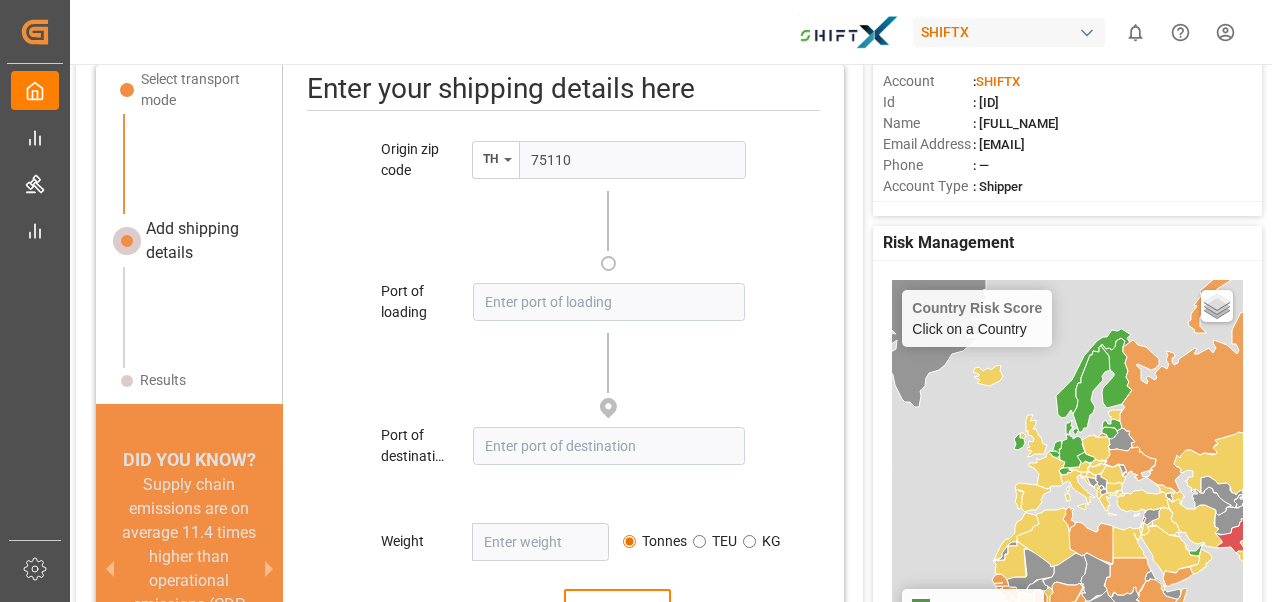 type on "75110" 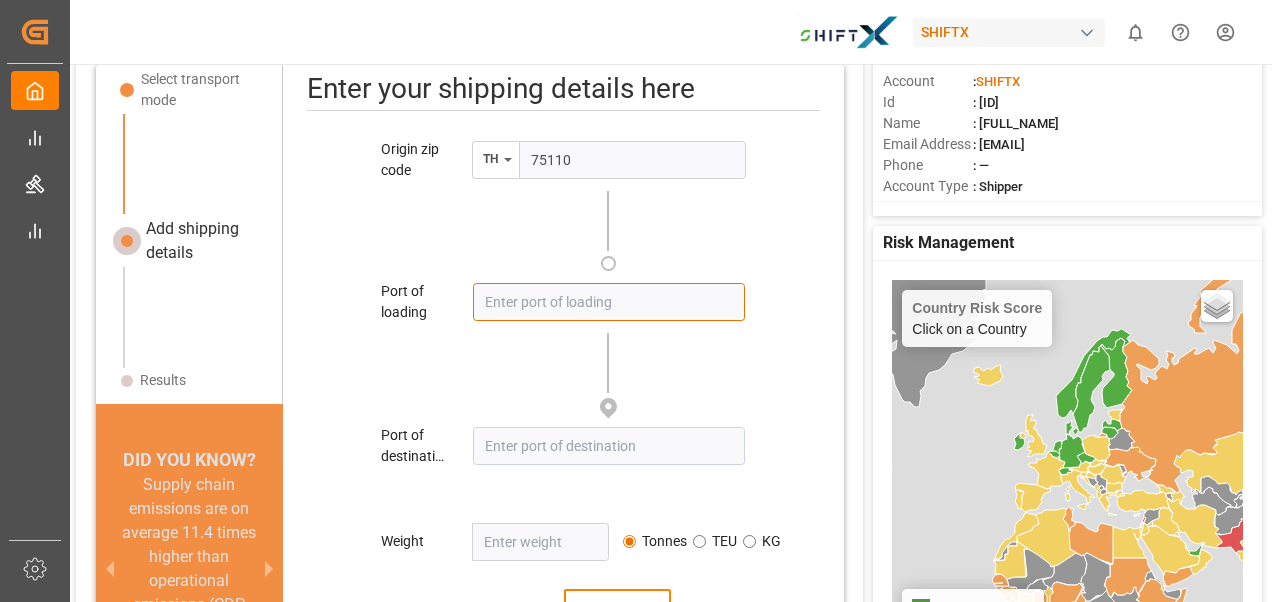 click at bounding box center [608, 302] 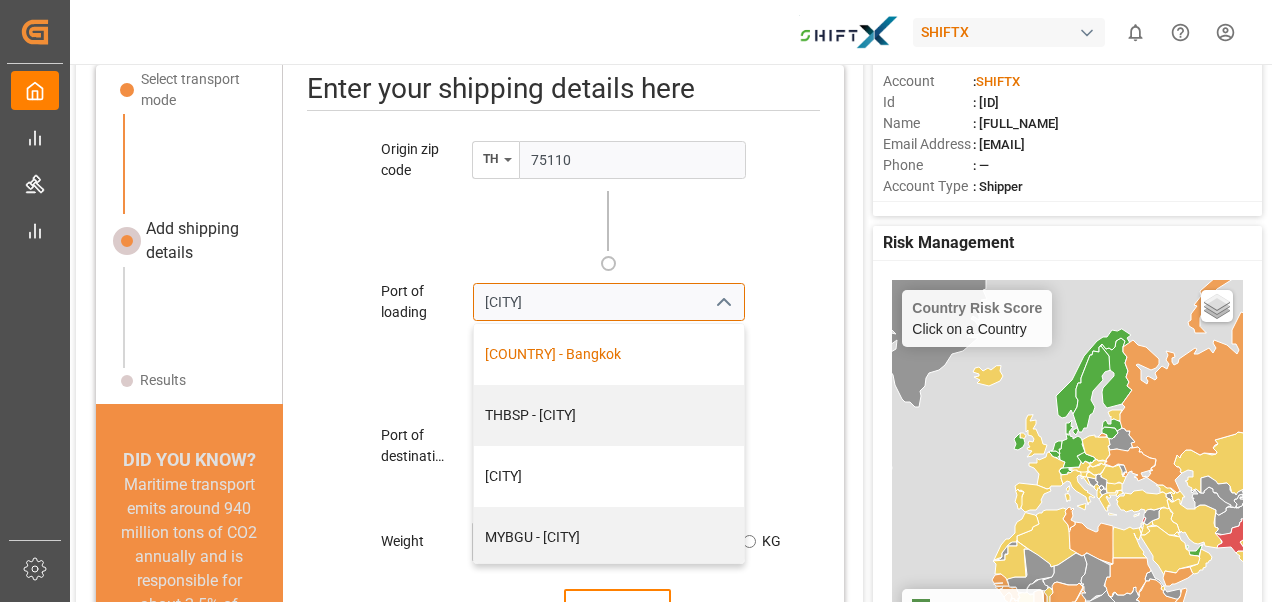 click on "[COUNTRY] - Bangkok" at bounding box center (608, 354) 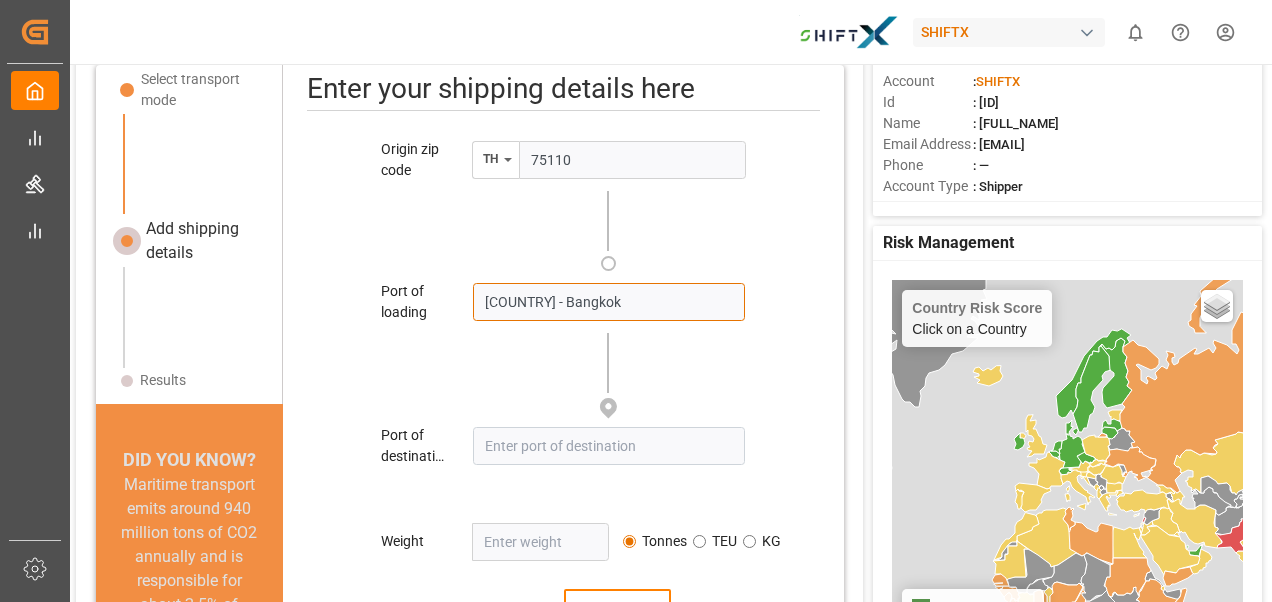 type on "[COUNTRY] - Bangkok" 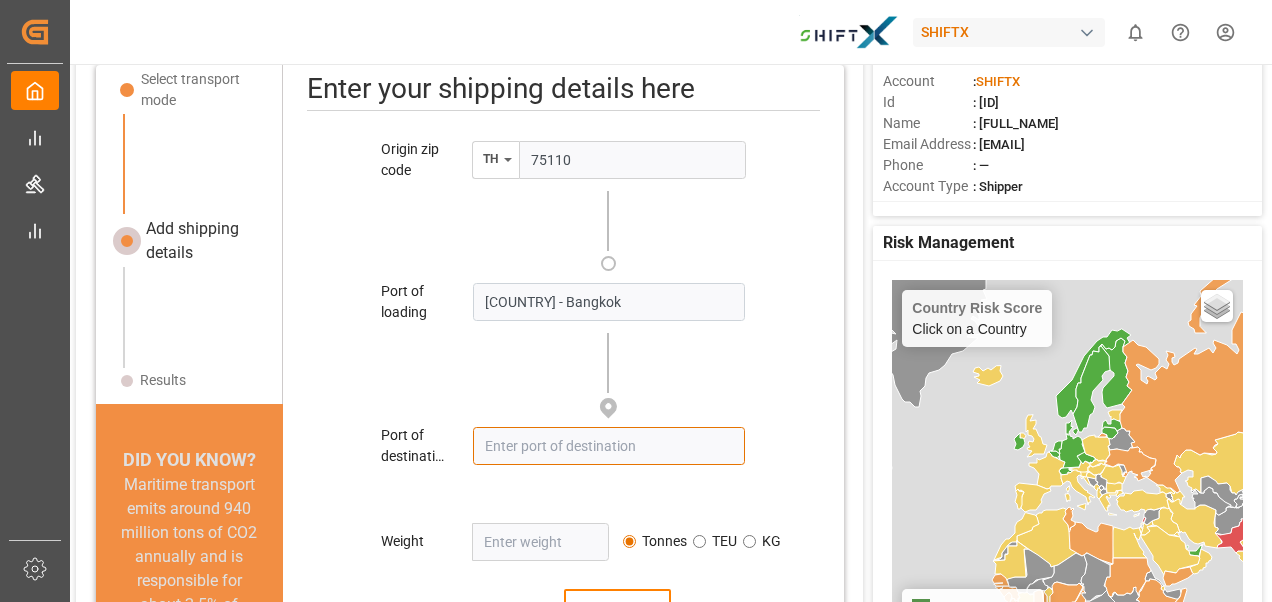 click at bounding box center (608, 446) 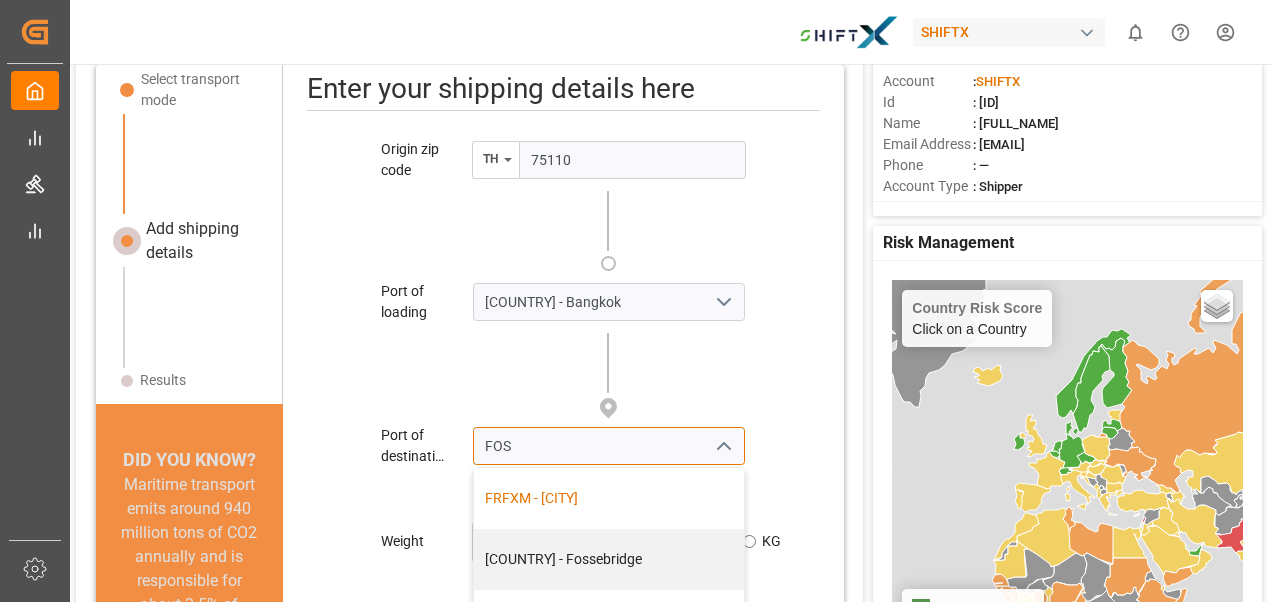 click on "FRFXM - [CITY]" at bounding box center [609, 498] 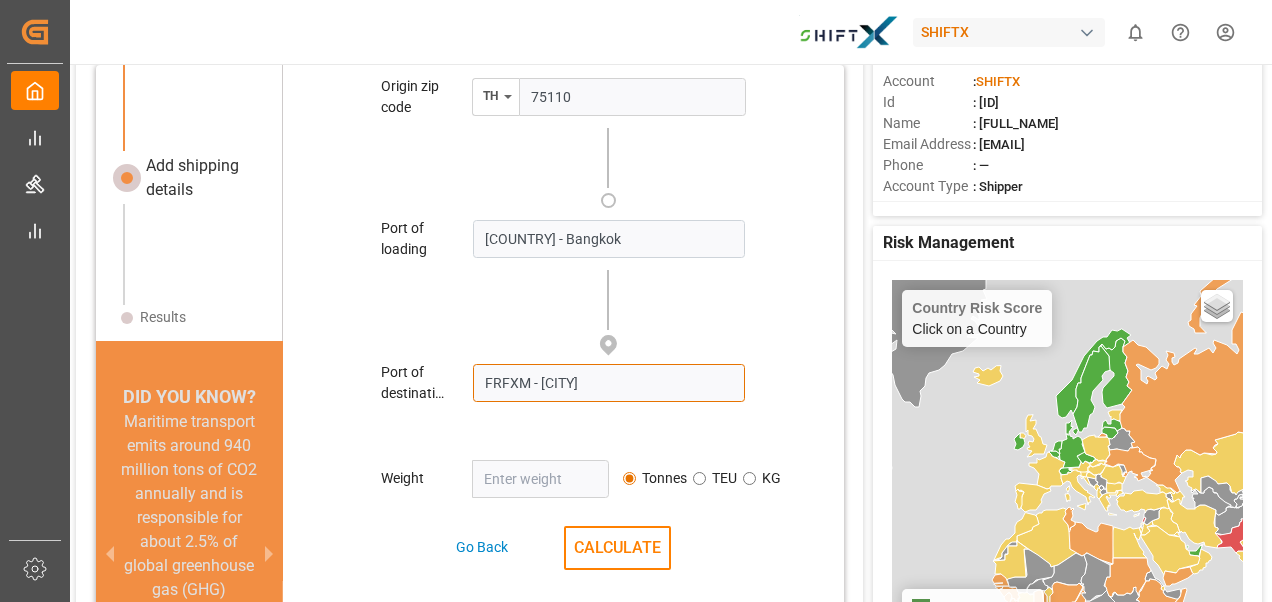 scroll, scrollTop: 85, scrollLeft: 0, axis: vertical 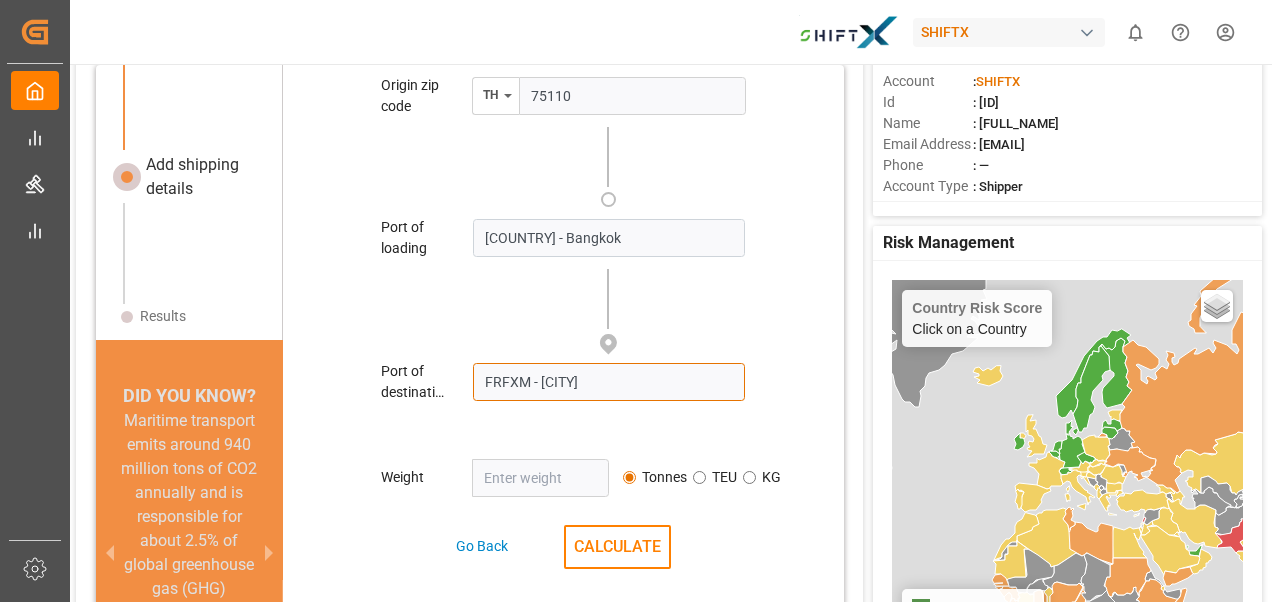 type on "FRFXM - [CITY]" 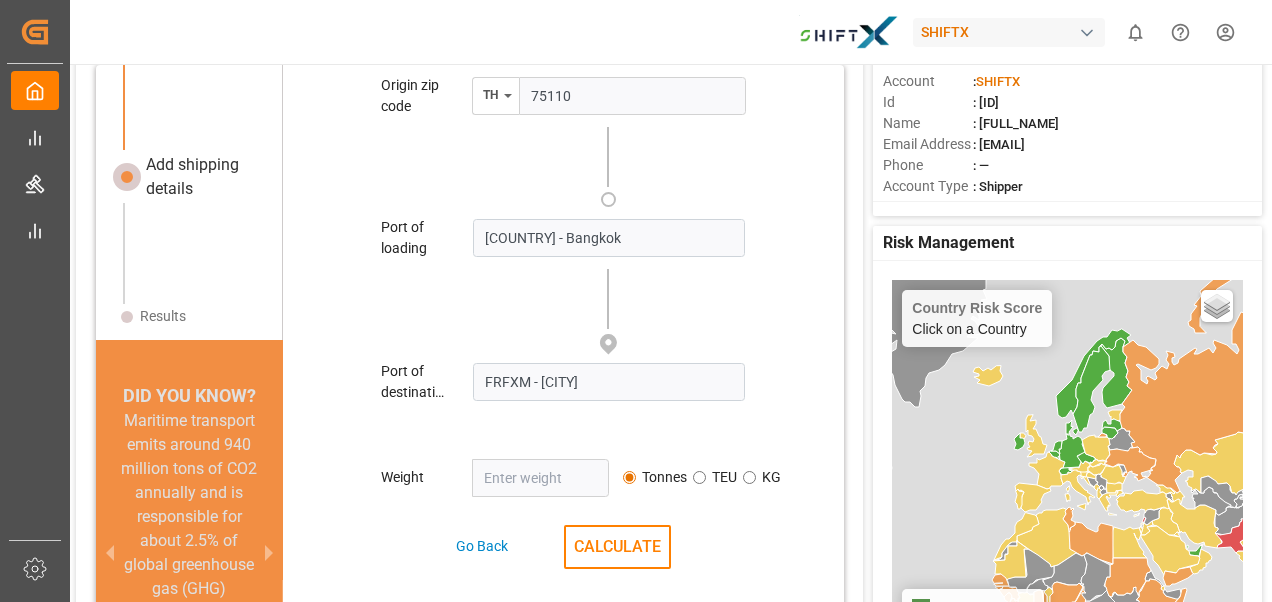 click at bounding box center [540, 478] 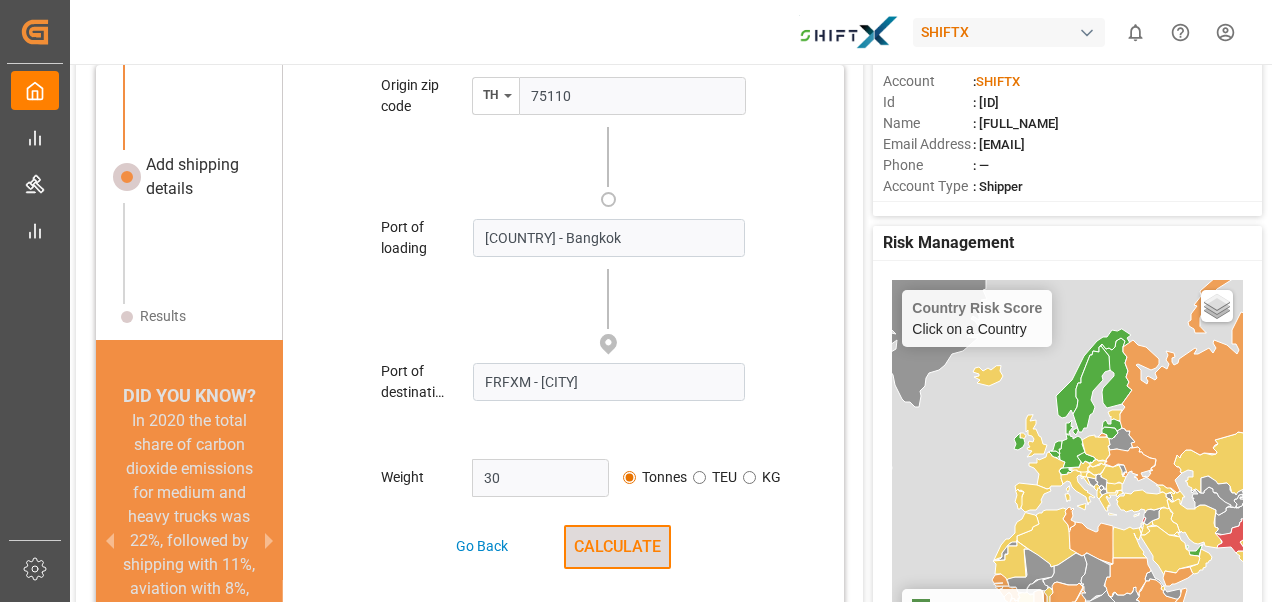 type on "30" 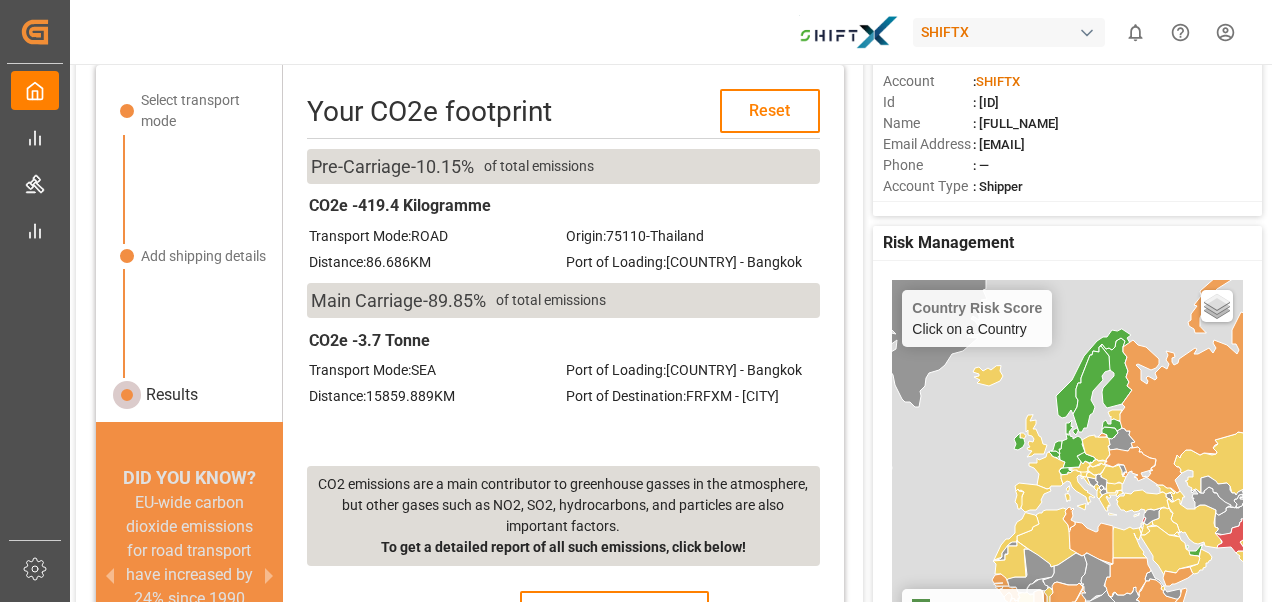 scroll, scrollTop: 0, scrollLeft: 0, axis: both 